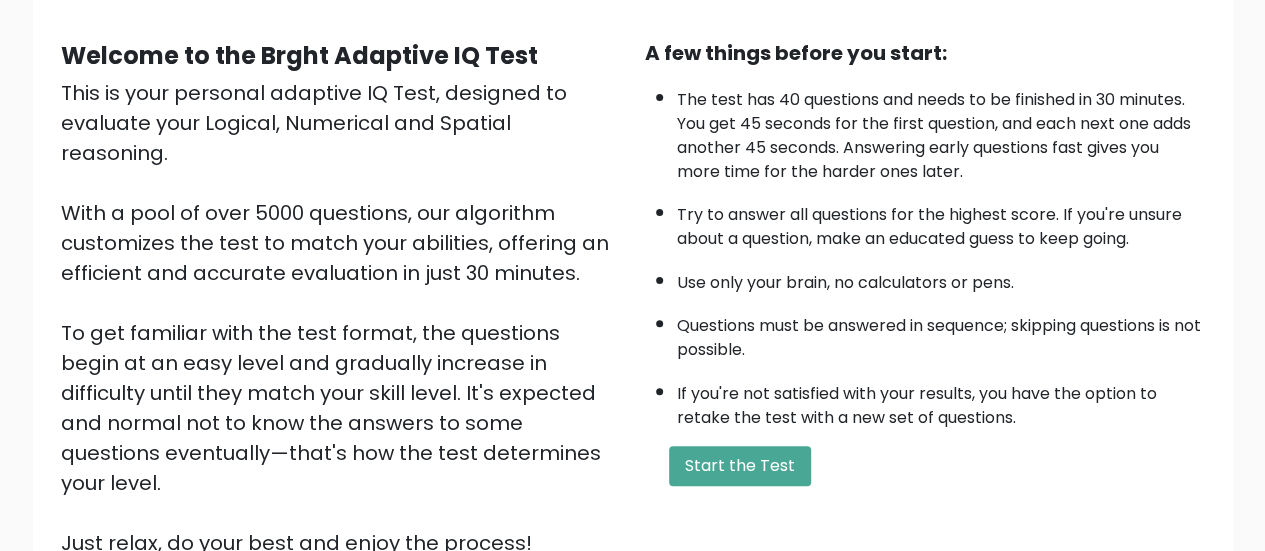 scroll, scrollTop: 164, scrollLeft: 0, axis: vertical 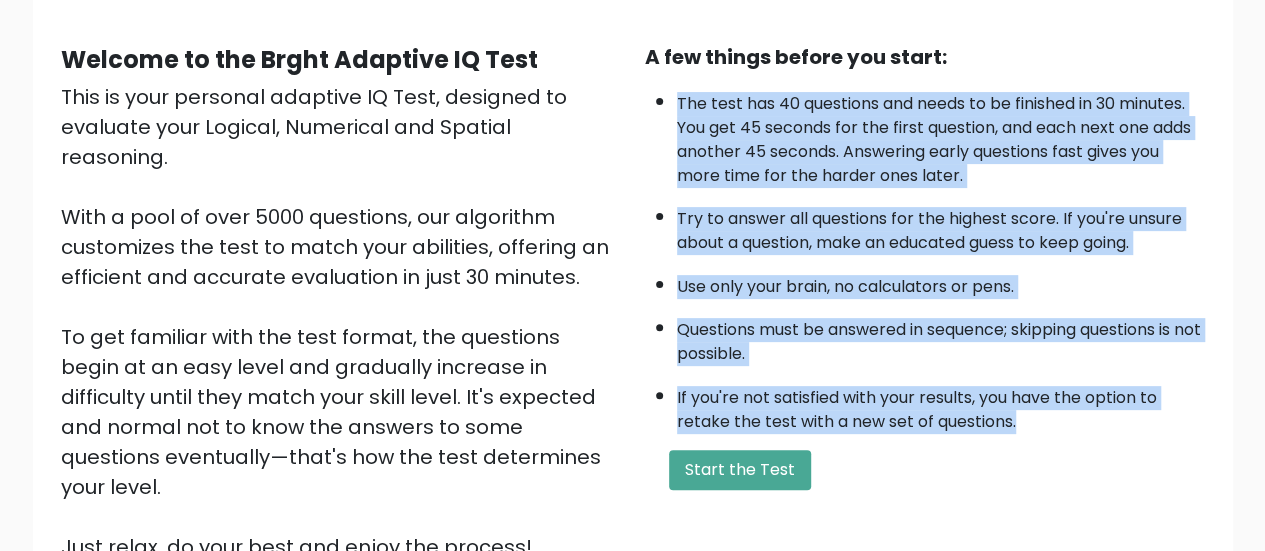 drag, startPoint x: 679, startPoint y: 101, endPoint x: 1049, endPoint y: 423, distance: 490.49362 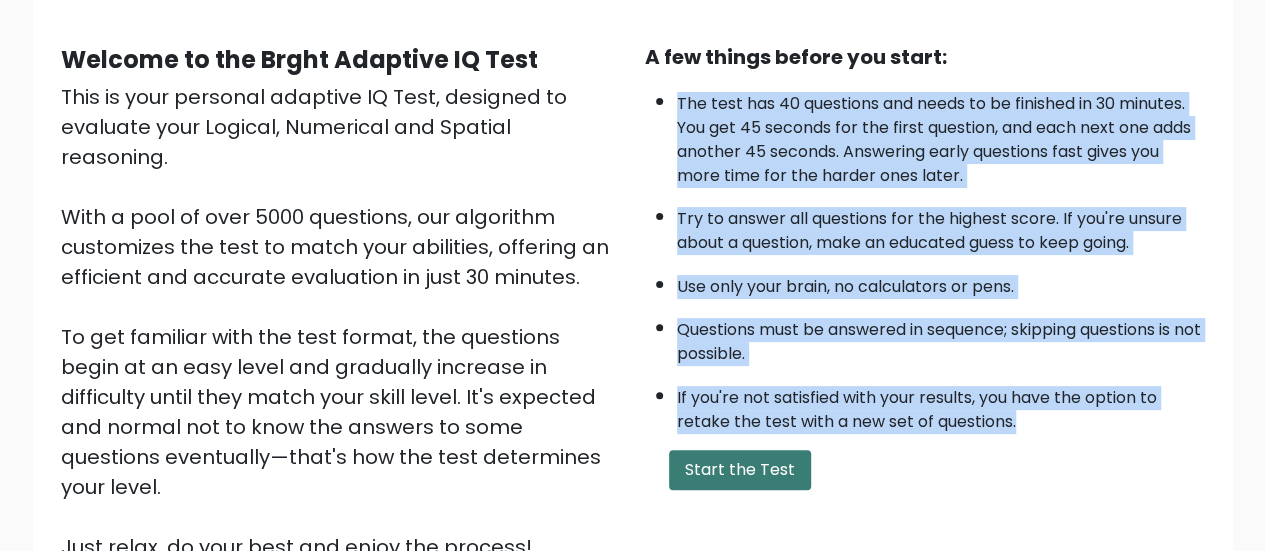 click on "Start the Test" at bounding box center [740, 470] 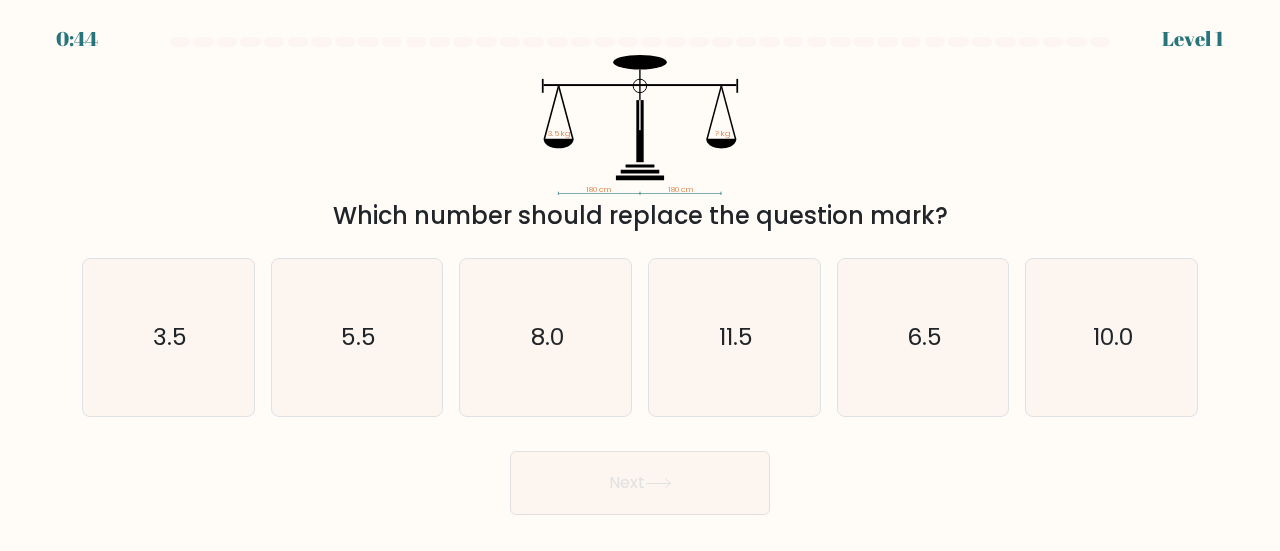 scroll, scrollTop: 0, scrollLeft: 0, axis: both 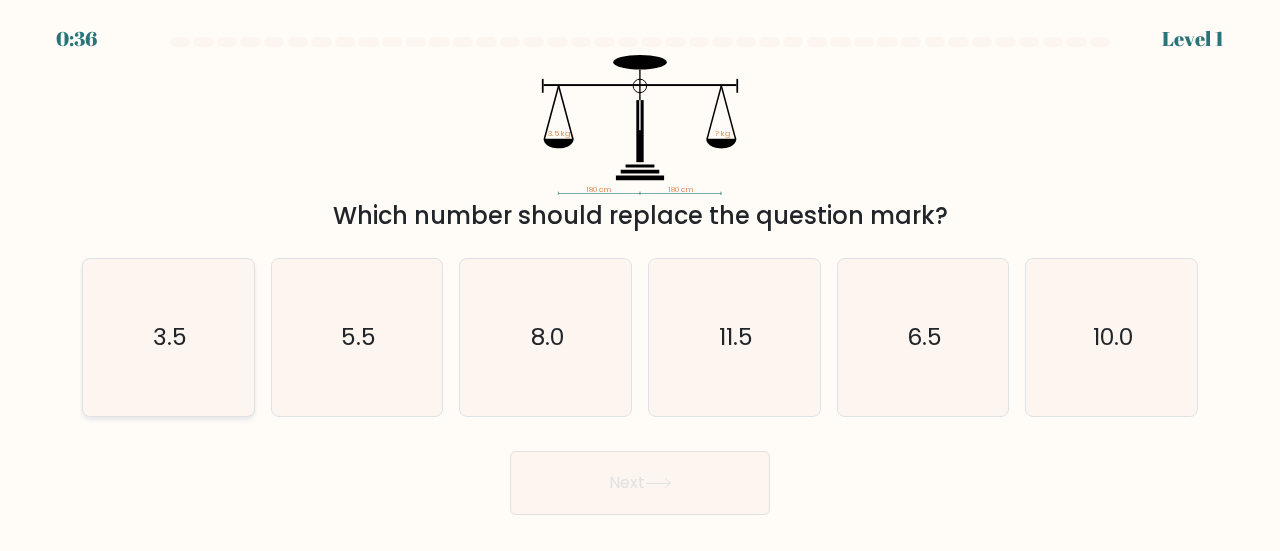 click on "3.5" 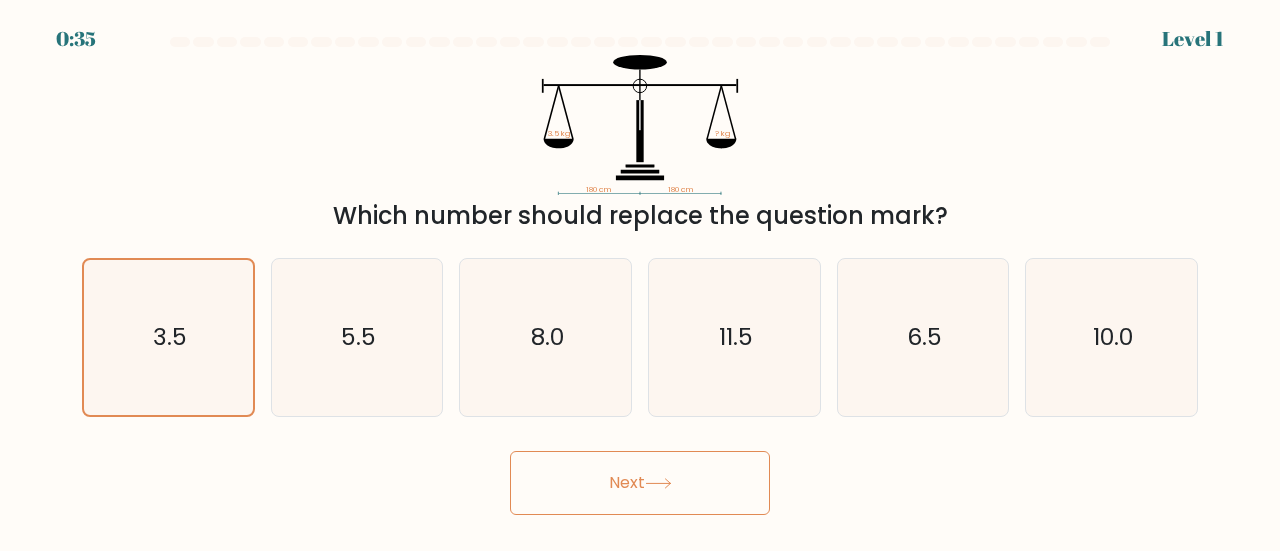 click on "Next" at bounding box center [640, 478] 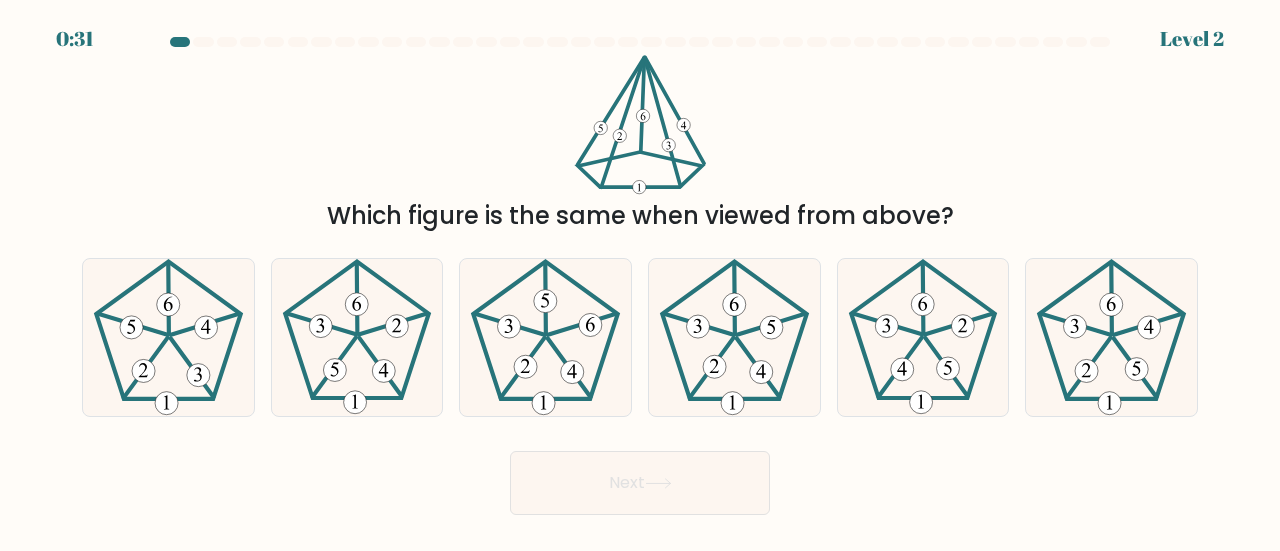 drag, startPoint x: 191, startPoint y: 360, endPoint x: 442, endPoint y: 419, distance: 257.84103 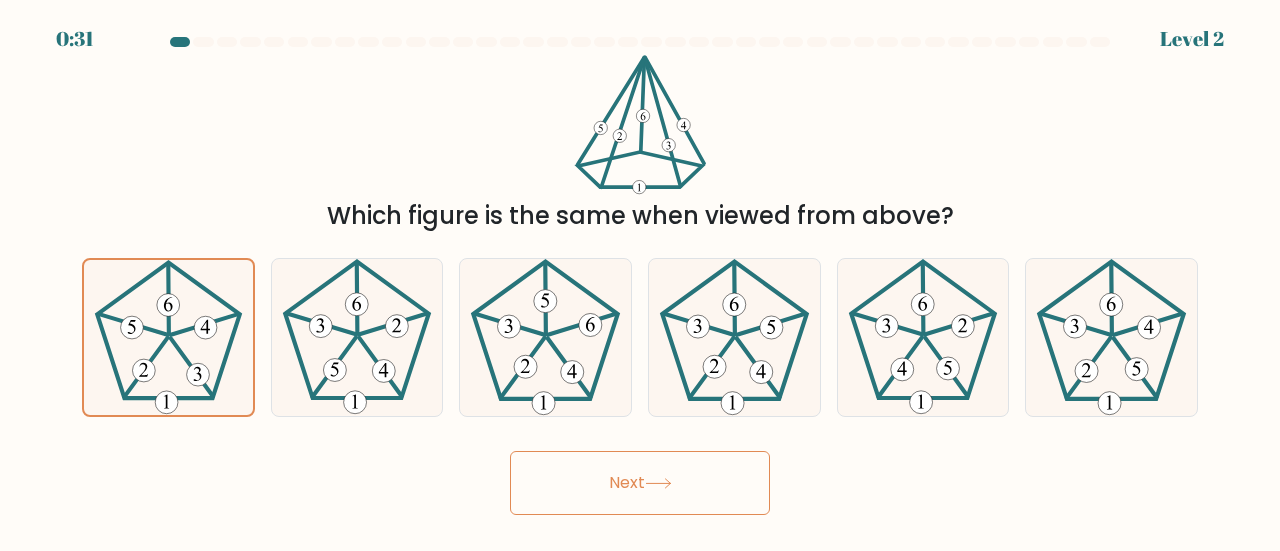 click on "Next" at bounding box center (640, 483) 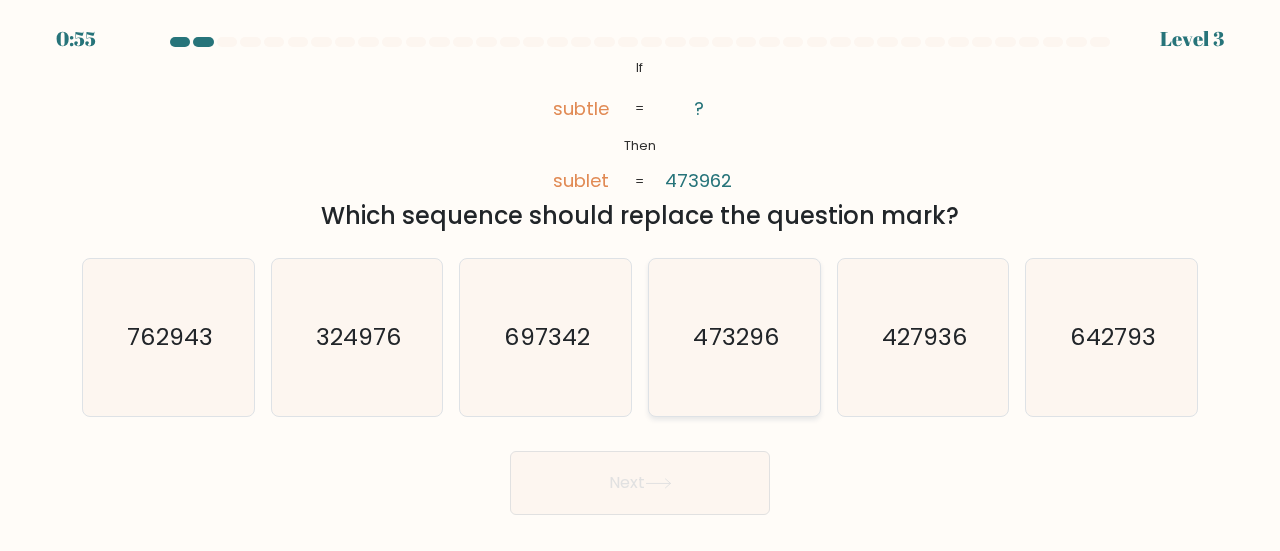 drag, startPoint x: 766, startPoint y: 349, endPoint x: 656, endPoint y: 484, distance: 174.14075 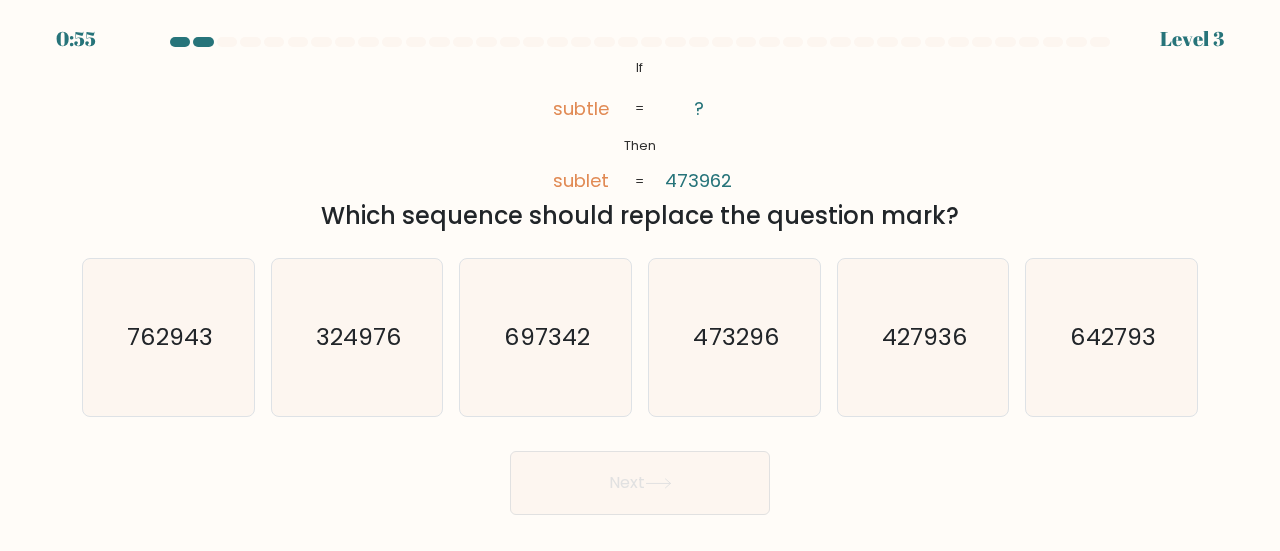 click on "473296" 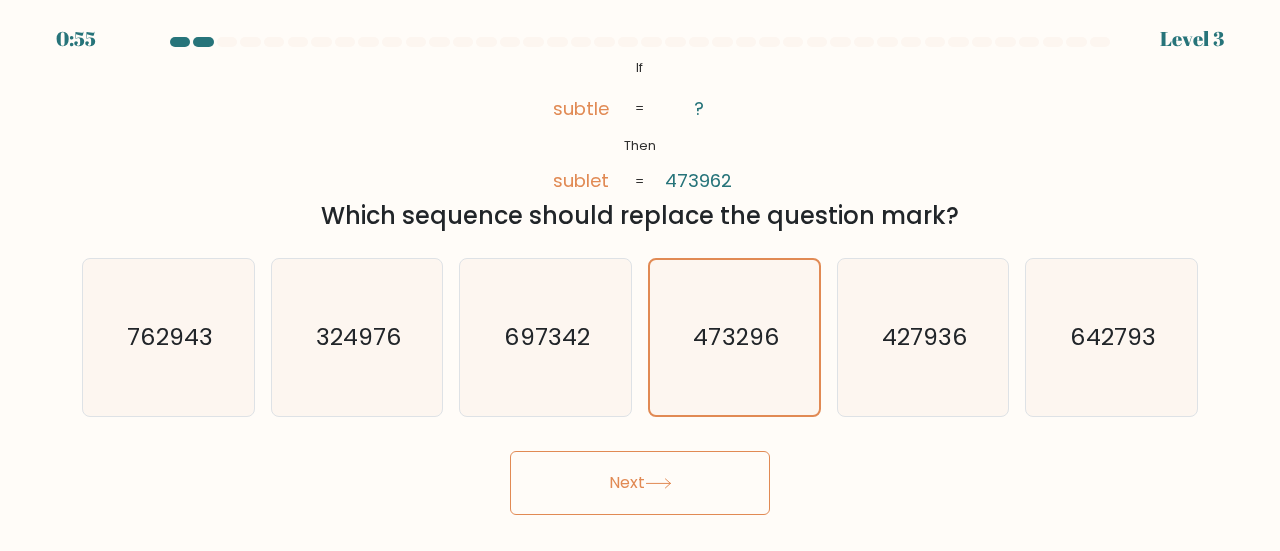 click 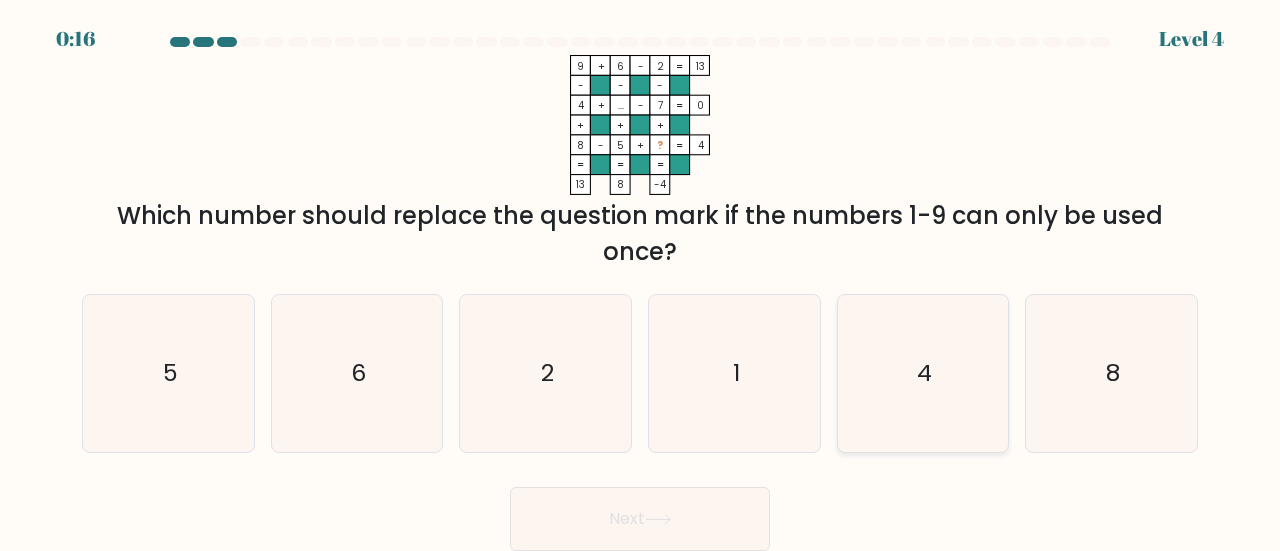 drag, startPoint x: 710, startPoint y: 396, endPoint x: 864, endPoint y: 369, distance: 156.34897 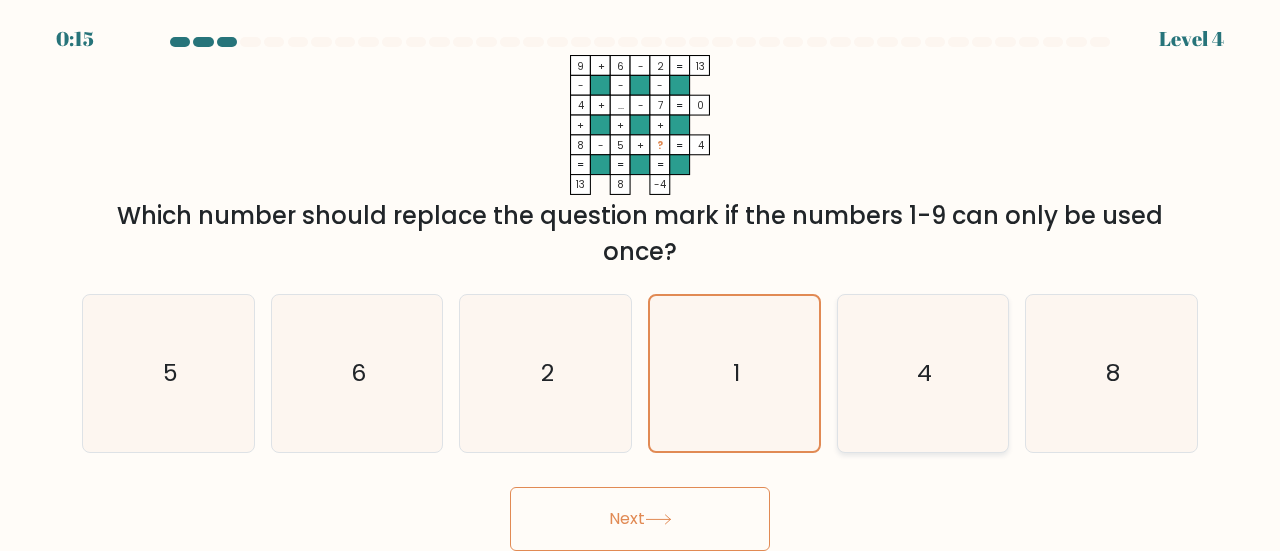 click on "4" 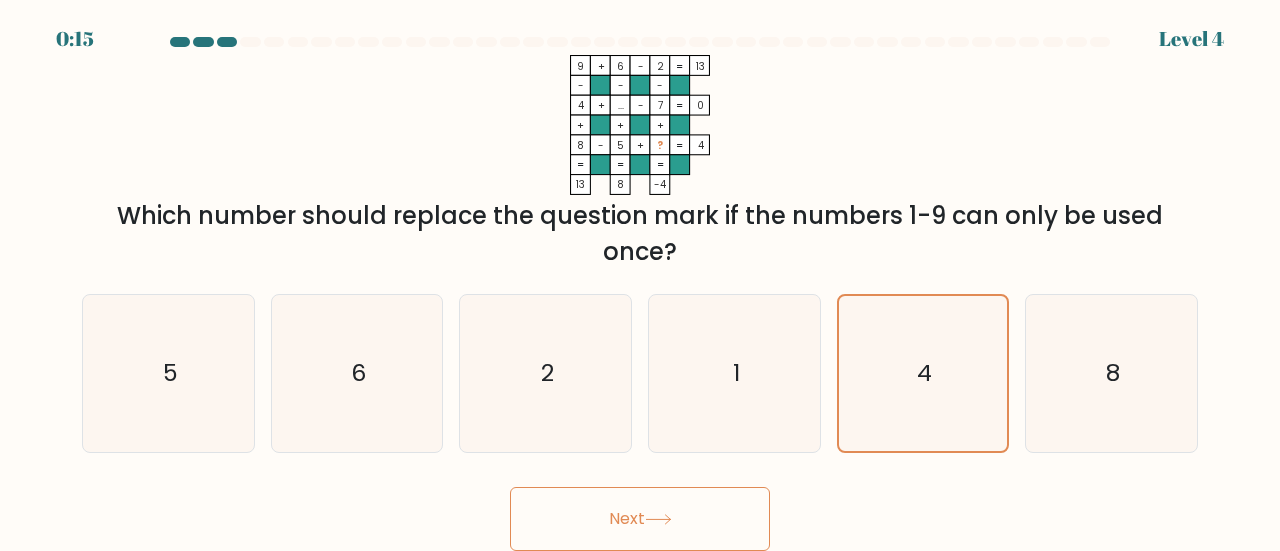 click on "Next" at bounding box center (640, 519) 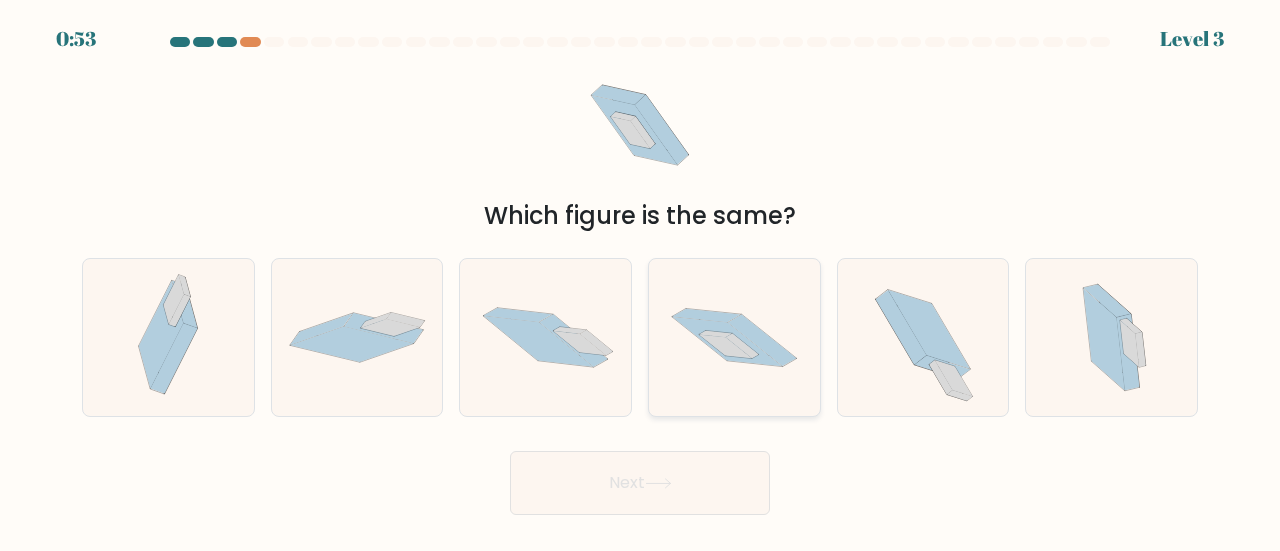 click 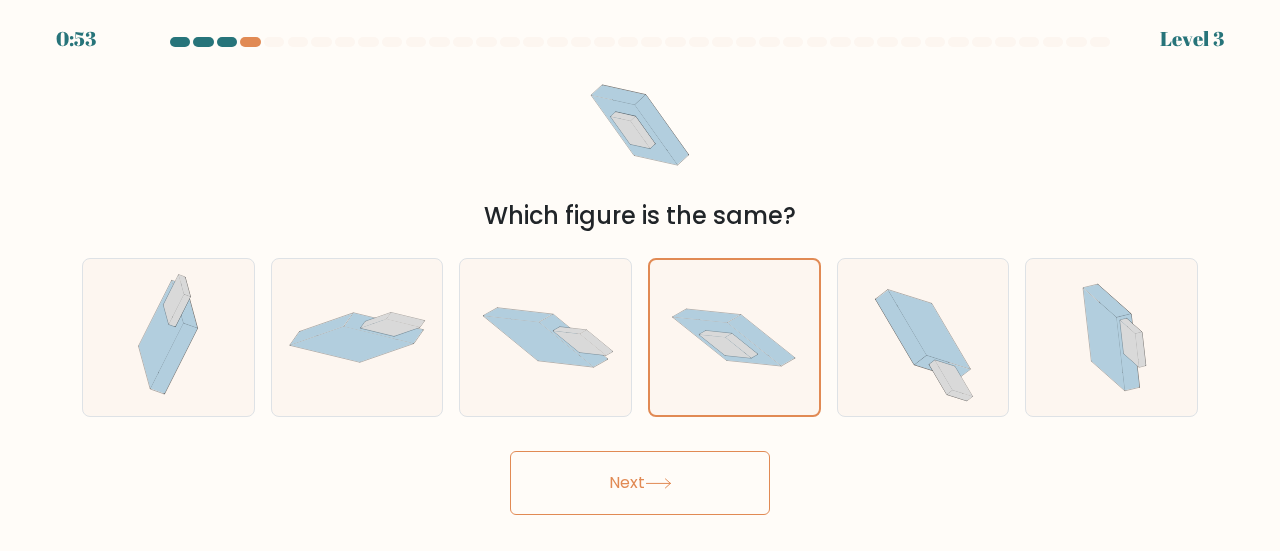 click on "Next" at bounding box center (640, 483) 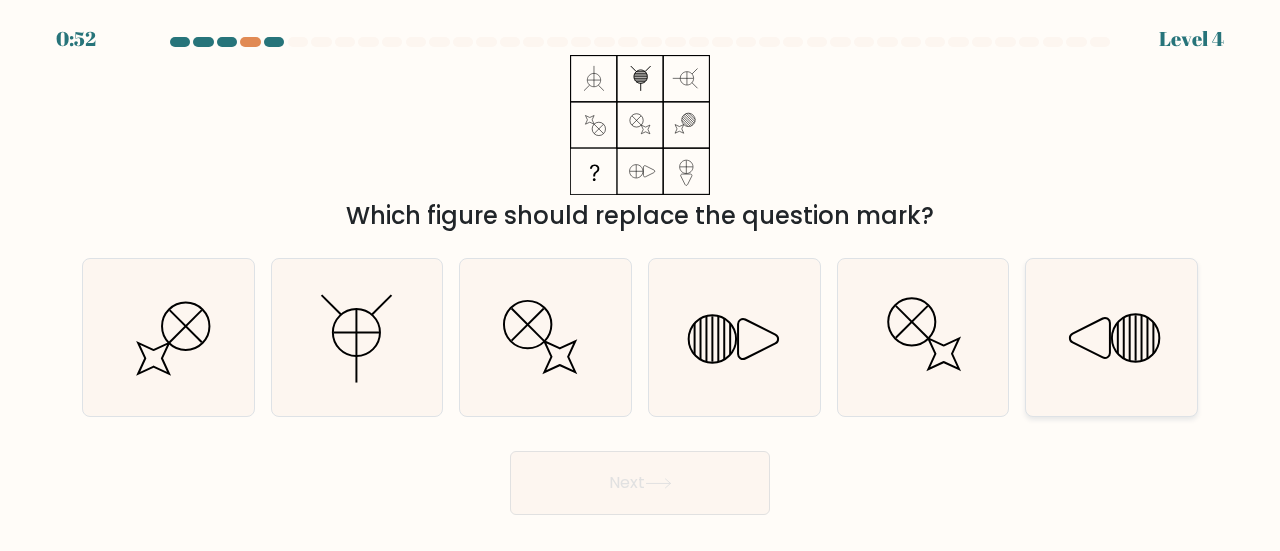 click 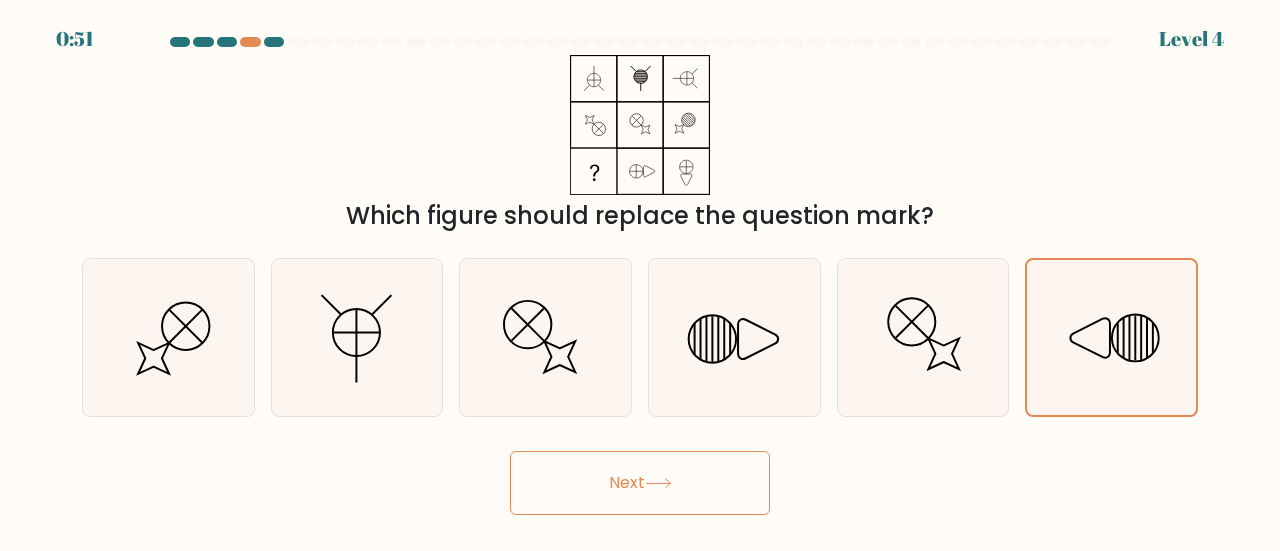 click on "Next" at bounding box center [640, 483] 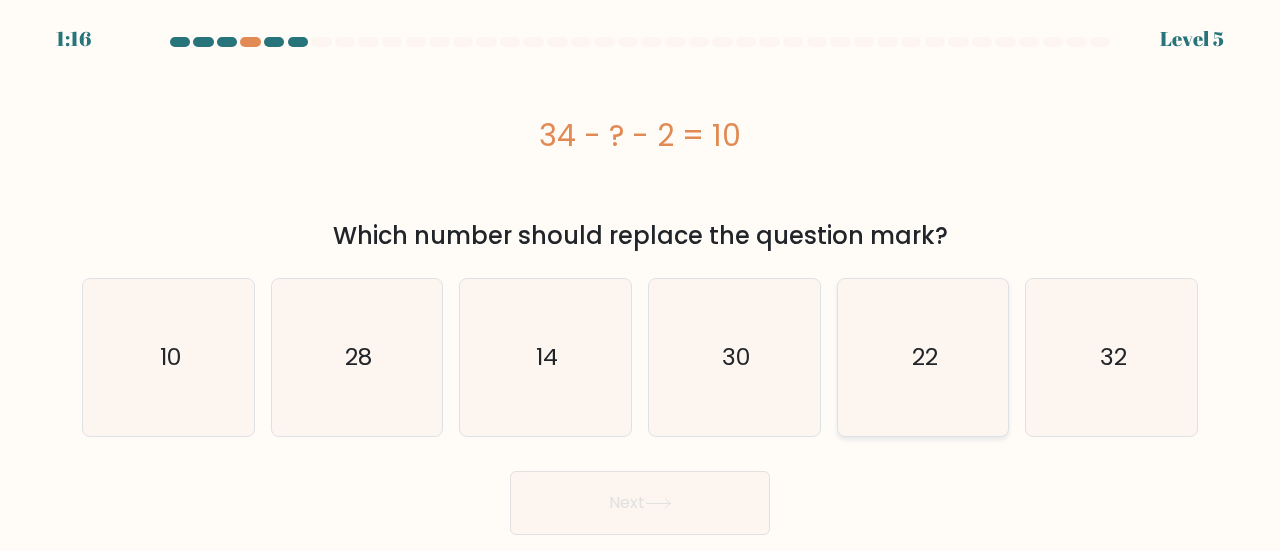 click on "22" 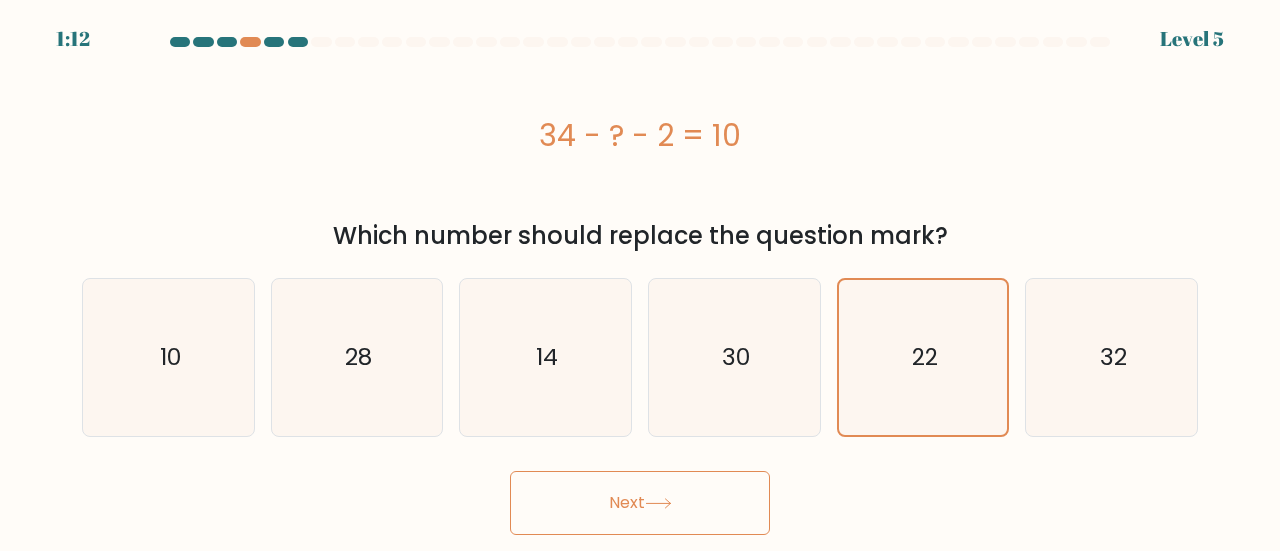 click on "Next" at bounding box center (640, 503) 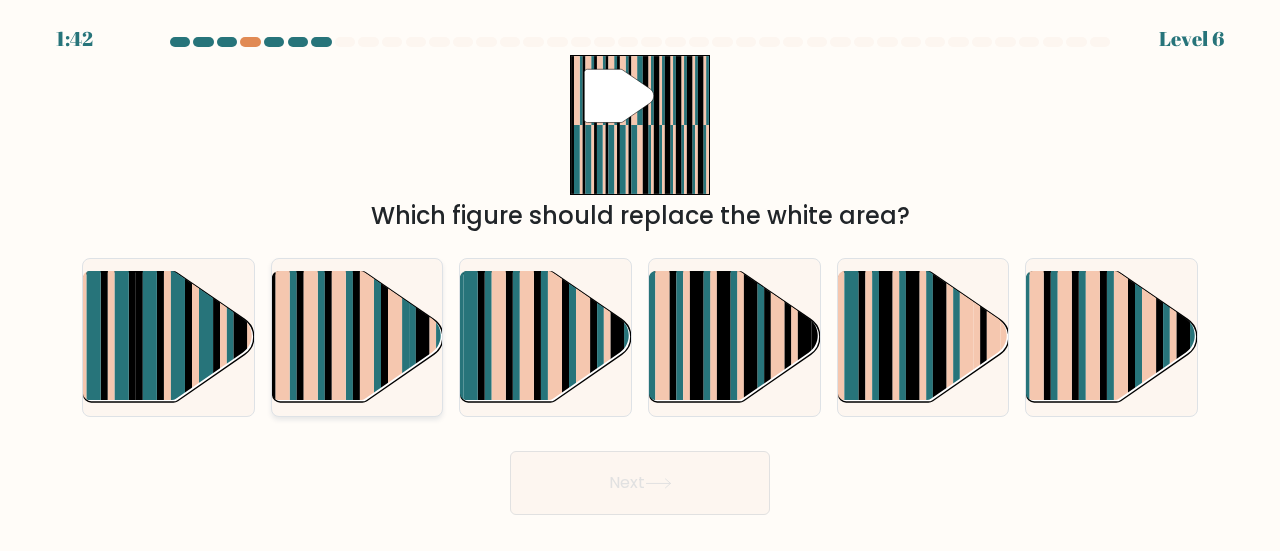 click 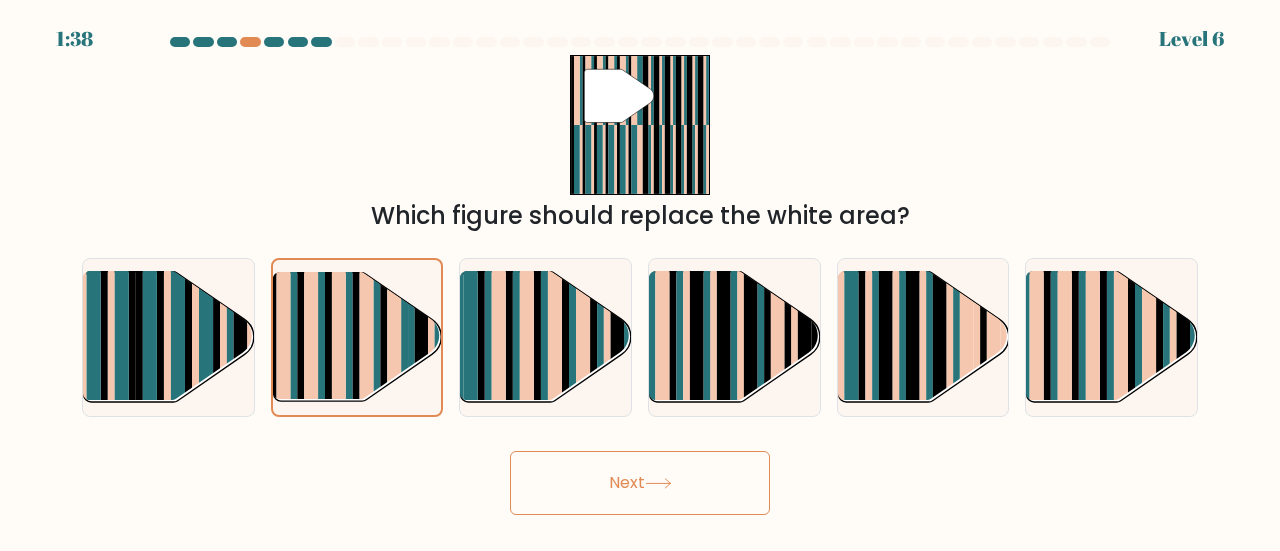 click on "Next" at bounding box center (640, 483) 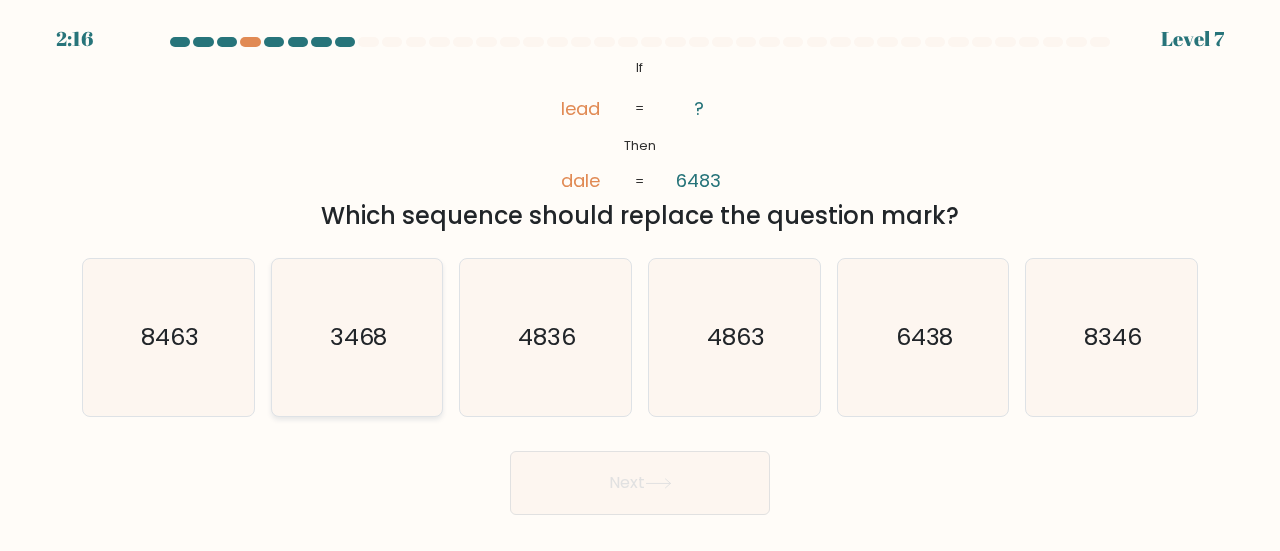 click on "3468" 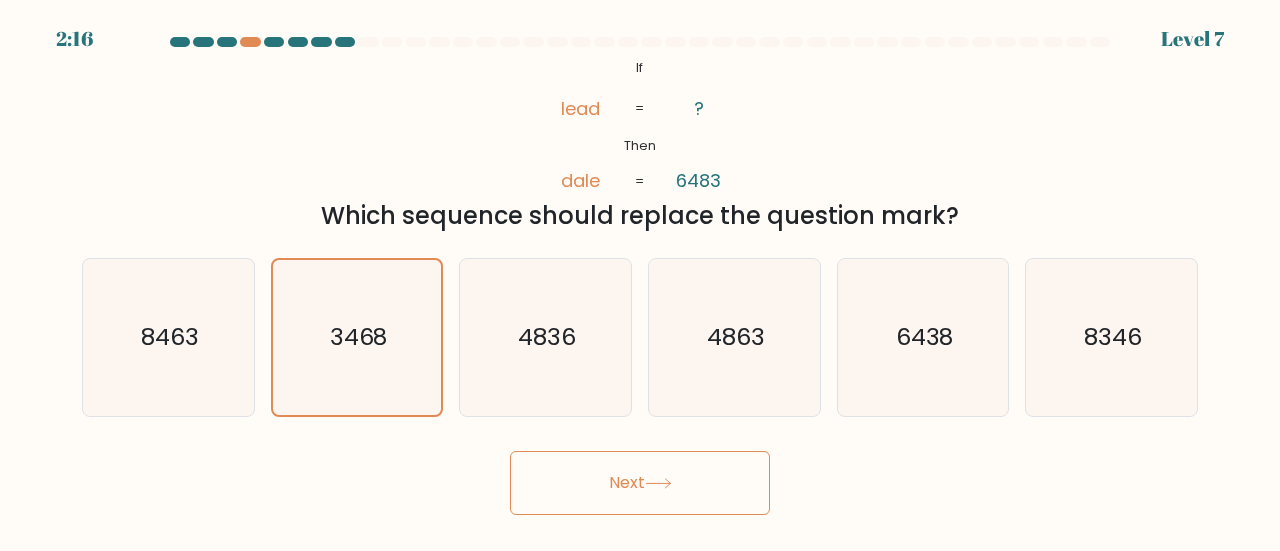 click on "Next" at bounding box center (640, 483) 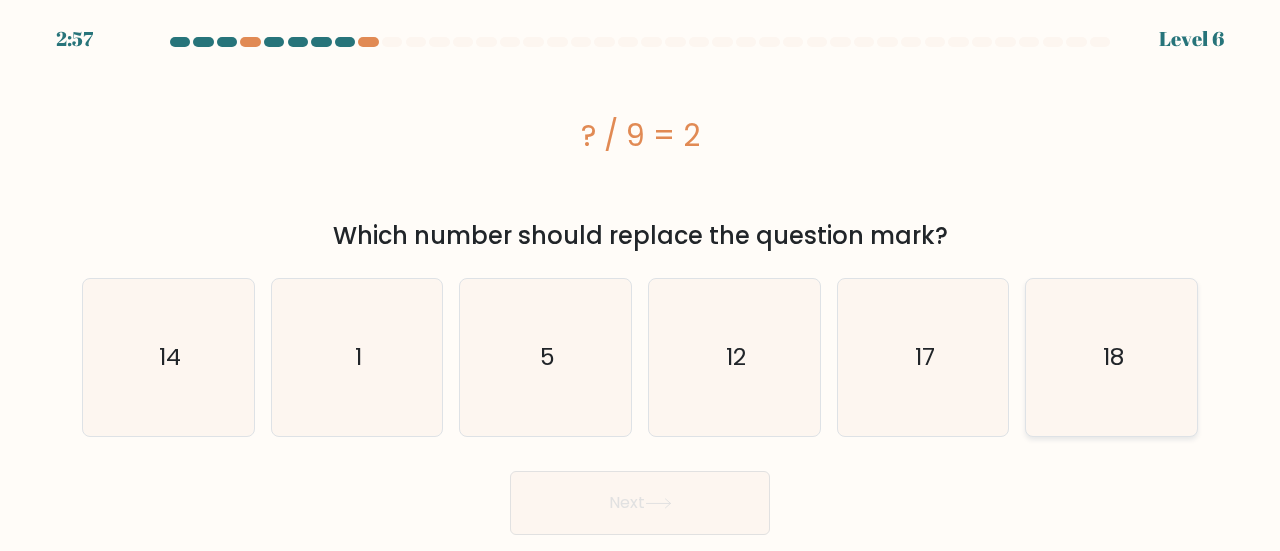 click on "18" 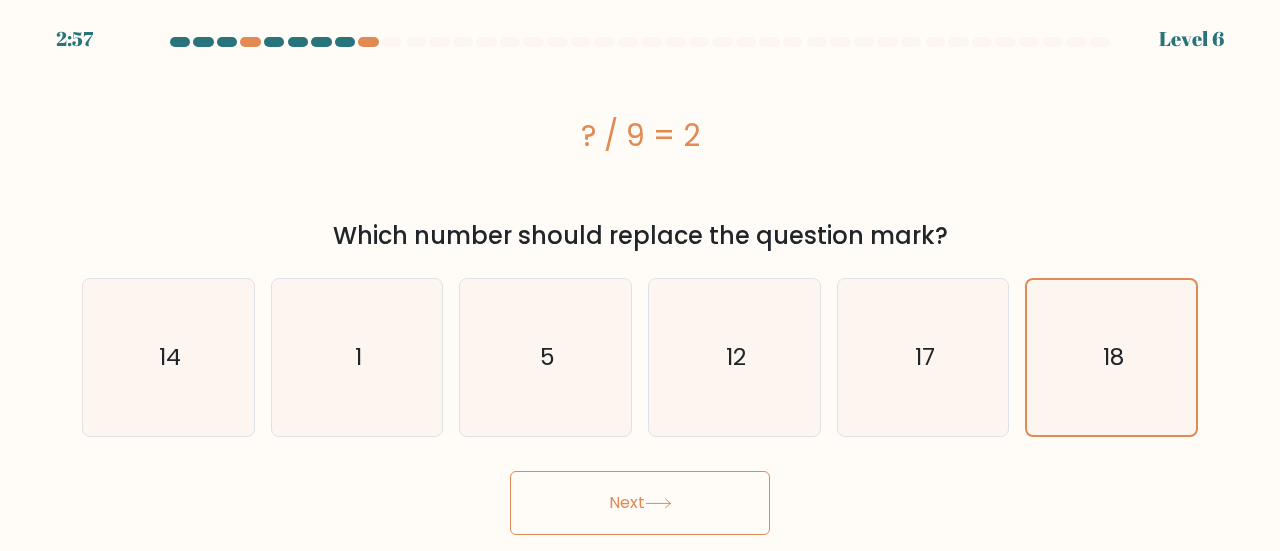 click on "Next" at bounding box center [640, 503] 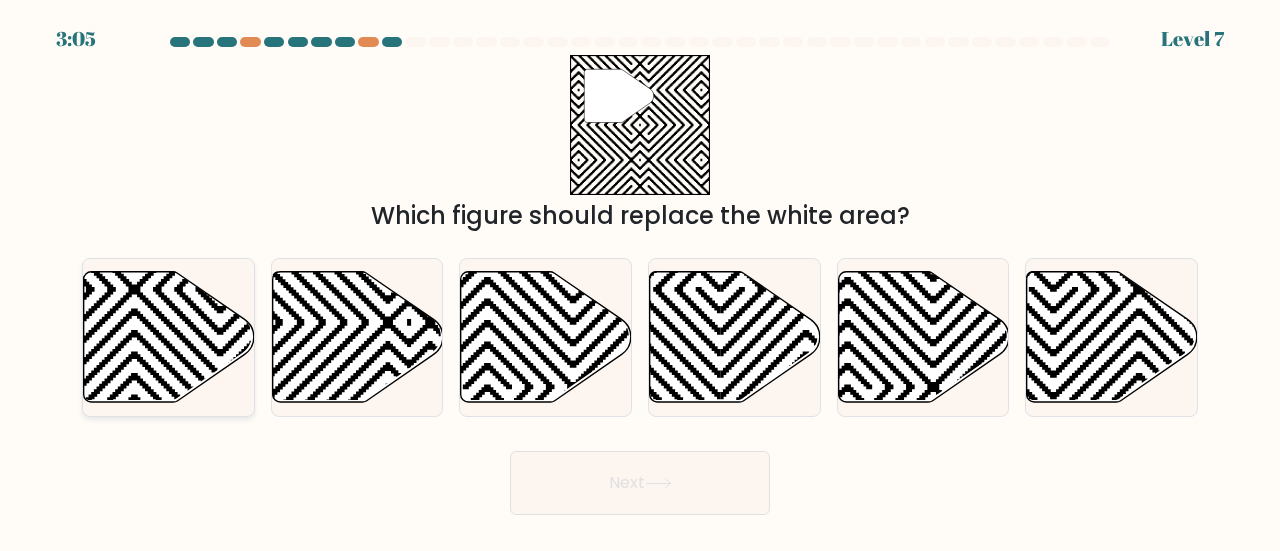click 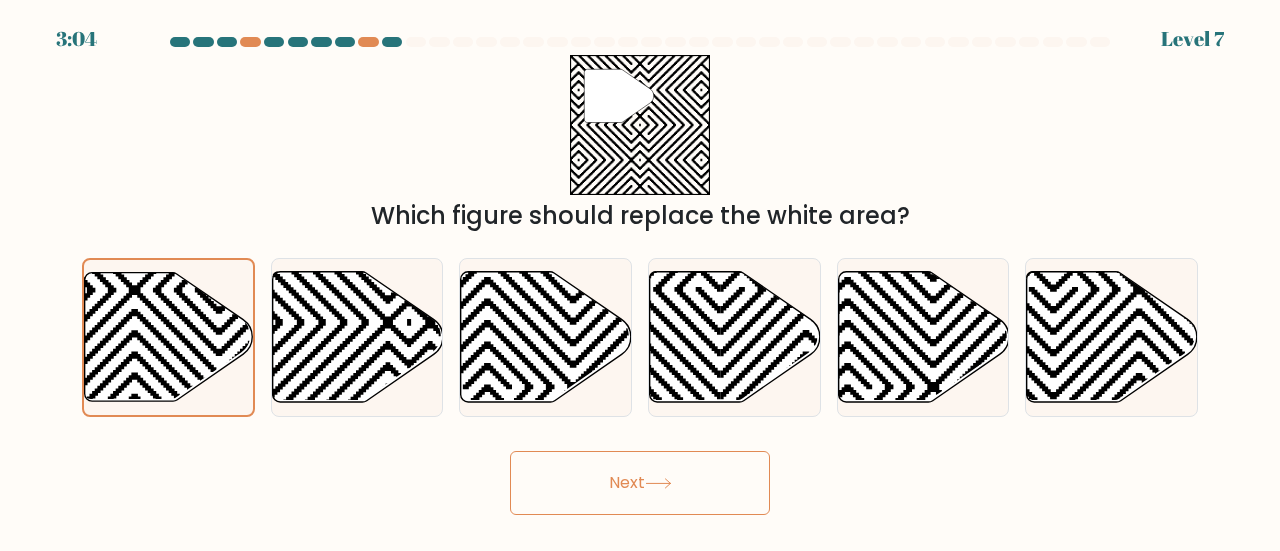 drag, startPoint x: 618, startPoint y: 507, endPoint x: 616, endPoint y: 495, distance: 12.165525 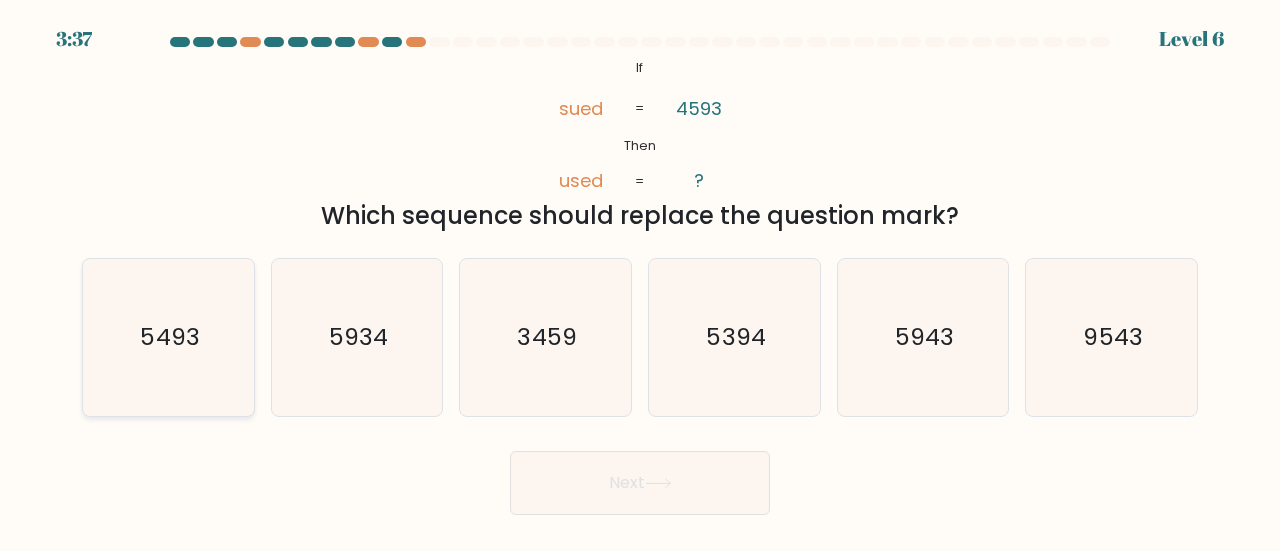click on "5493" 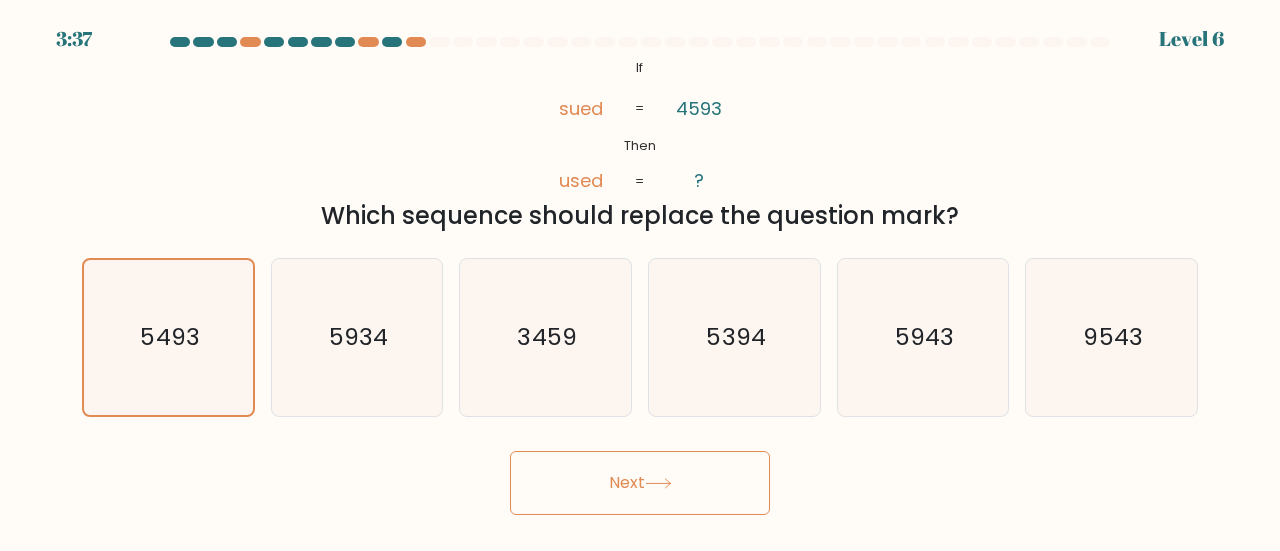 click on "Next" at bounding box center [640, 483] 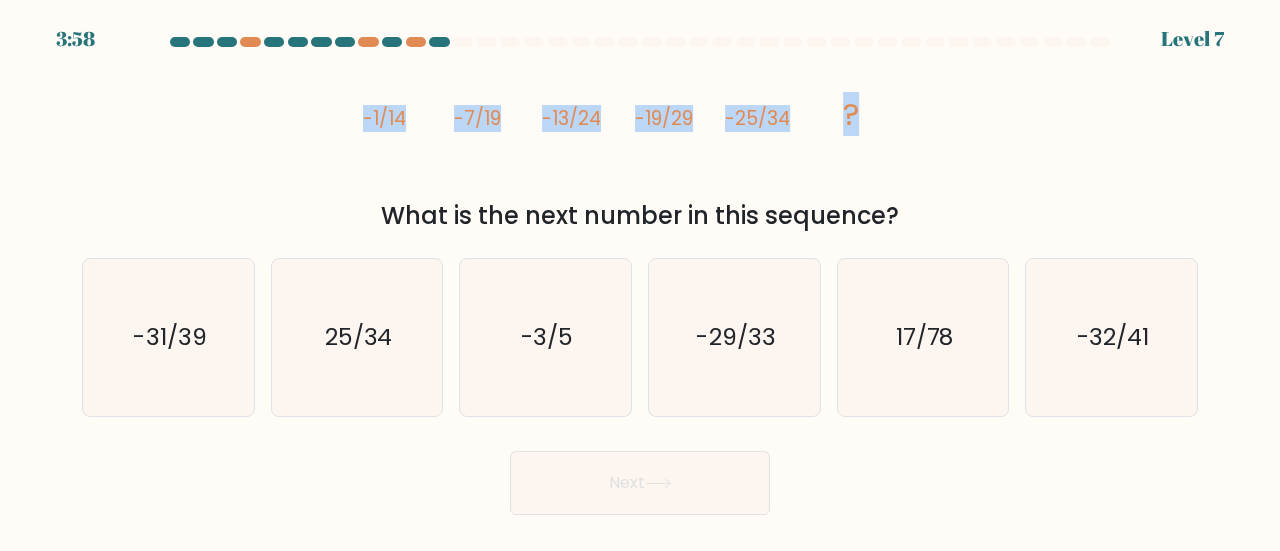 drag, startPoint x: 357, startPoint y: 119, endPoint x: 882, endPoint y: 105, distance: 525.18665 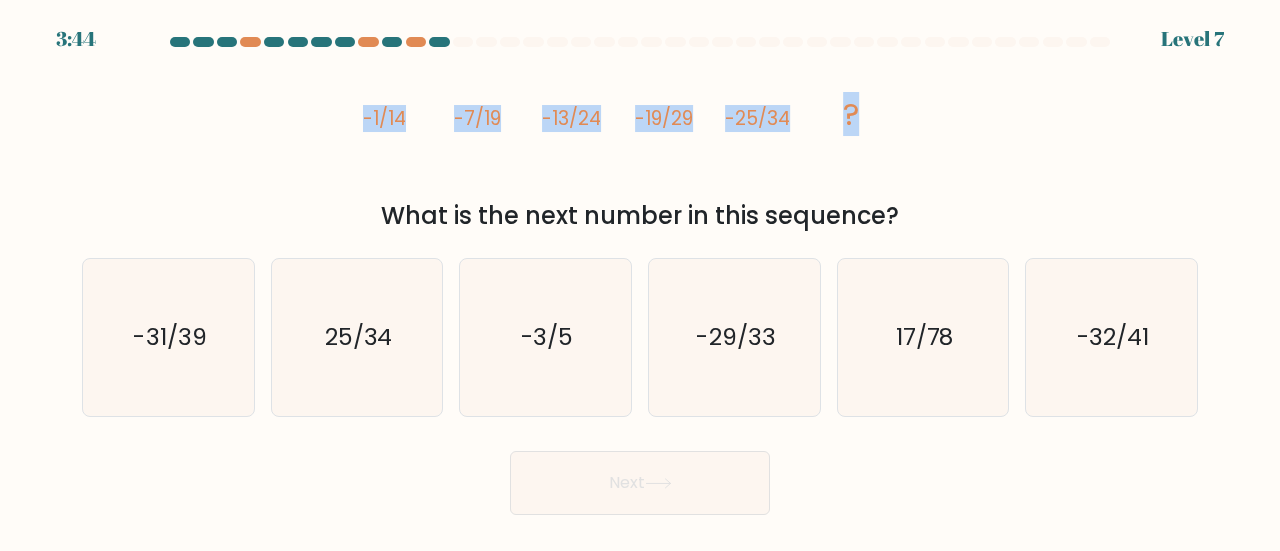 click on "image/svg+xml
-1/14
-7/19
-13/24
-19/29
-25/34
?
What is the next number in this sequence?" at bounding box center (640, 144) 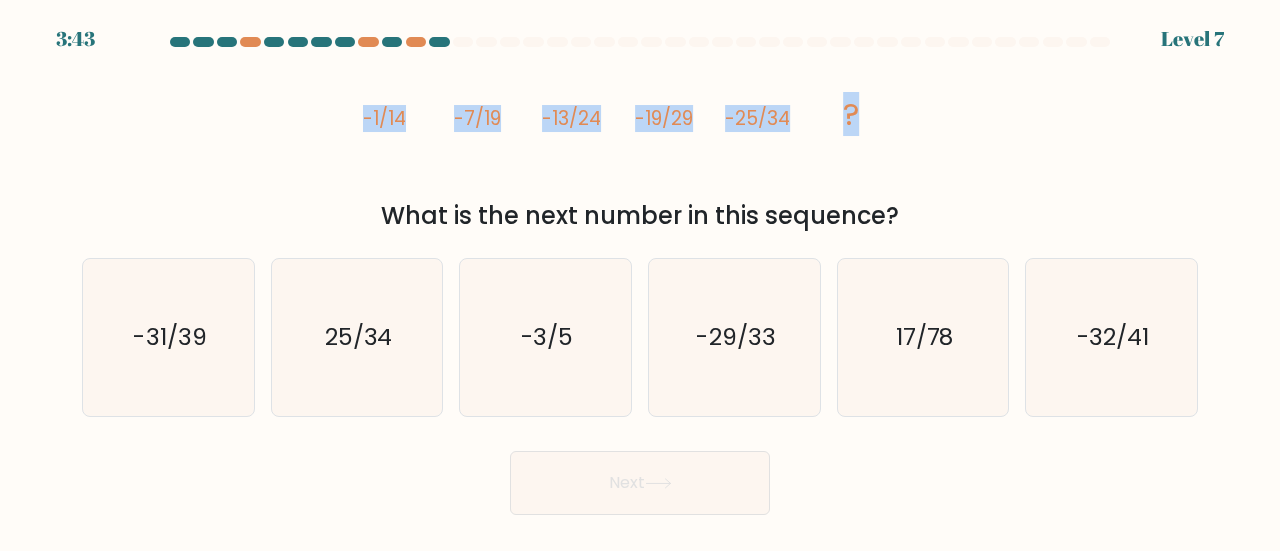 click on "-19/29" 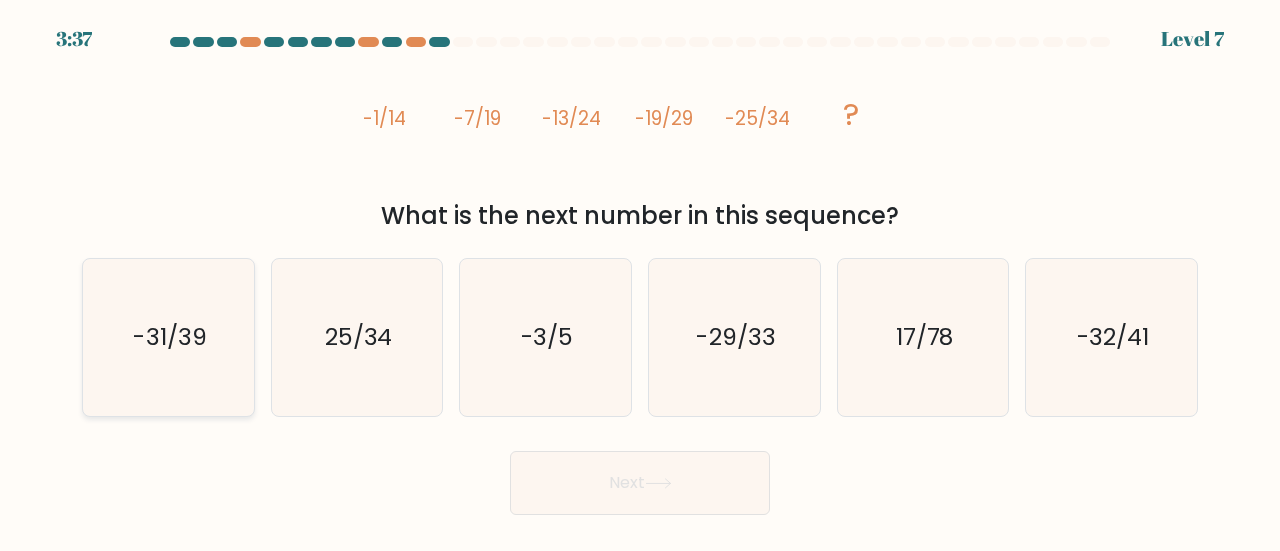click on "-31/39" 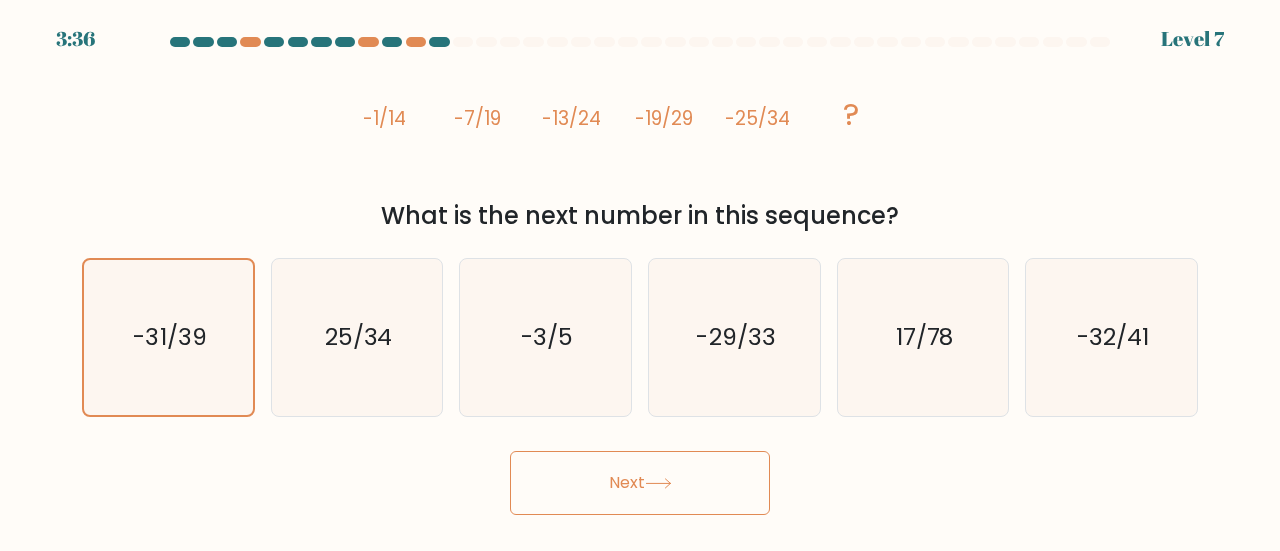click on "Next" at bounding box center (640, 483) 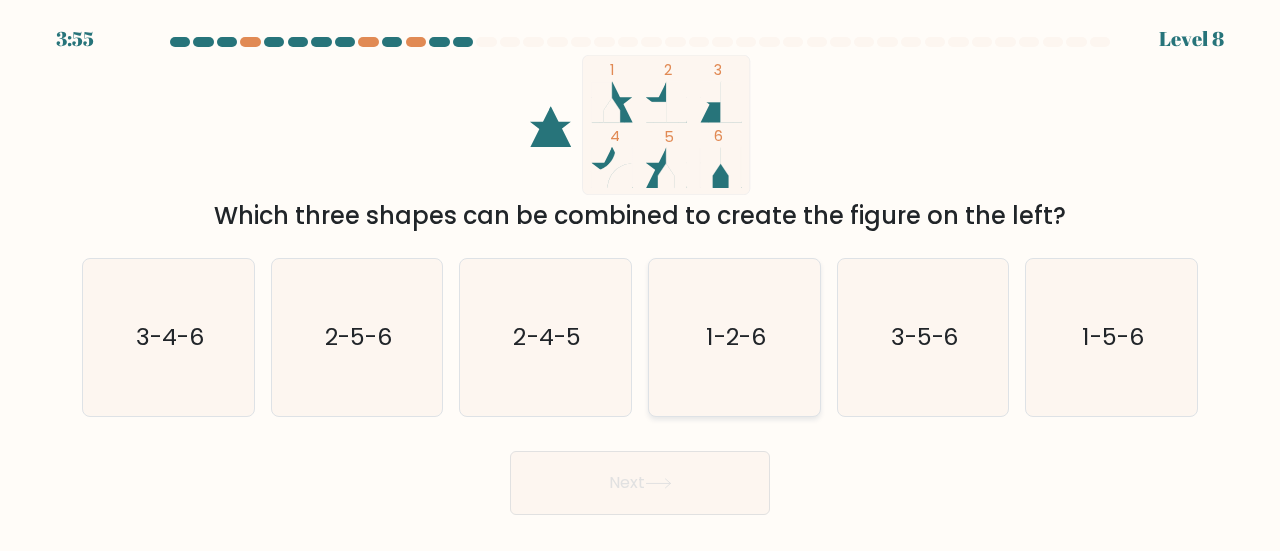 click on "1-2-6" 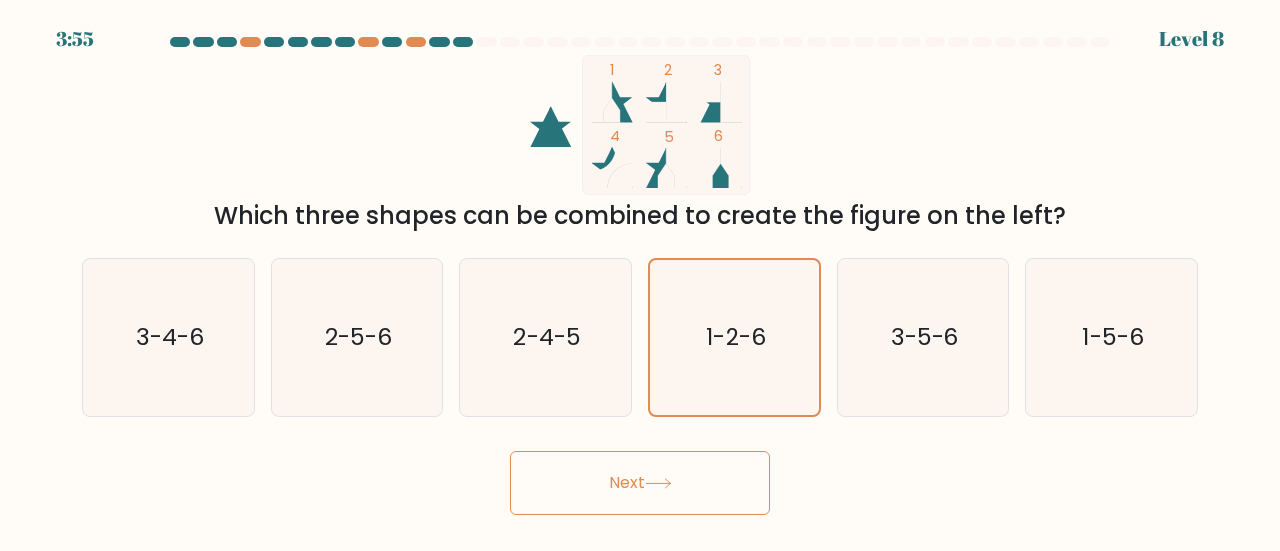drag, startPoint x: 597, startPoint y: 528, endPoint x: 598, endPoint y: 508, distance: 20.024984 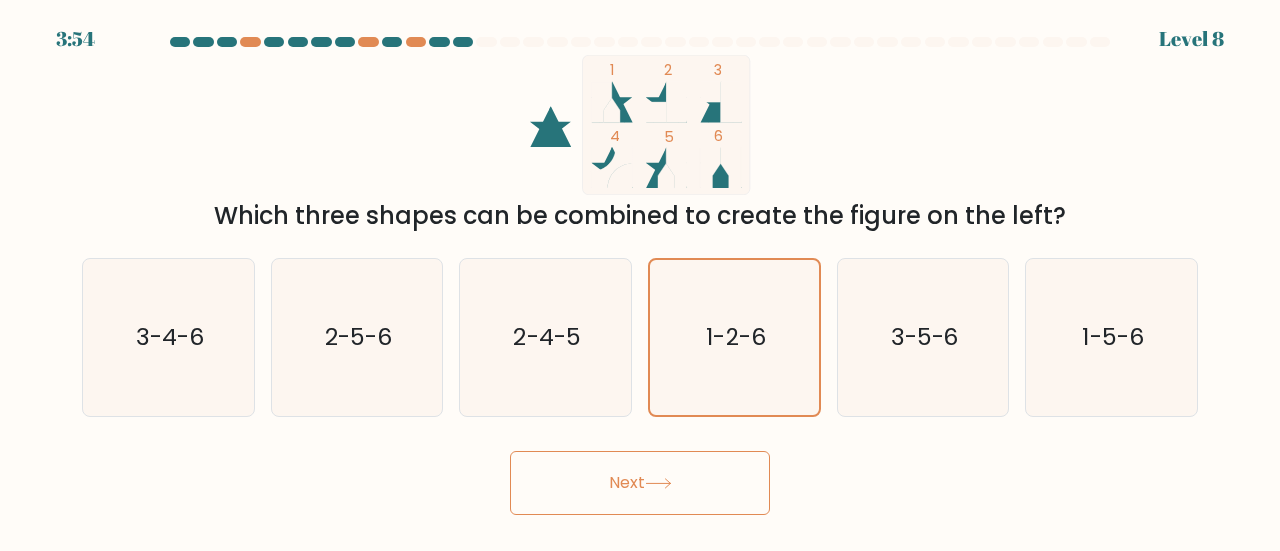 click on "Next" at bounding box center (640, 483) 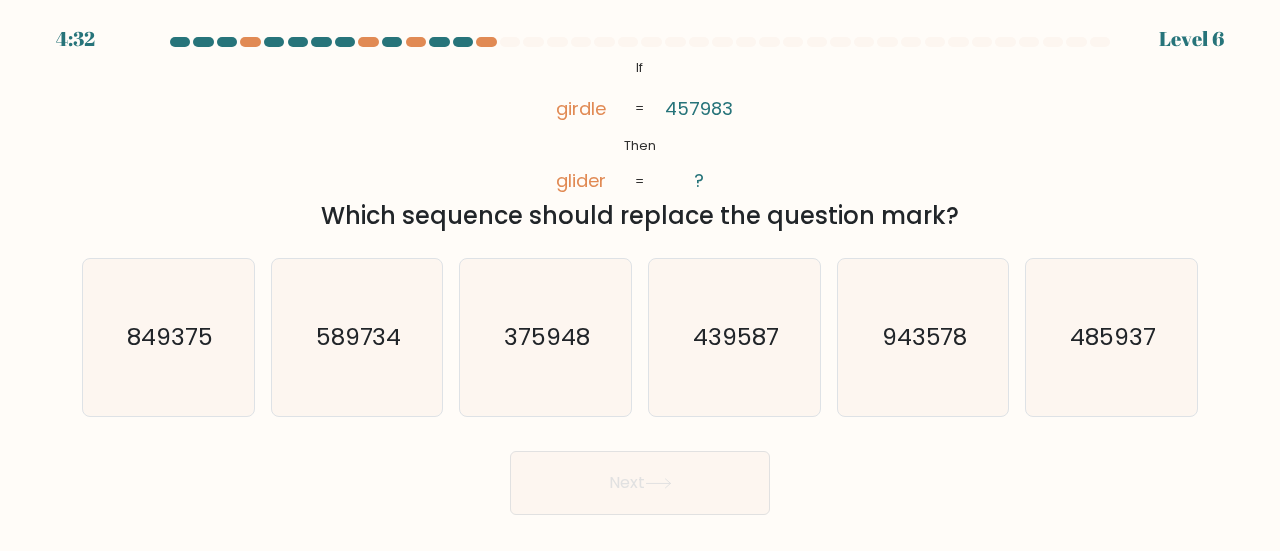 drag, startPoint x: 1110, startPoint y: 349, endPoint x: 586, endPoint y: 491, distance: 542.8996 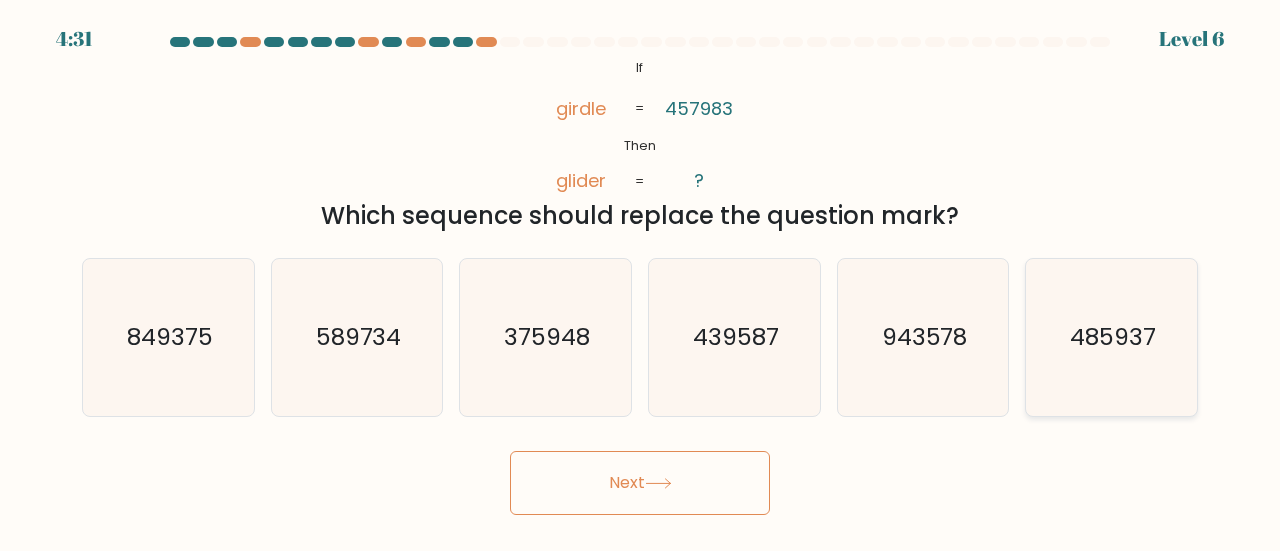 click on "485937" 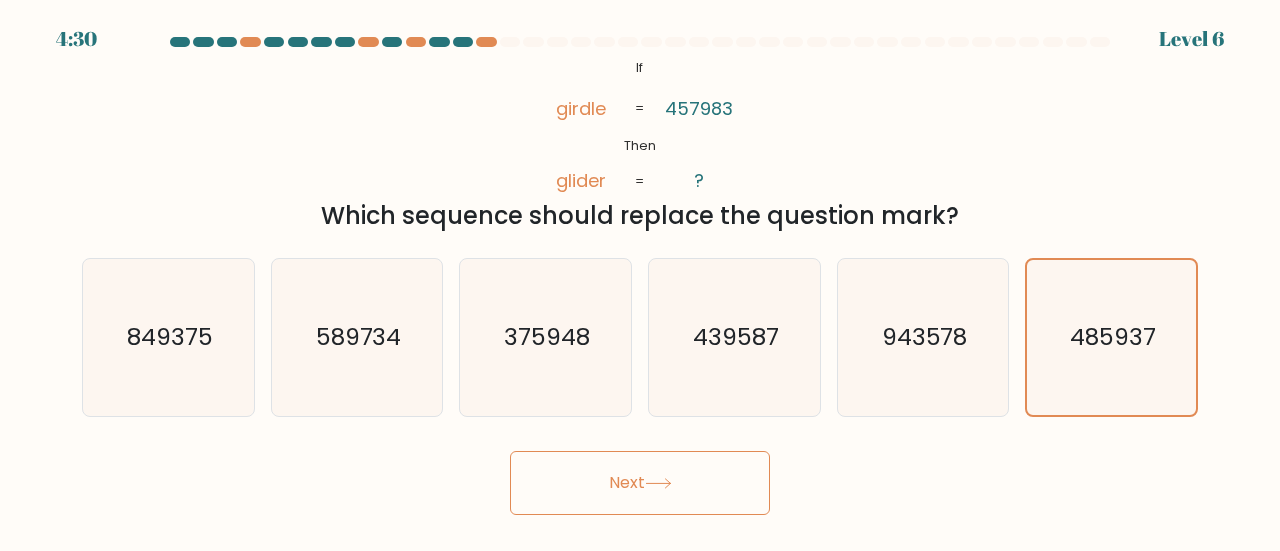 click on "Next" at bounding box center [640, 483] 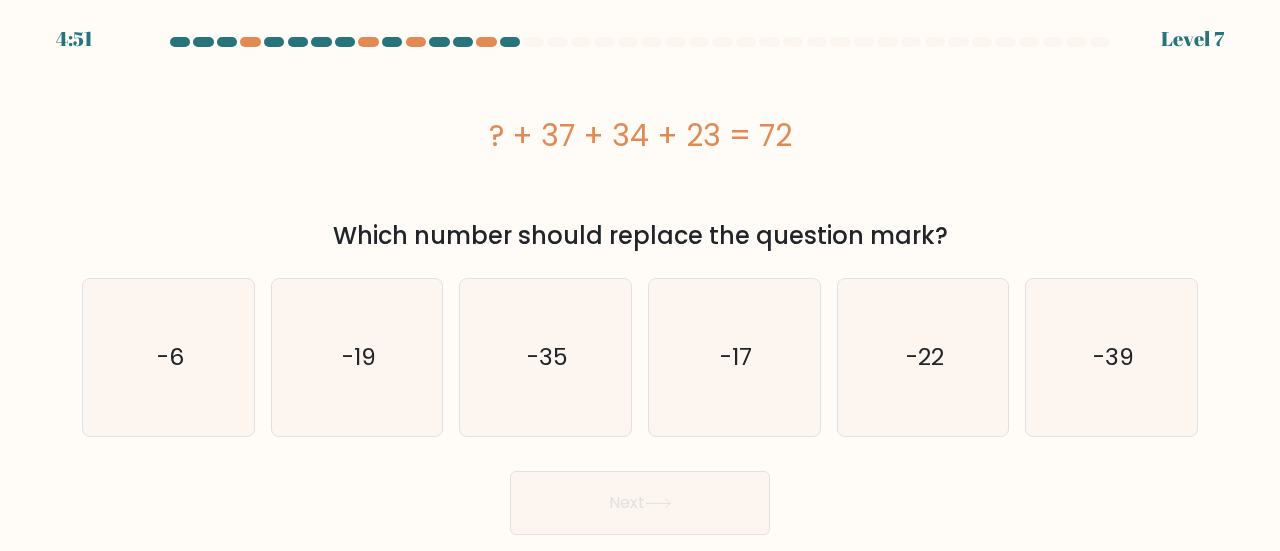 drag, startPoint x: 903, startPoint y: 339, endPoint x: 742, endPoint y: 447, distance: 193.86852 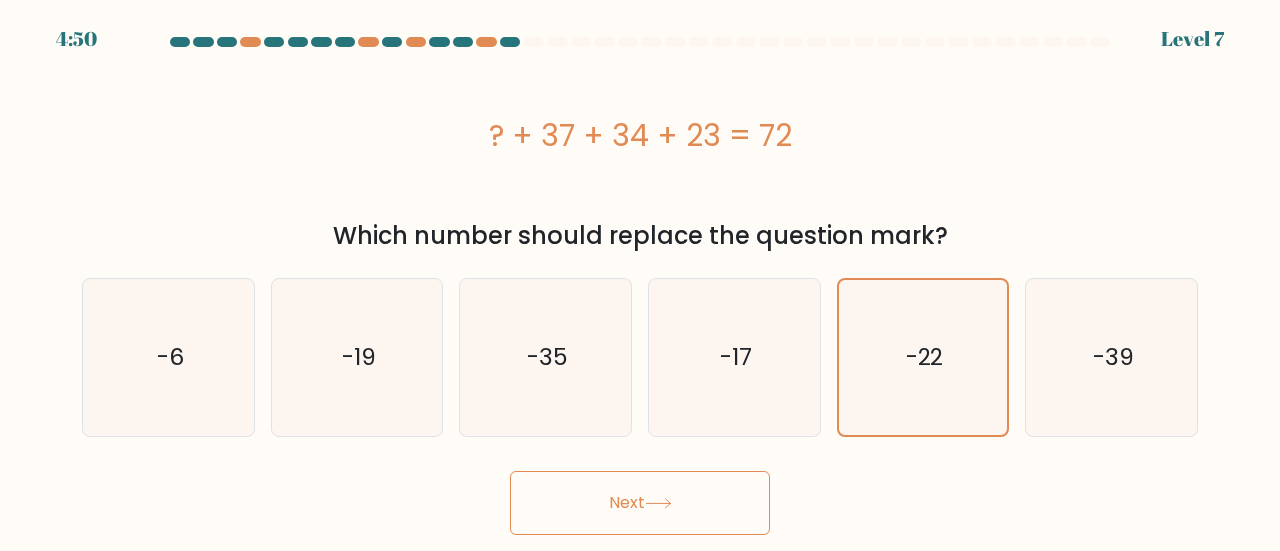 click on "Next" at bounding box center [640, 503] 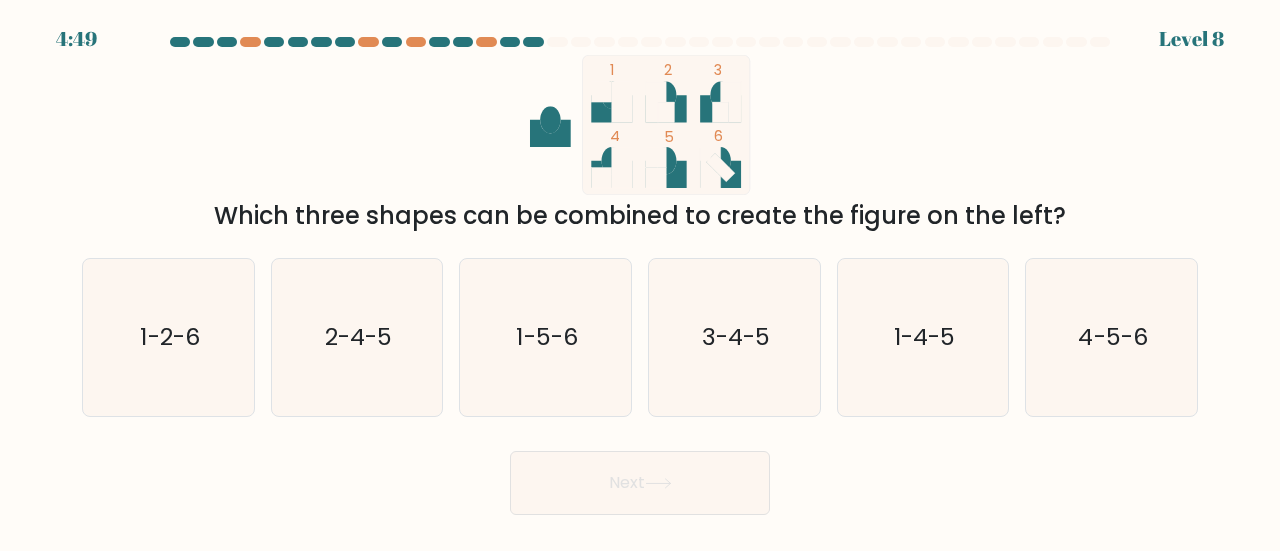 click on "Next" at bounding box center [640, 483] 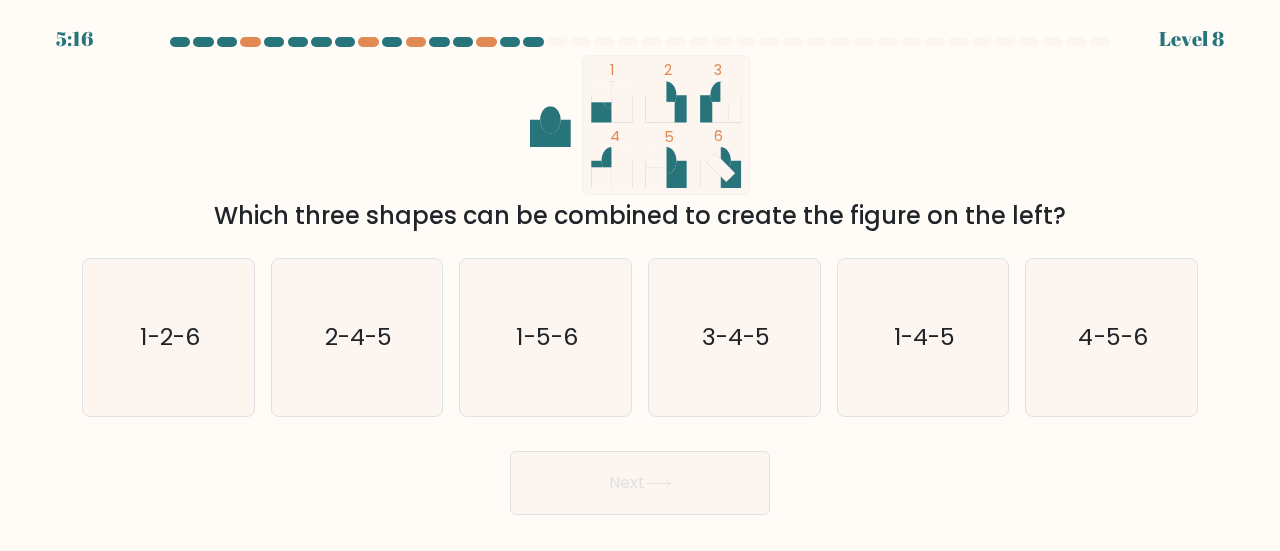 drag, startPoint x: 915, startPoint y: 347, endPoint x: 760, endPoint y: 438, distance: 179.7387 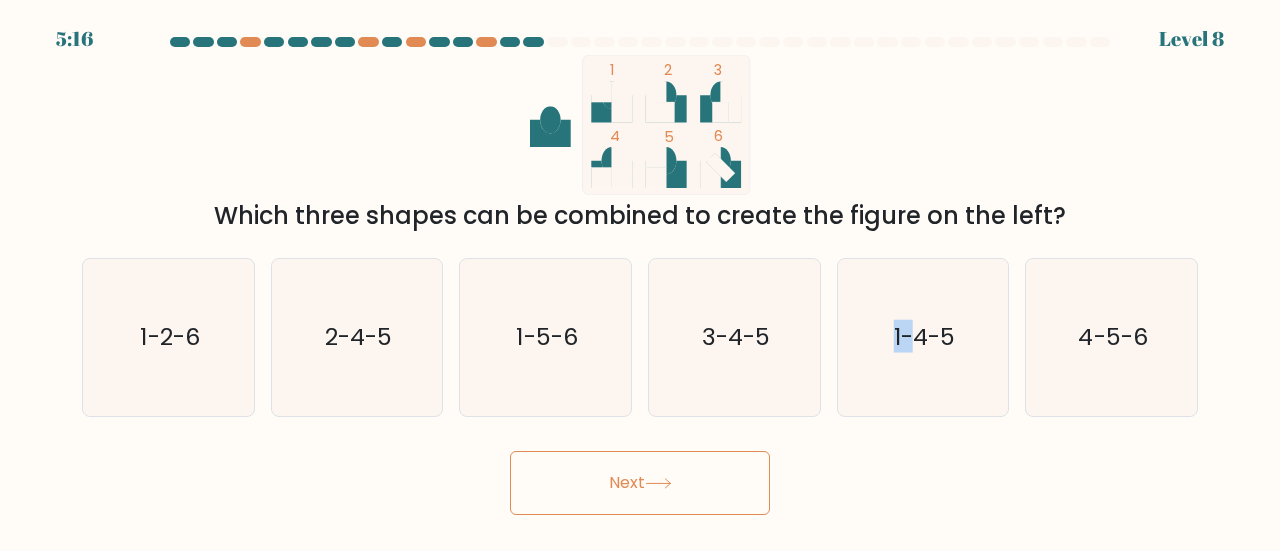 click on "Next" at bounding box center (640, 483) 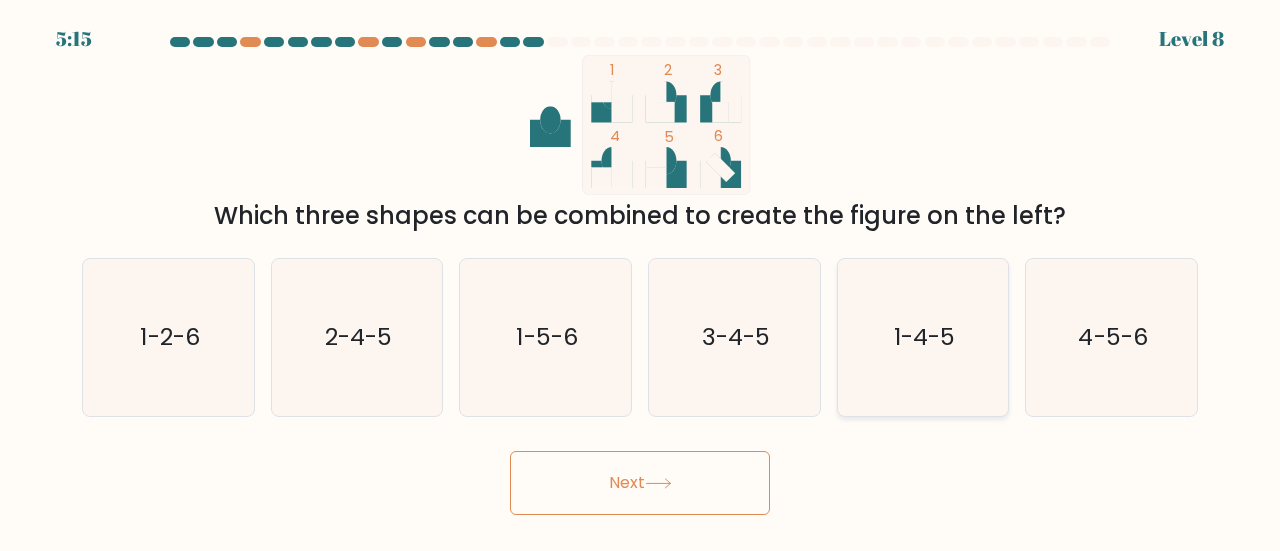 drag, startPoint x: 935, startPoint y: 315, endPoint x: 928, endPoint y: 328, distance: 14.764823 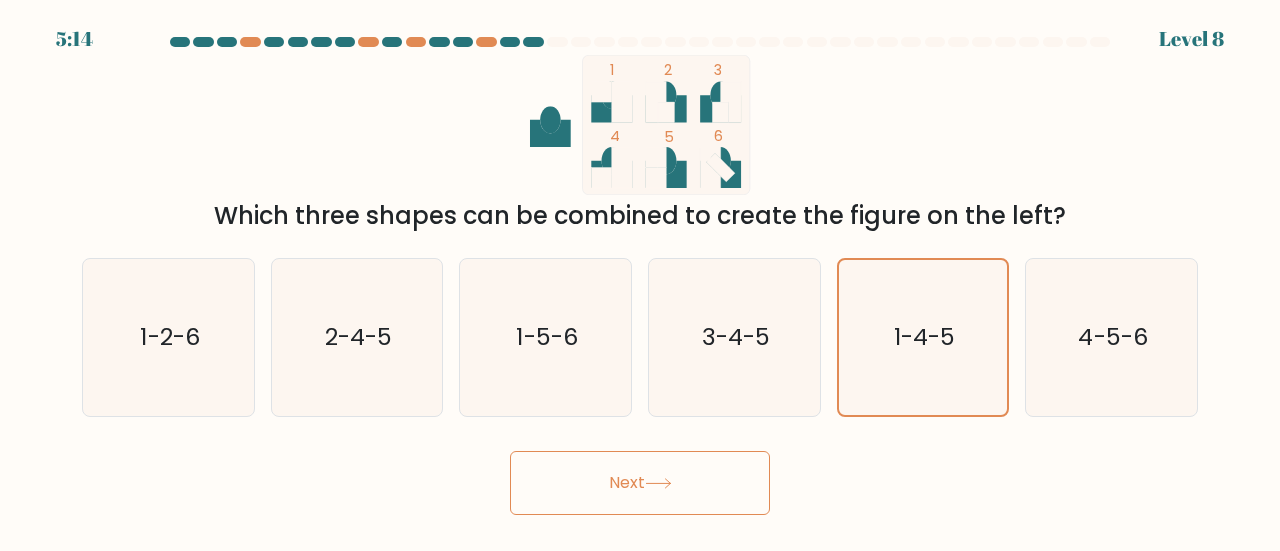 click on "Next" at bounding box center (640, 483) 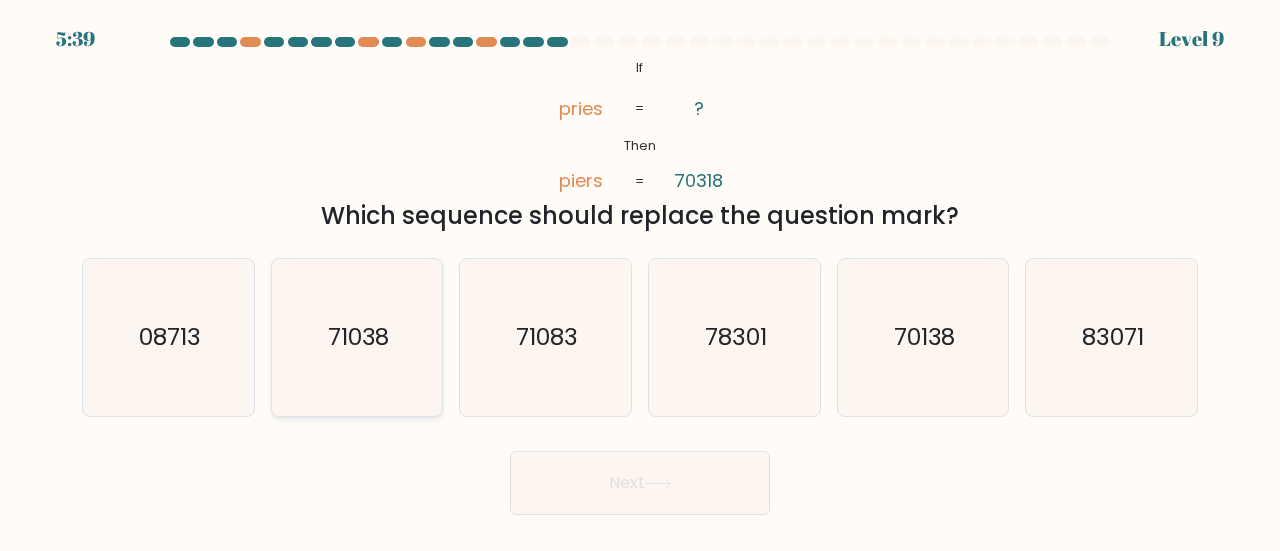 click on "71038" 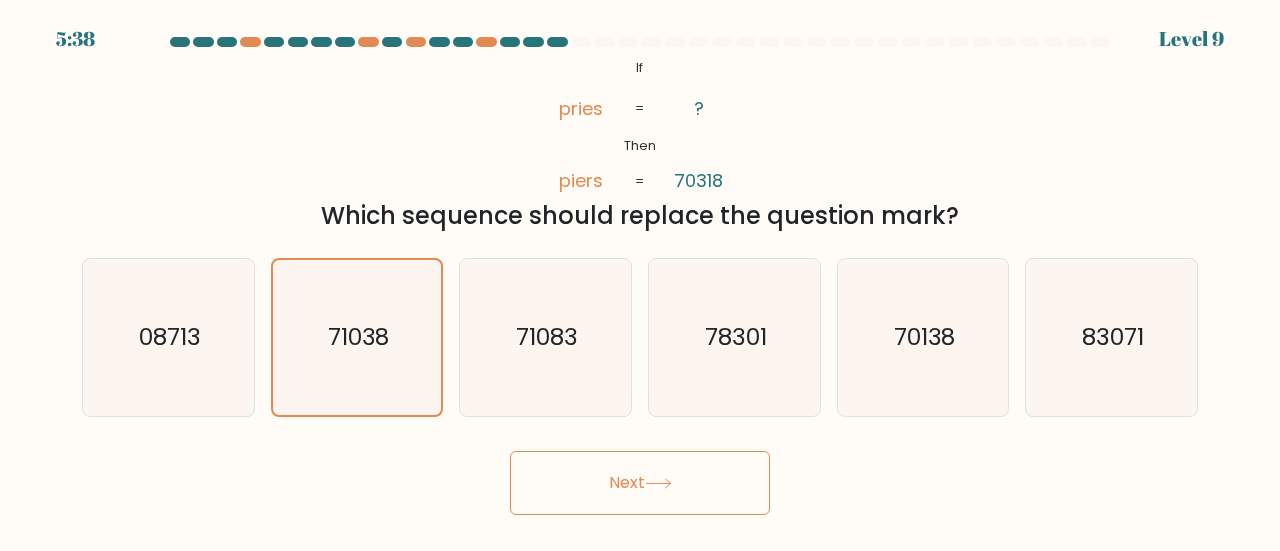 click on "Next" at bounding box center [640, 483] 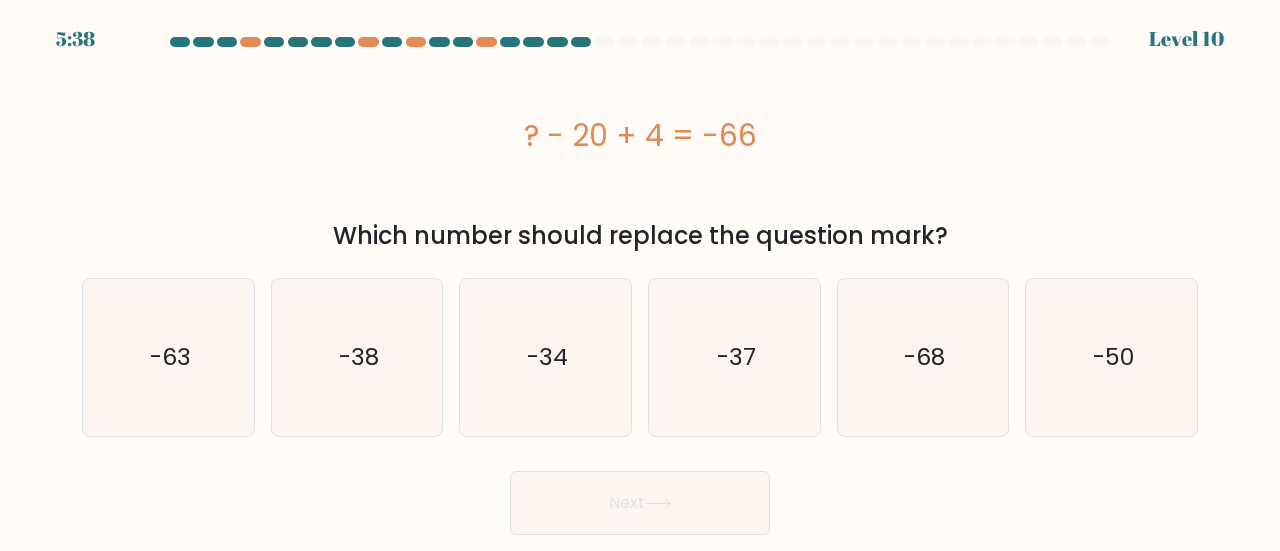 click on "Next" at bounding box center [640, 503] 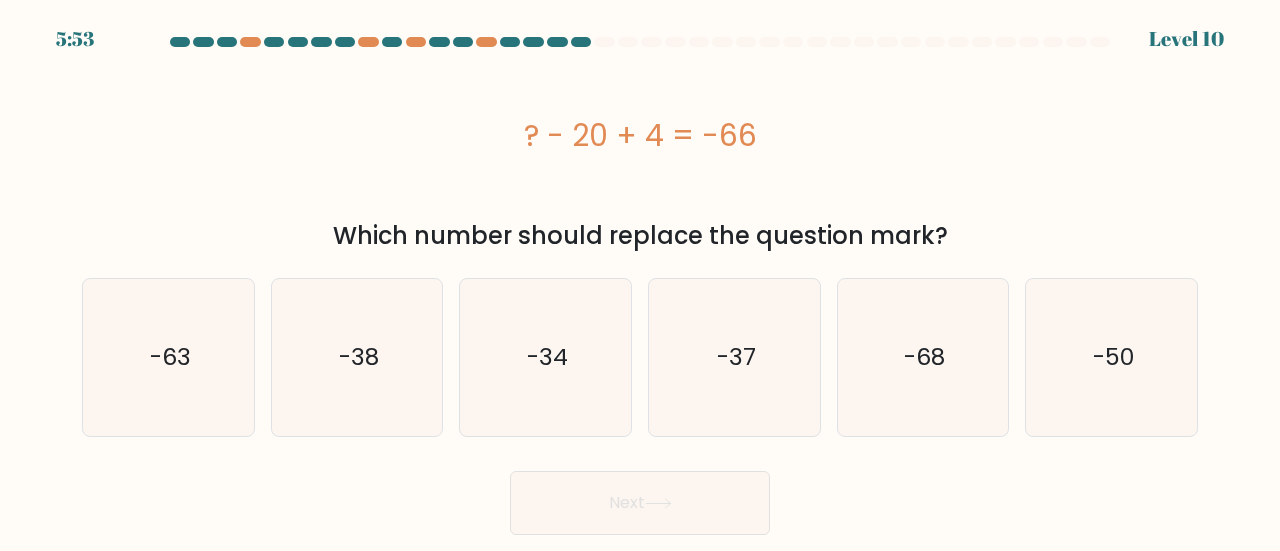 drag, startPoint x: 1077, startPoint y: 297, endPoint x: 787, endPoint y: 455, distance: 330.24838 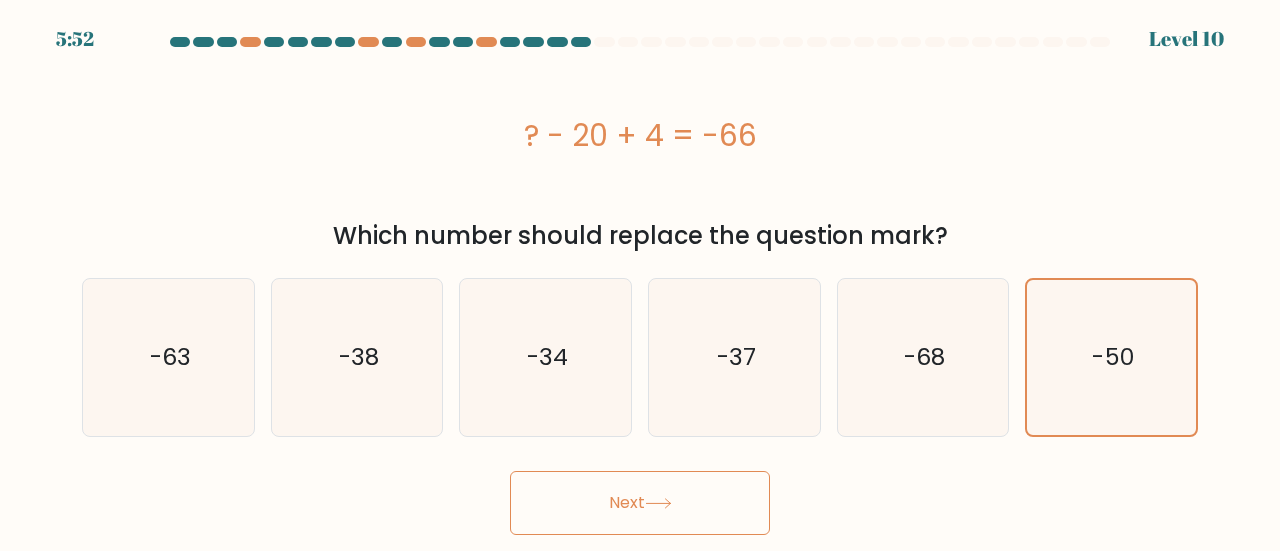 click on "Next" at bounding box center (640, 503) 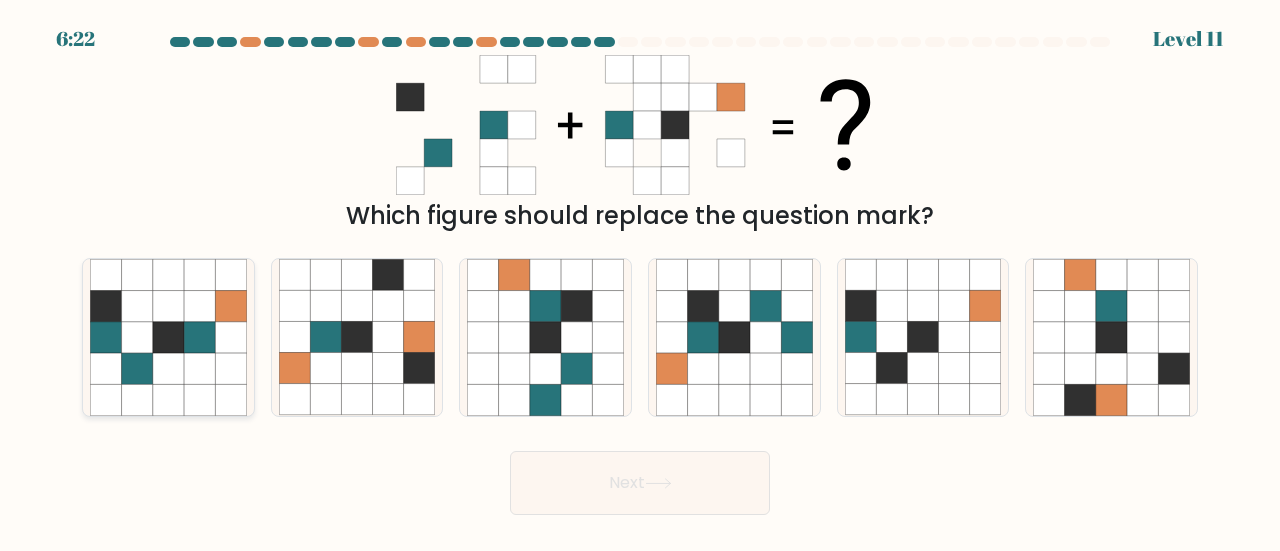 click 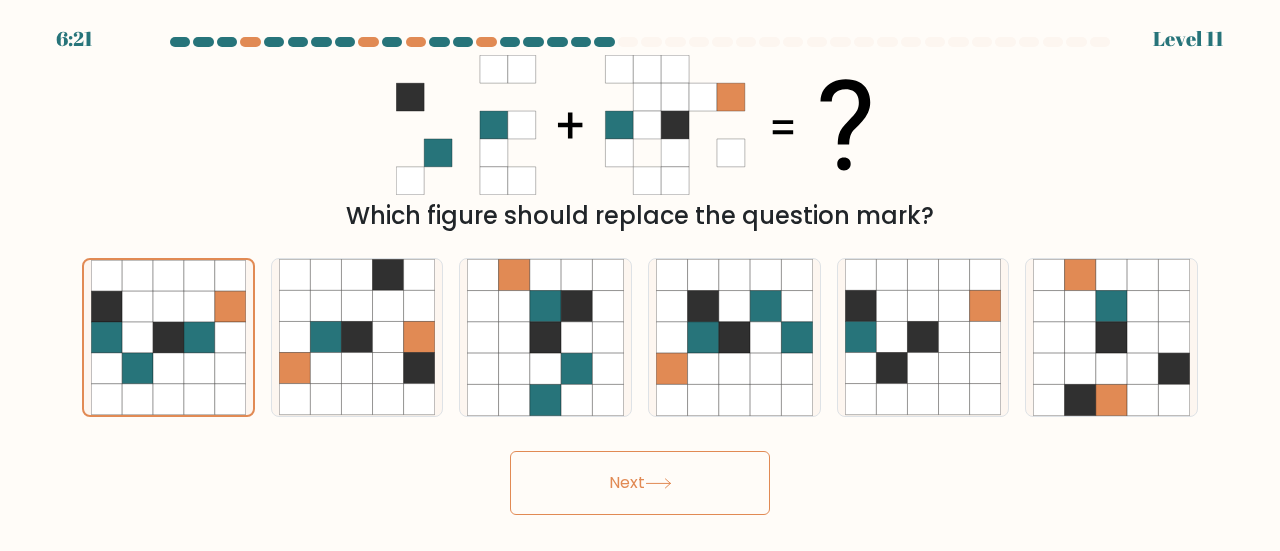 click on "Next" at bounding box center [640, 483] 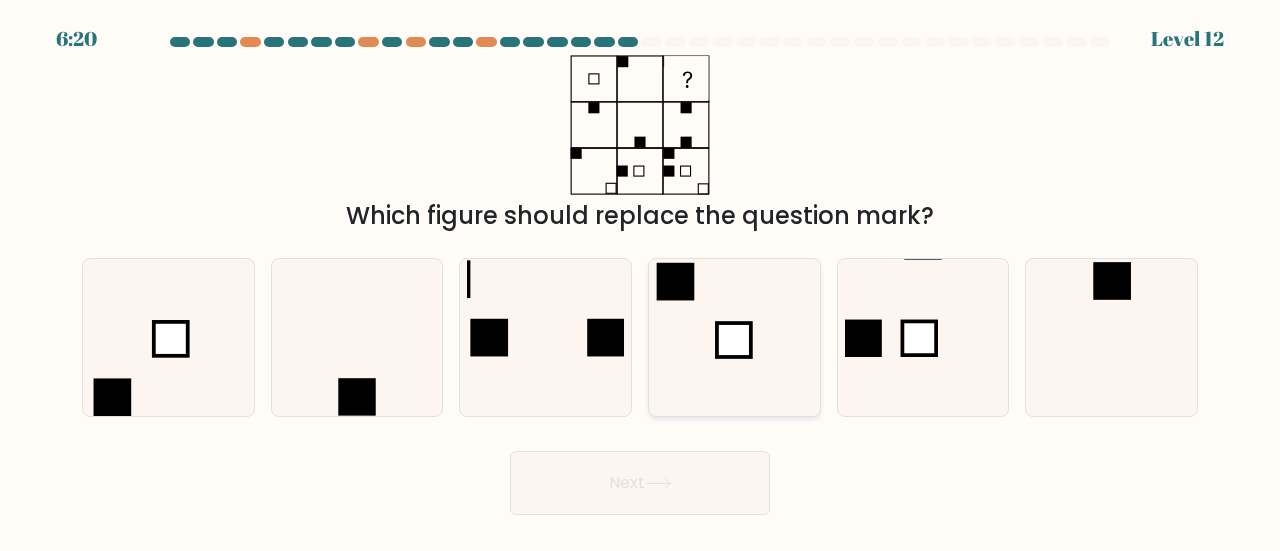 click 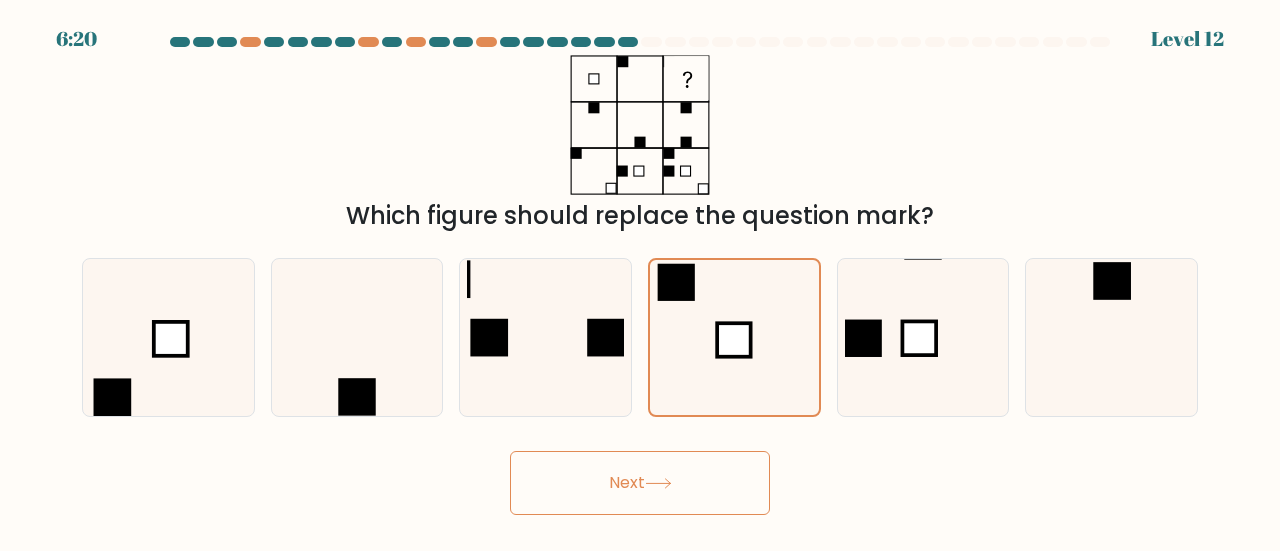 click on "Next" at bounding box center (640, 483) 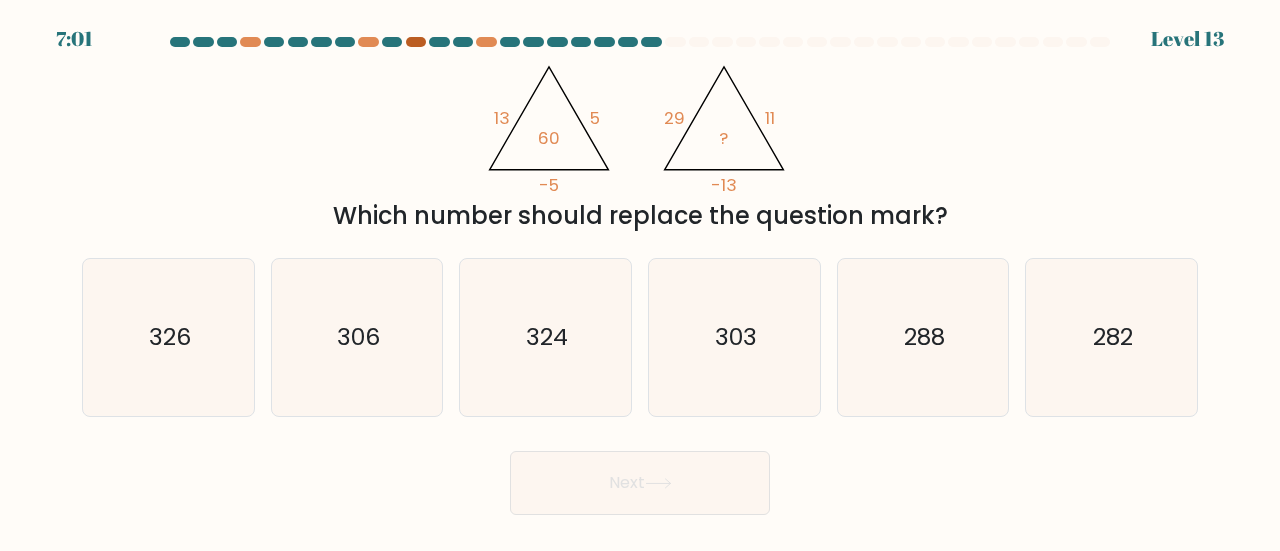 click at bounding box center (416, 42) 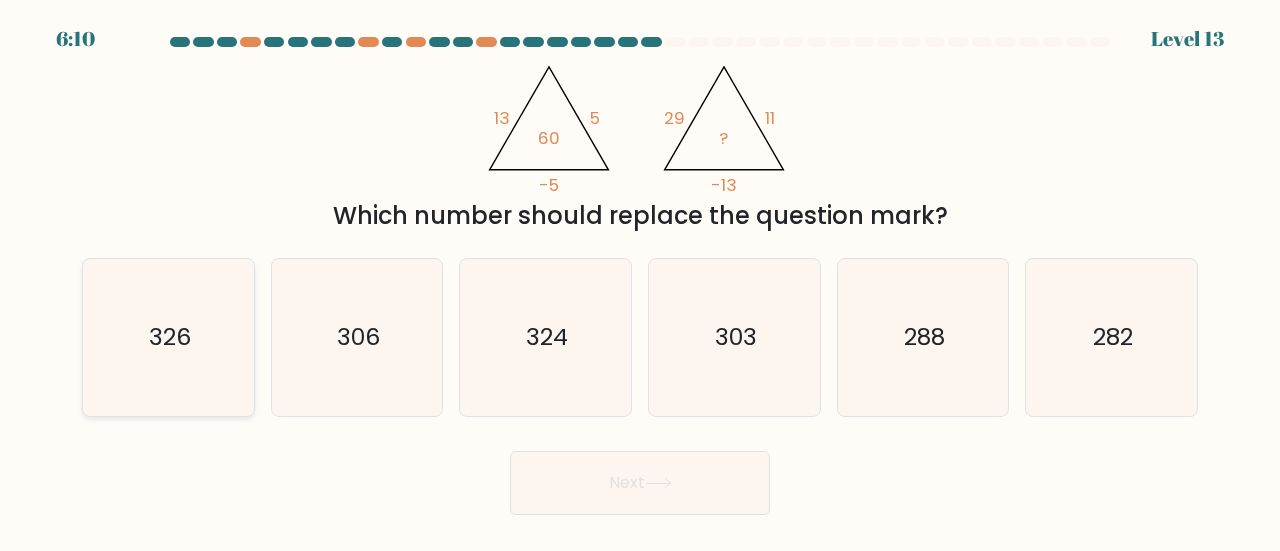 click on "326" at bounding box center [168, 337] 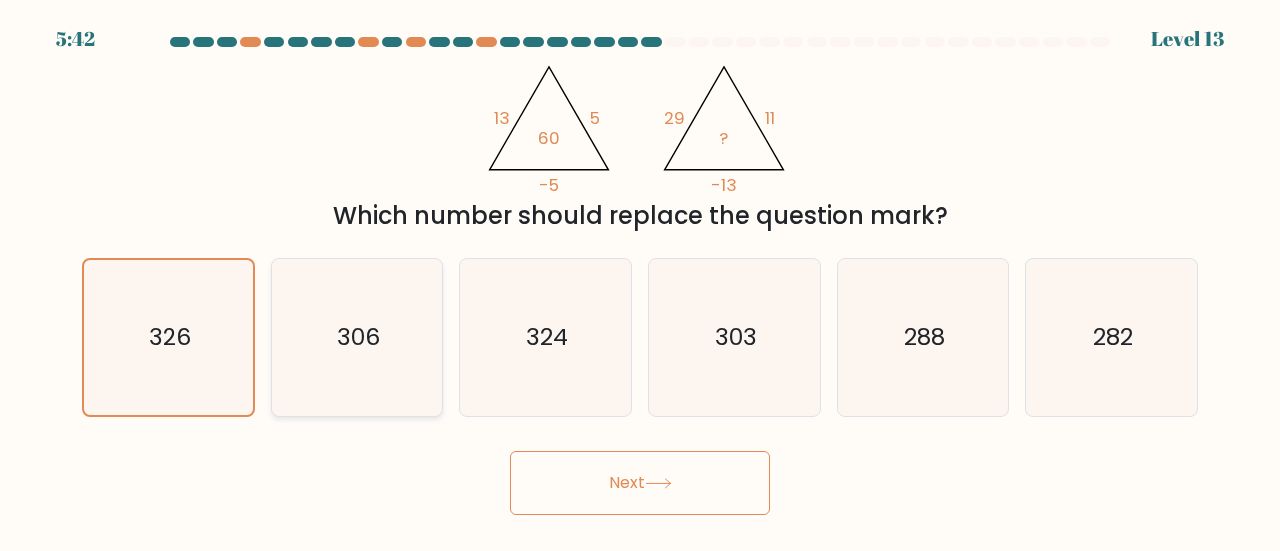 click on "306" 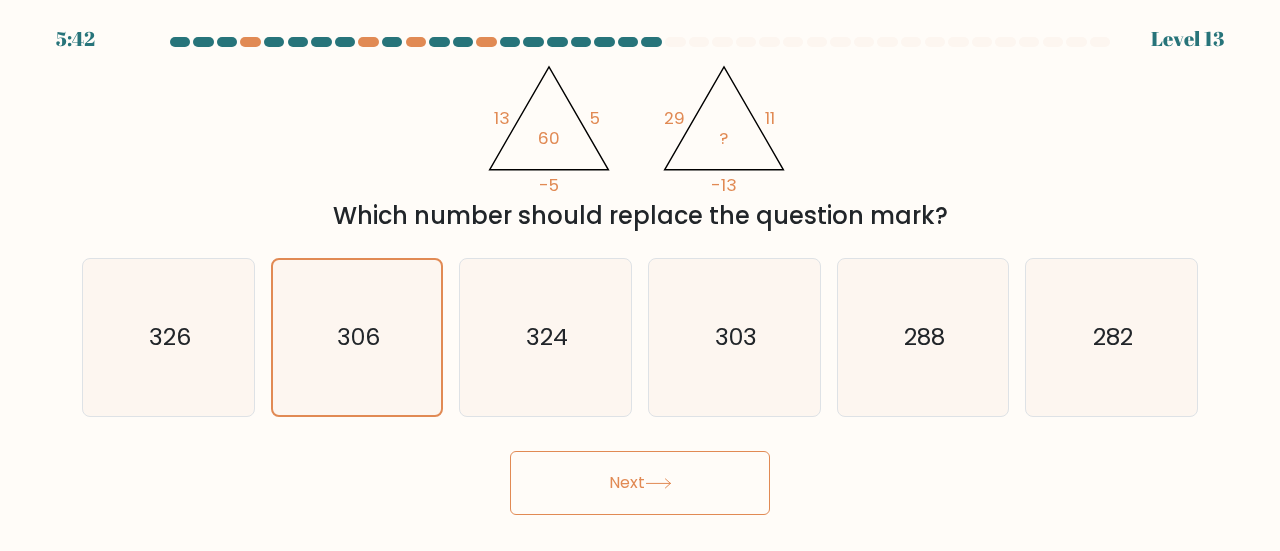 click on "Next" at bounding box center [640, 483] 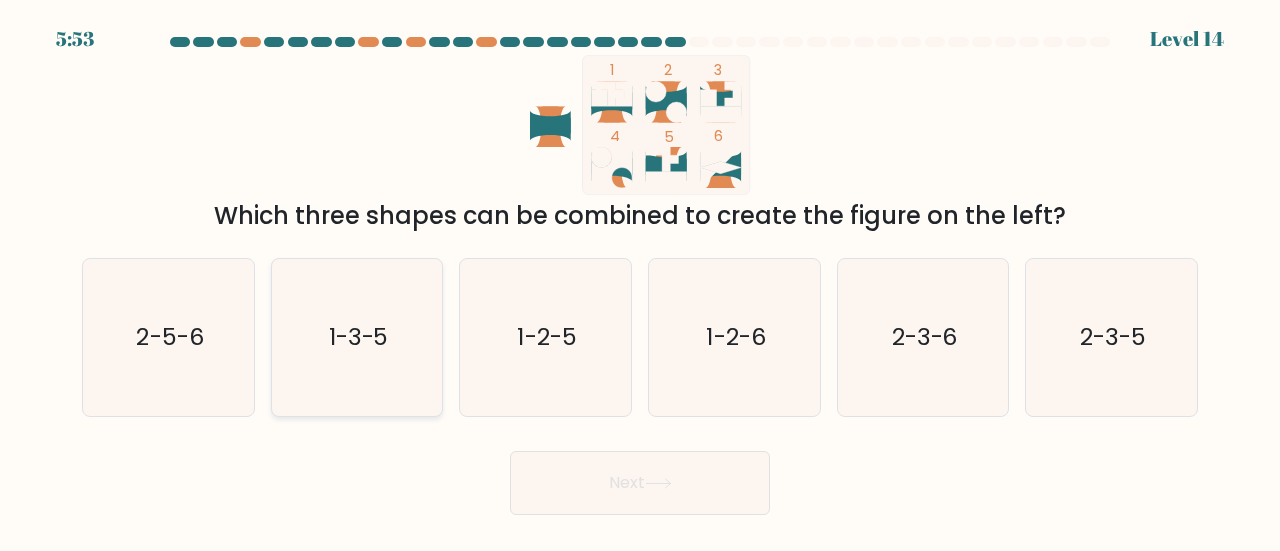 click on "1-3-5" 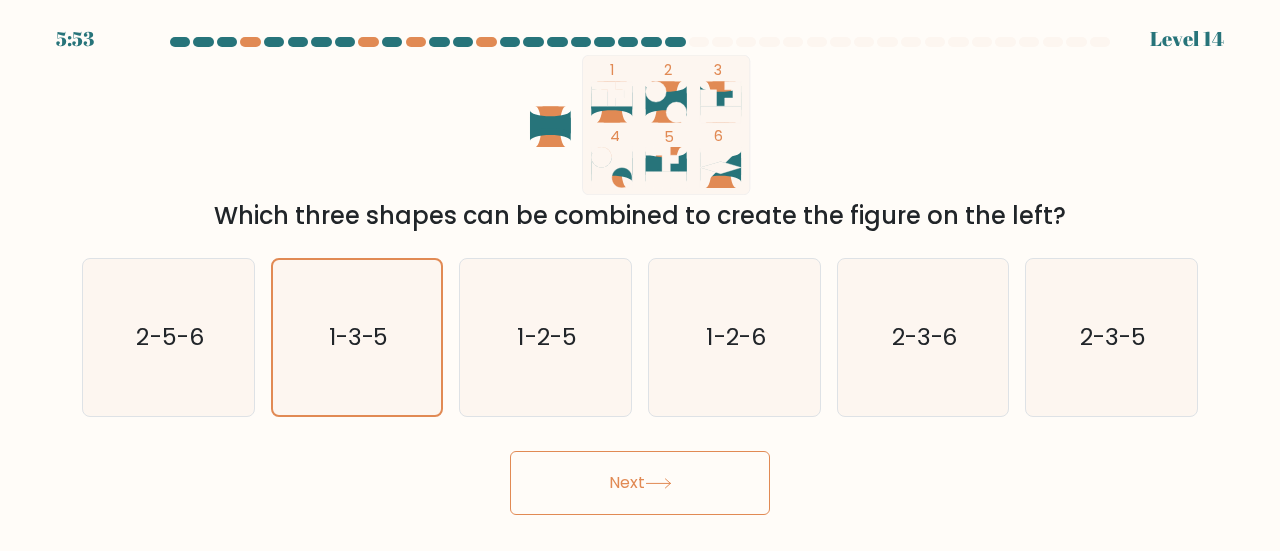 click on "Next" at bounding box center [640, 483] 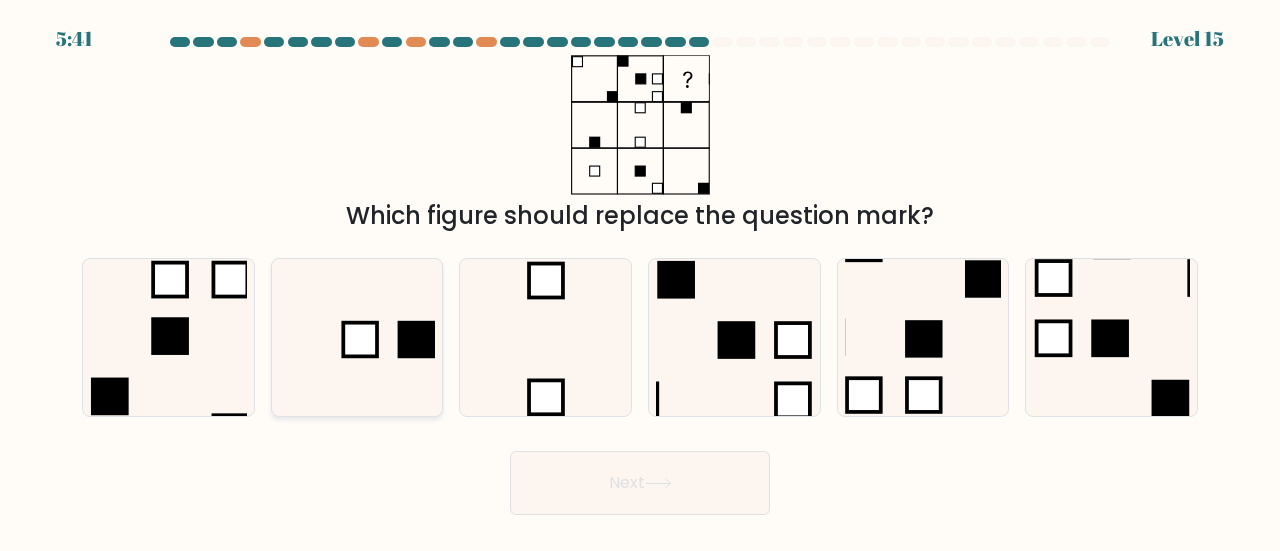 click 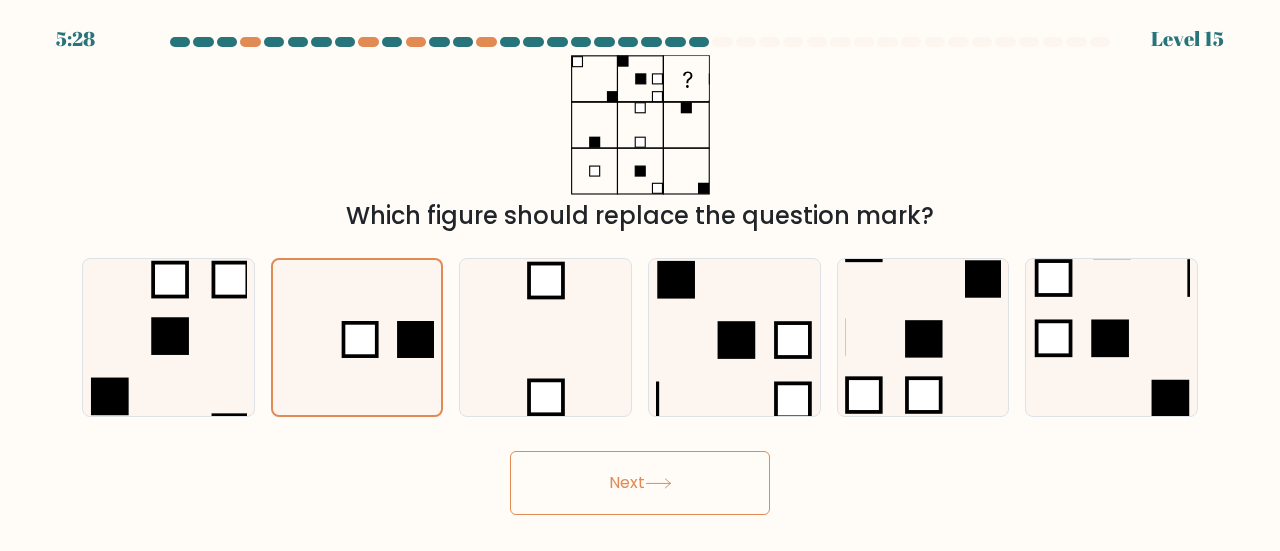 click on "Next" at bounding box center (640, 483) 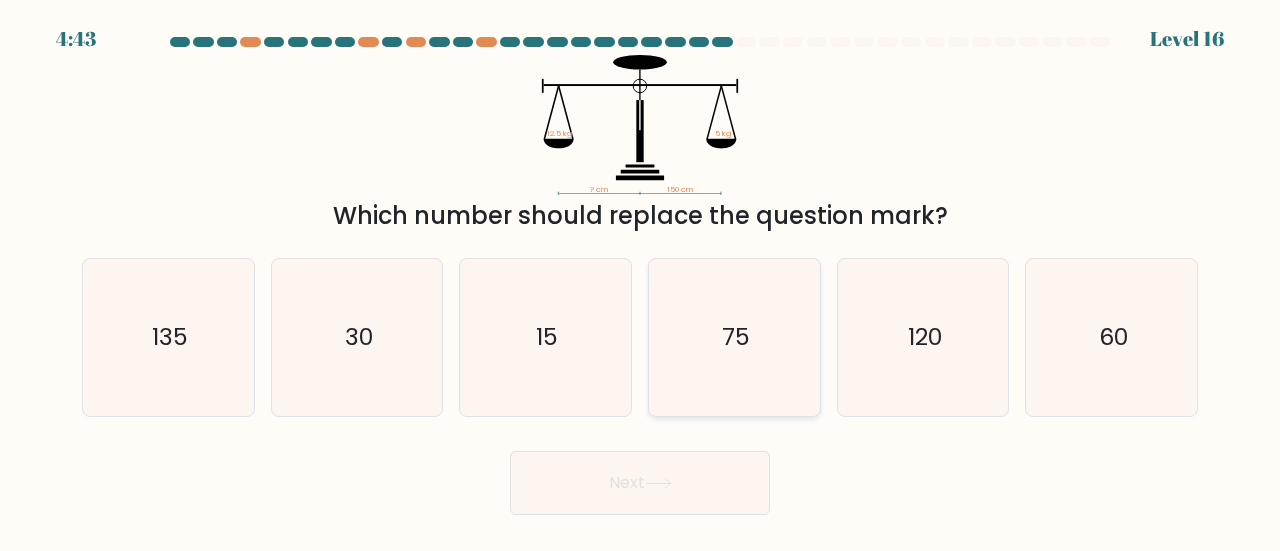 drag, startPoint x: 739, startPoint y: 347, endPoint x: 703, endPoint y: 395, distance: 60 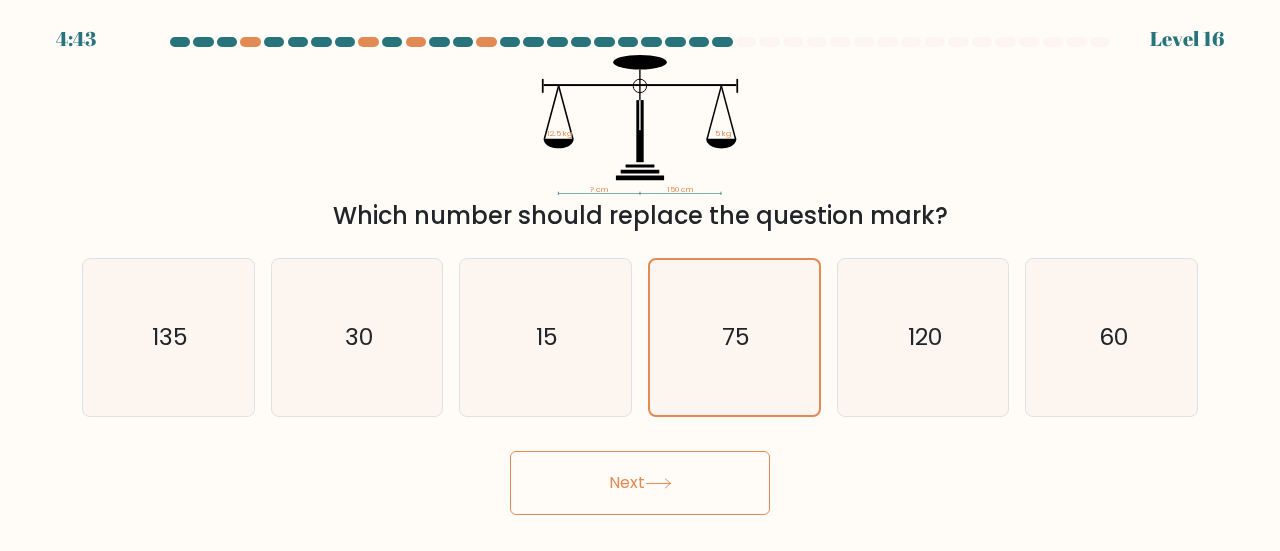 click on "Next" at bounding box center (640, 483) 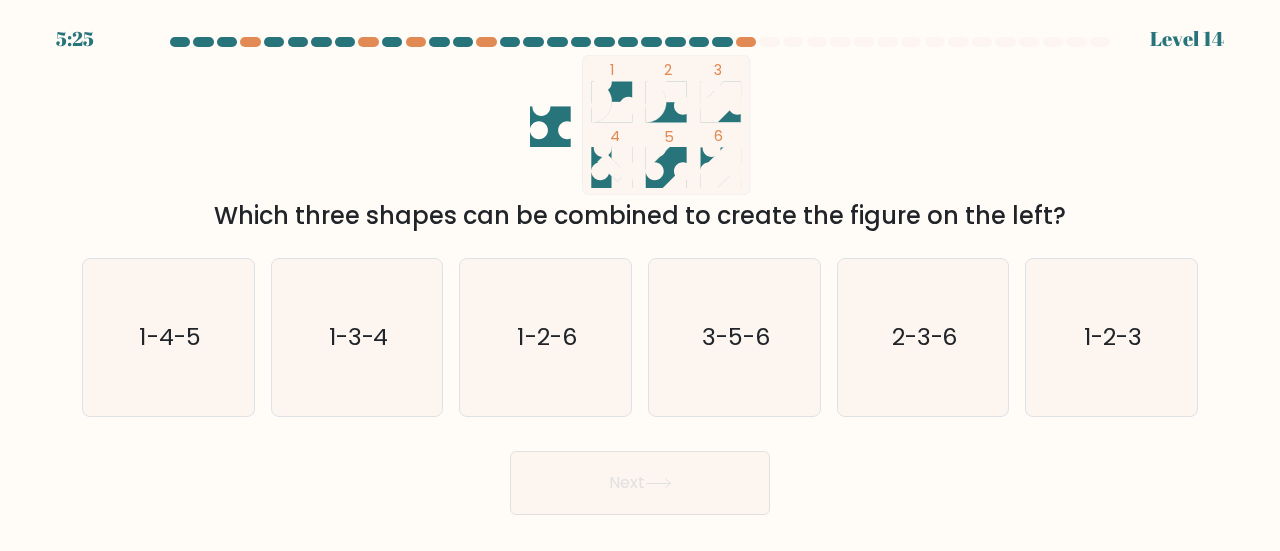 click at bounding box center [722, 42] 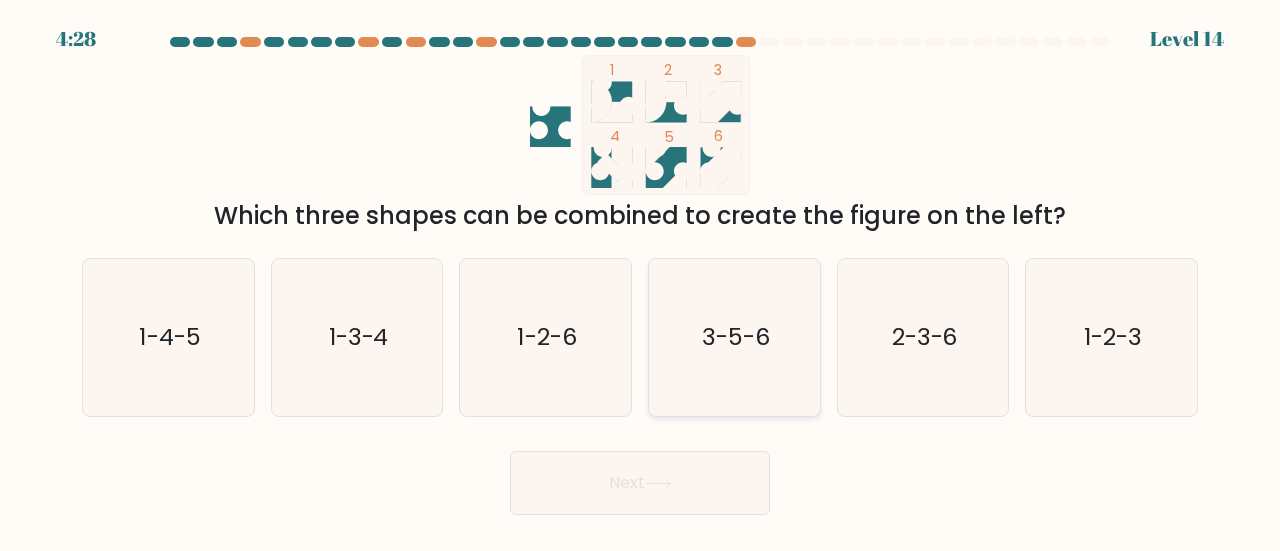 click on "3-5-6" 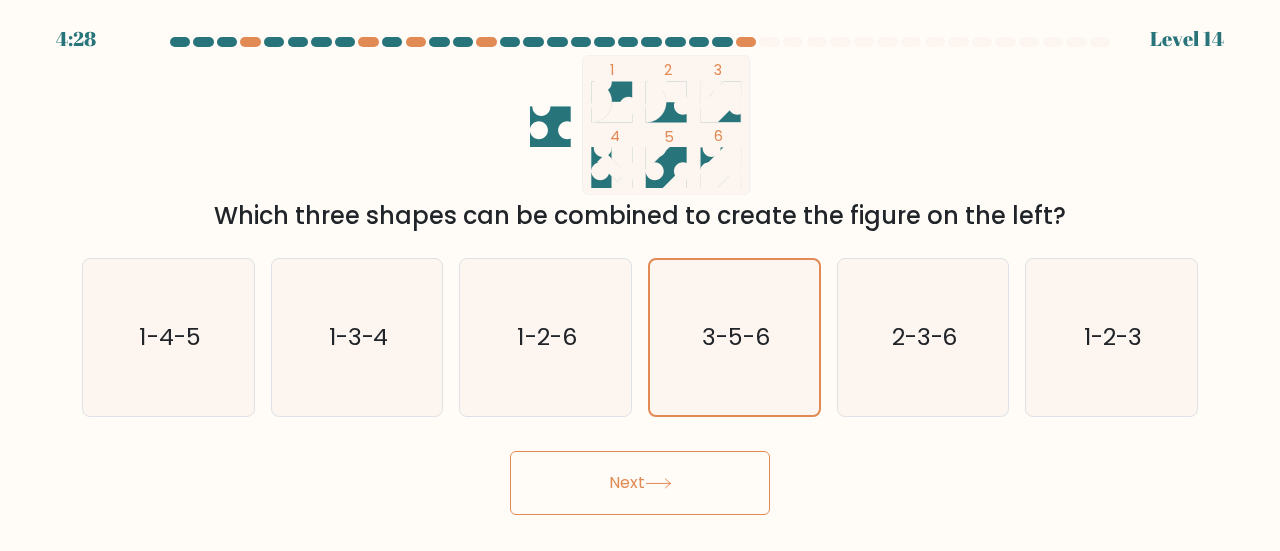 click on "Next" at bounding box center [640, 483] 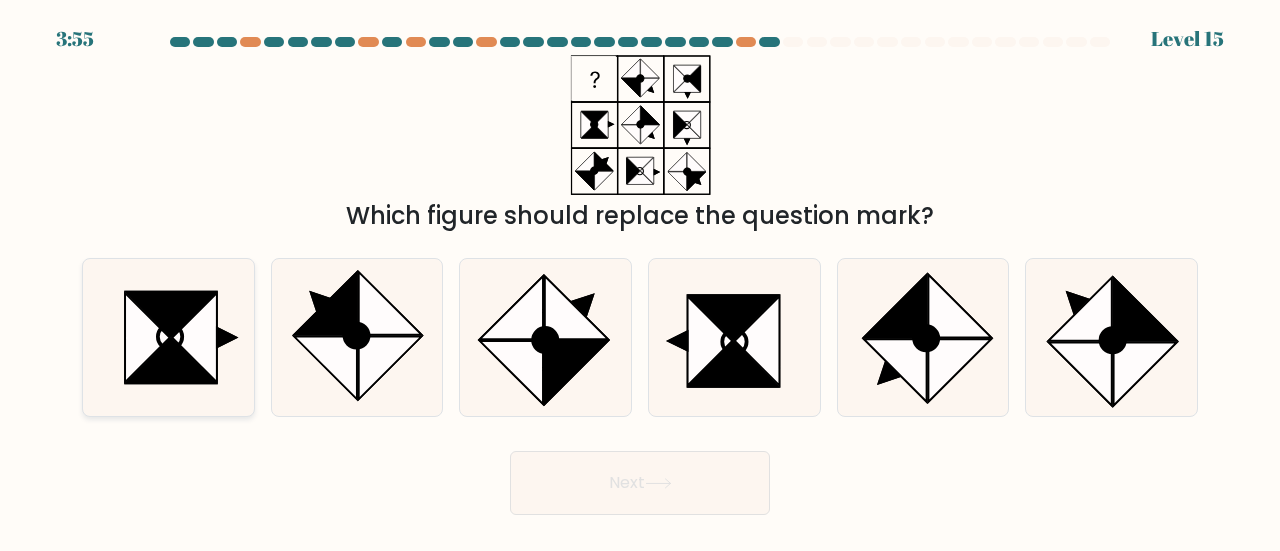 click 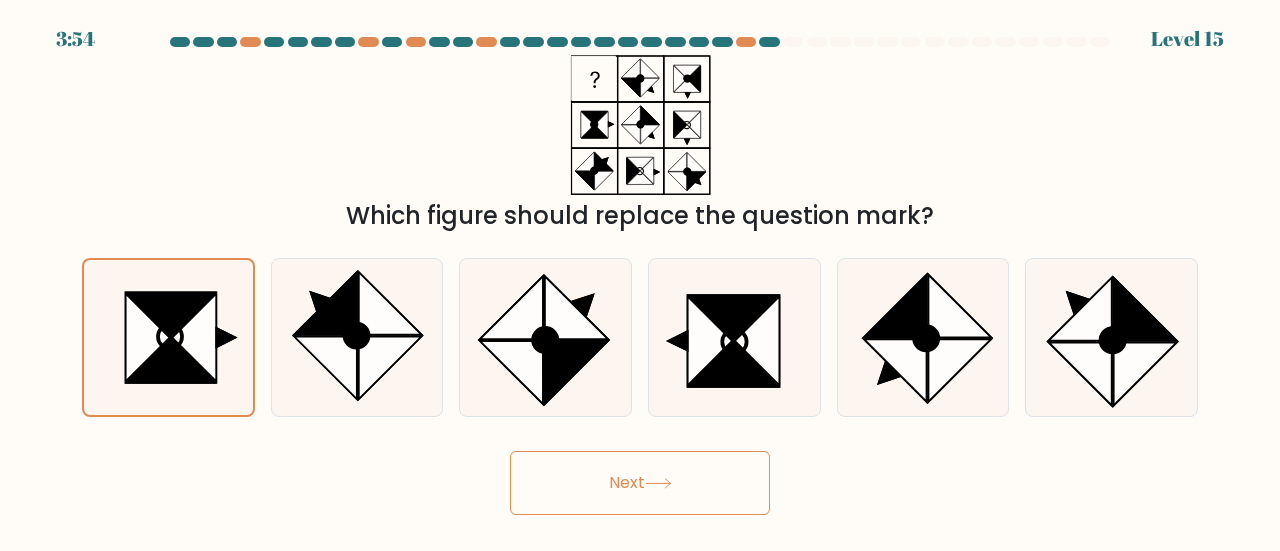 click on "Next" at bounding box center [640, 483] 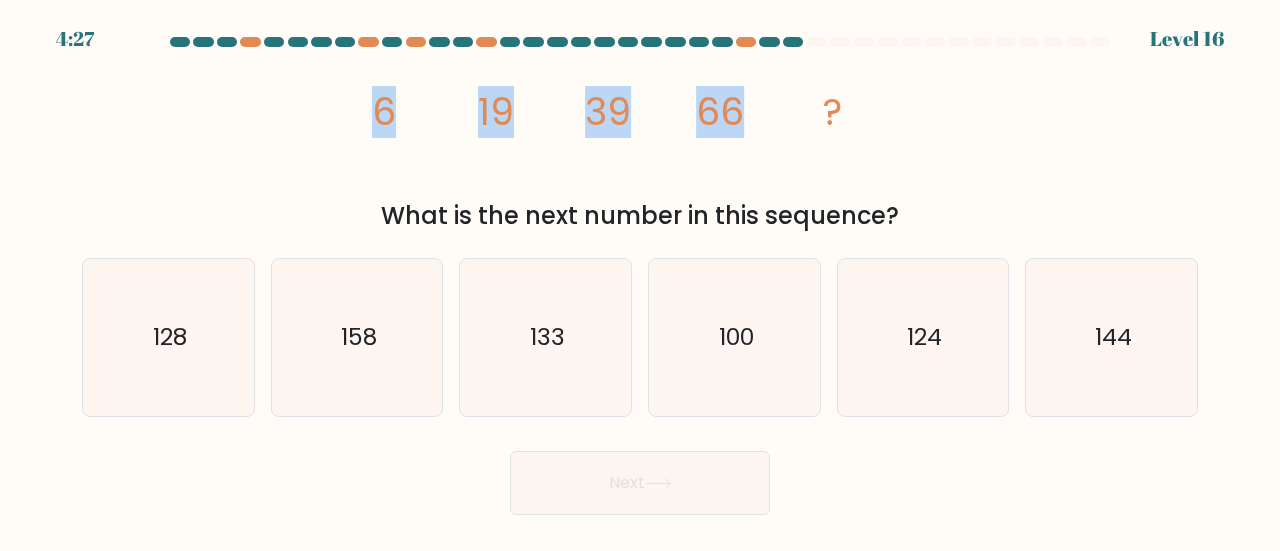 drag, startPoint x: 375, startPoint y: 109, endPoint x: 739, endPoint y: 111, distance: 364.0055 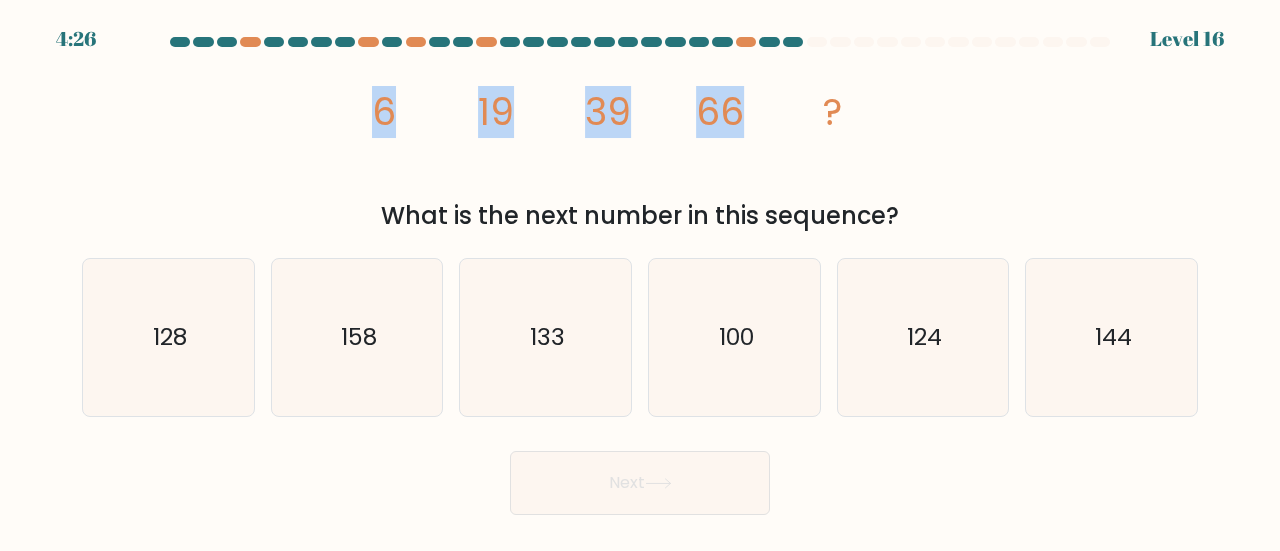 copy on "6
19
39
66" 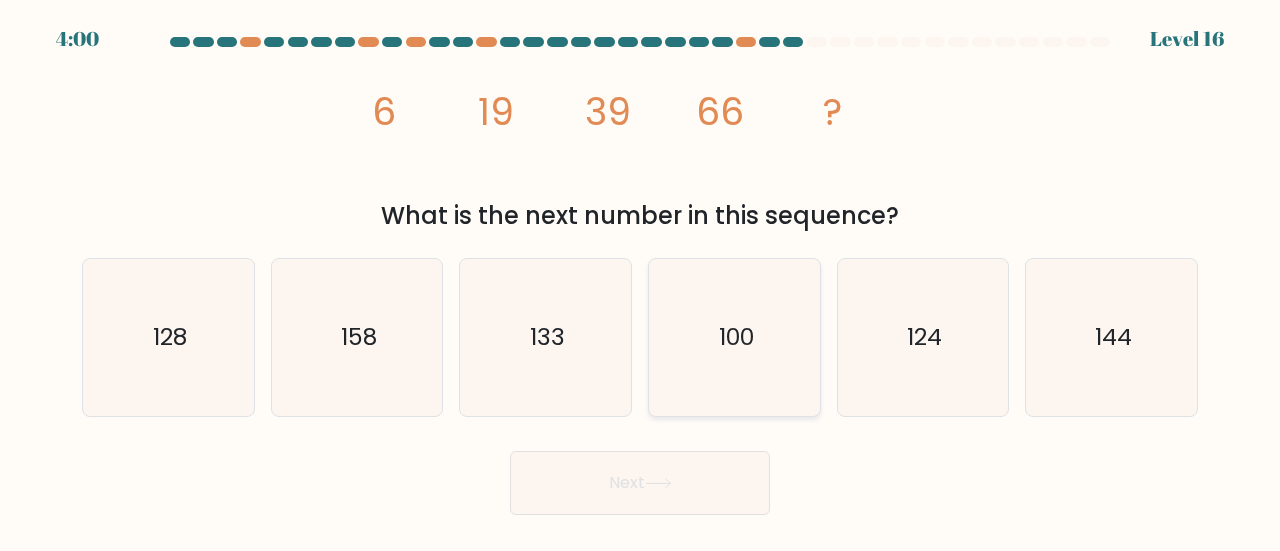 click on "100" 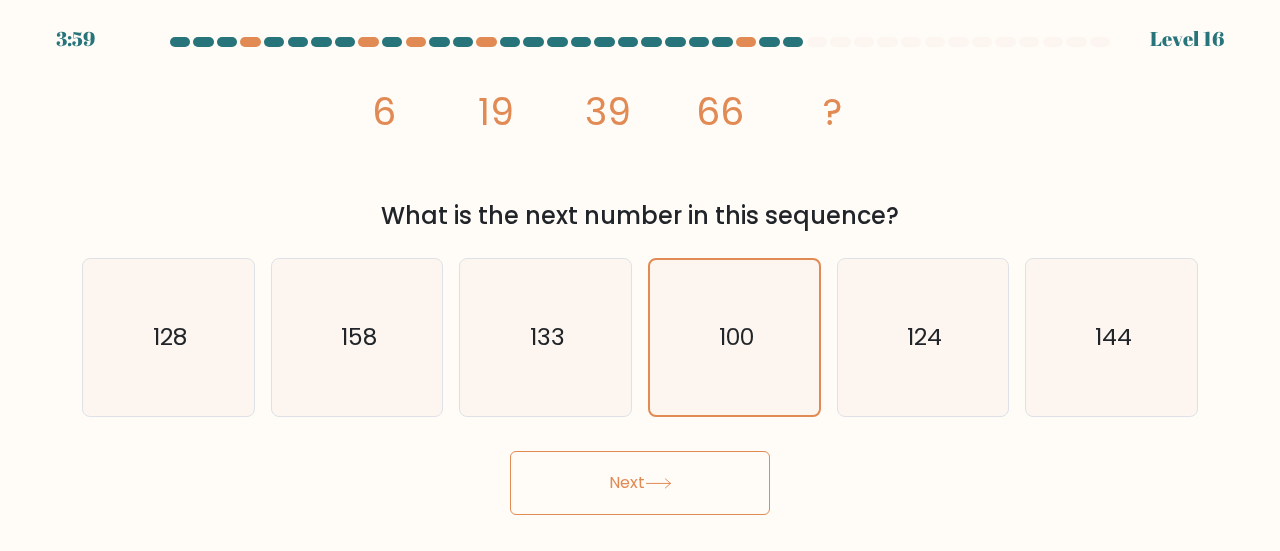 click on "Next" at bounding box center (640, 483) 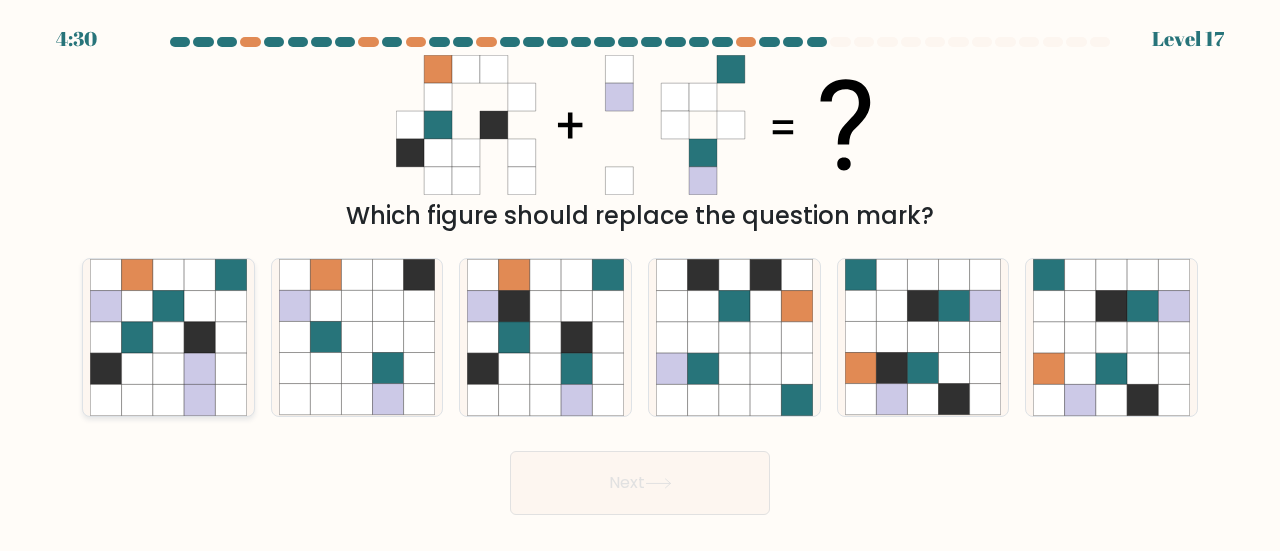 click 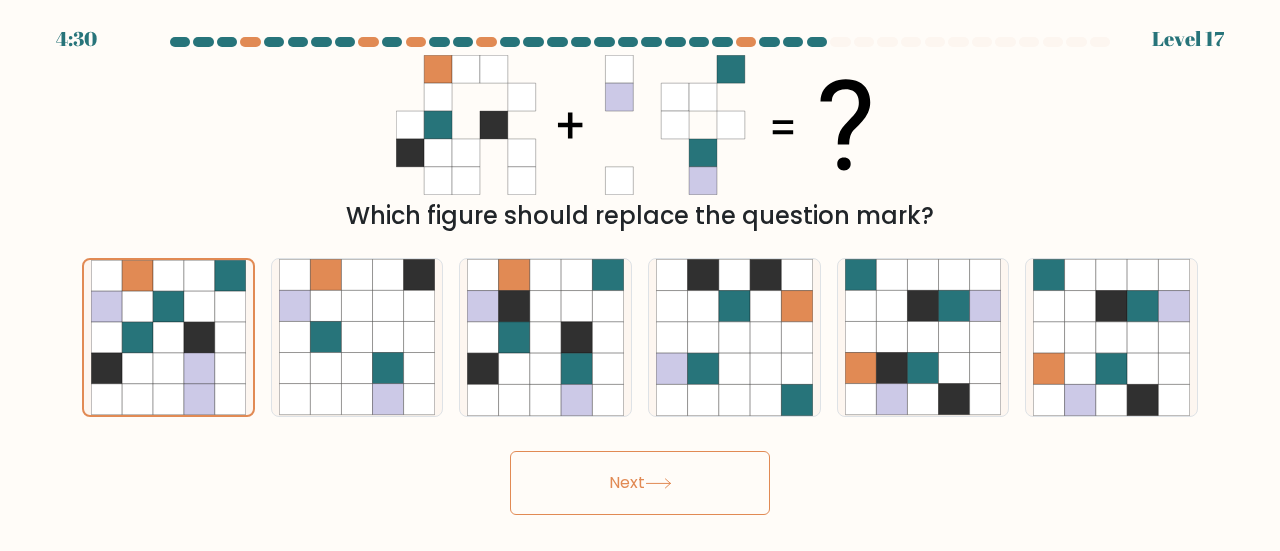 click on "Next" at bounding box center [640, 483] 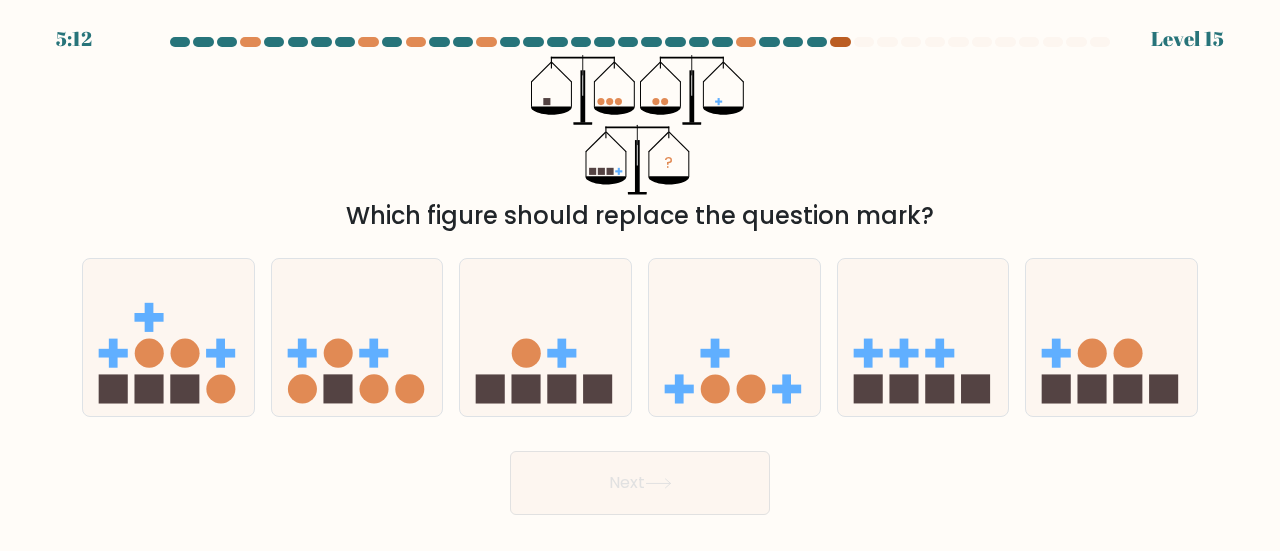 click at bounding box center (840, 42) 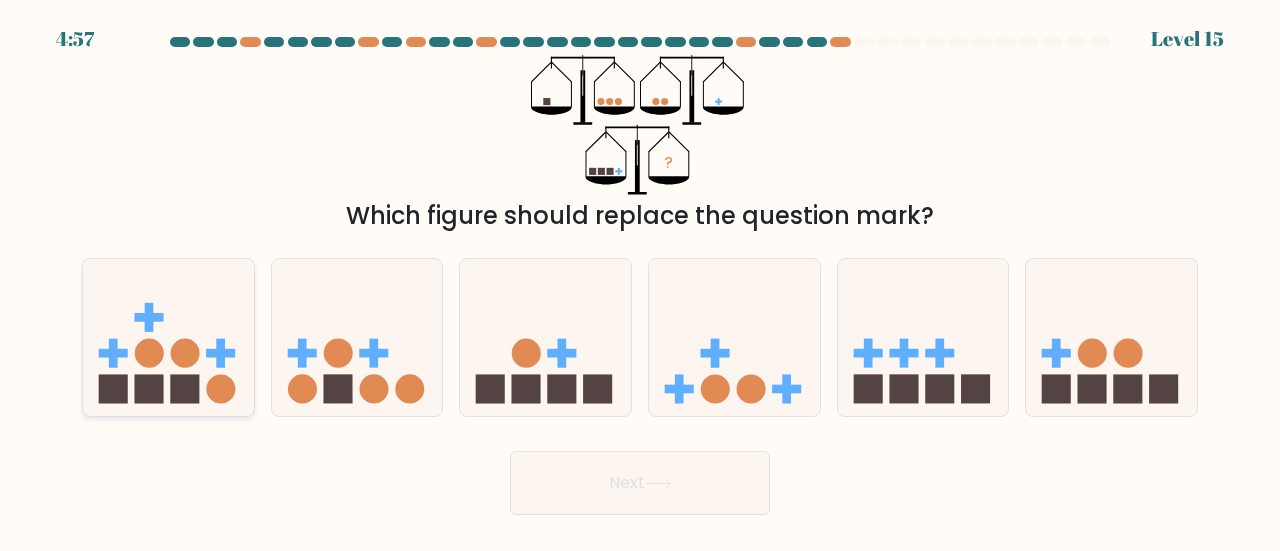 click 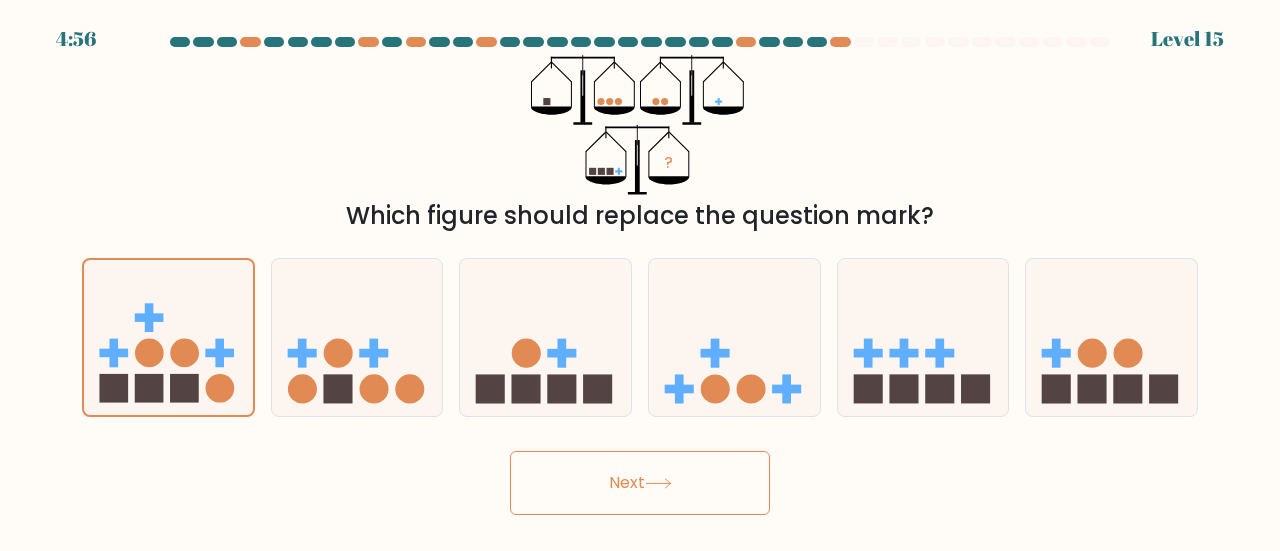click on "Next" at bounding box center (640, 483) 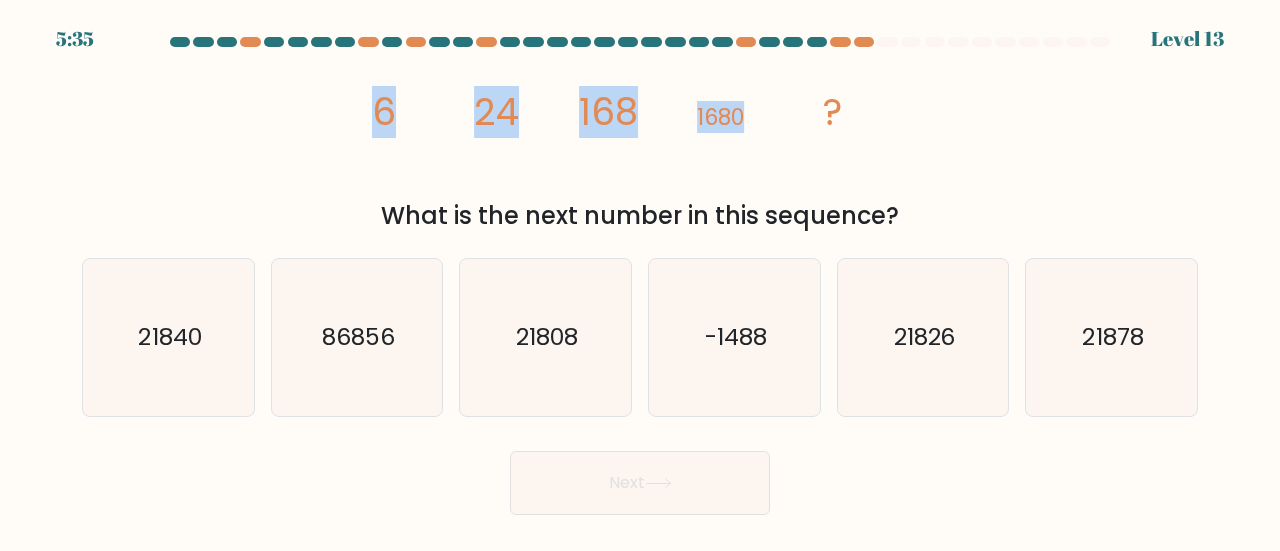 drag, startPoint x: 370, startPoint y: 110, endPoint x: 748, endPoint y: 111, distance: 378.0013 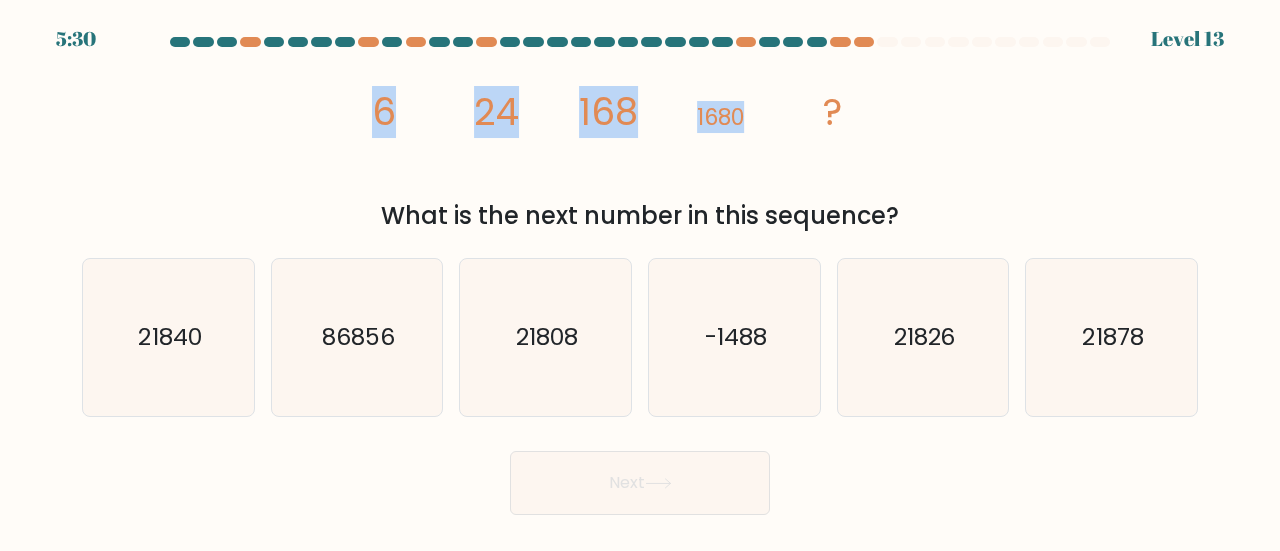 copy on "6
24
168
1680" 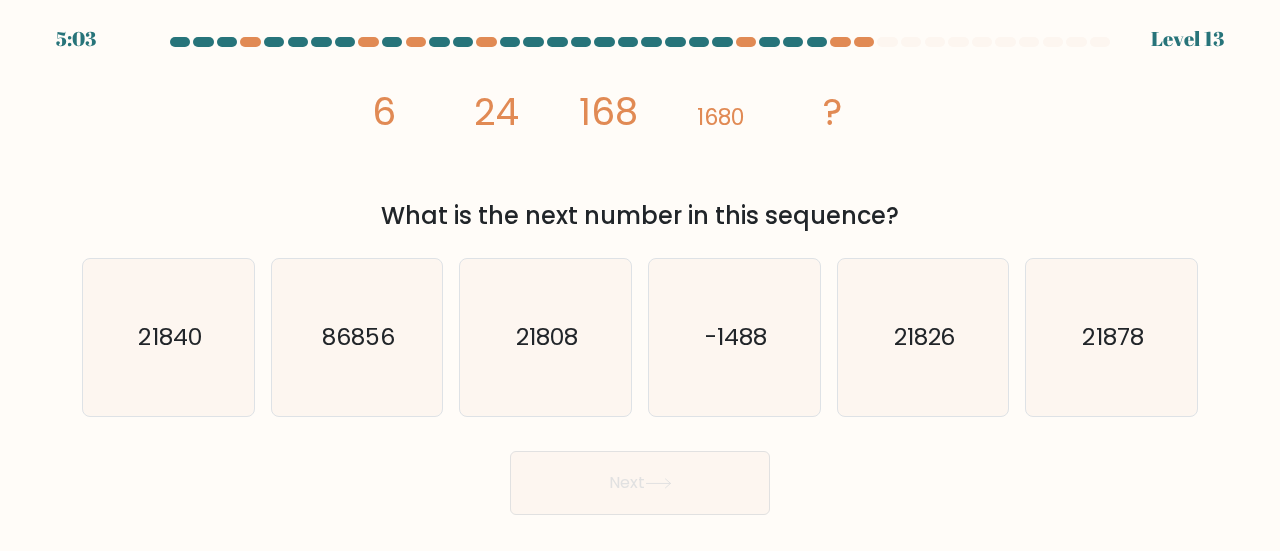 drag, startPoint x: 150, startPoint y: 345, endPoint x: 519, endPoint y: 459, distance: 386.2085 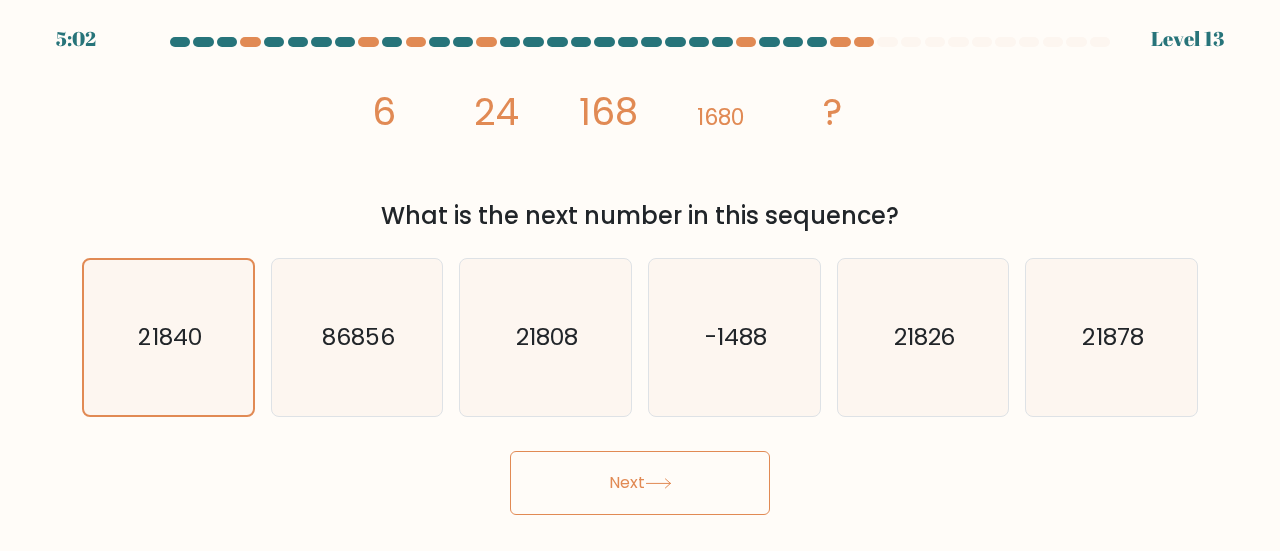 click on "Next" at bounding box center [640, 483] 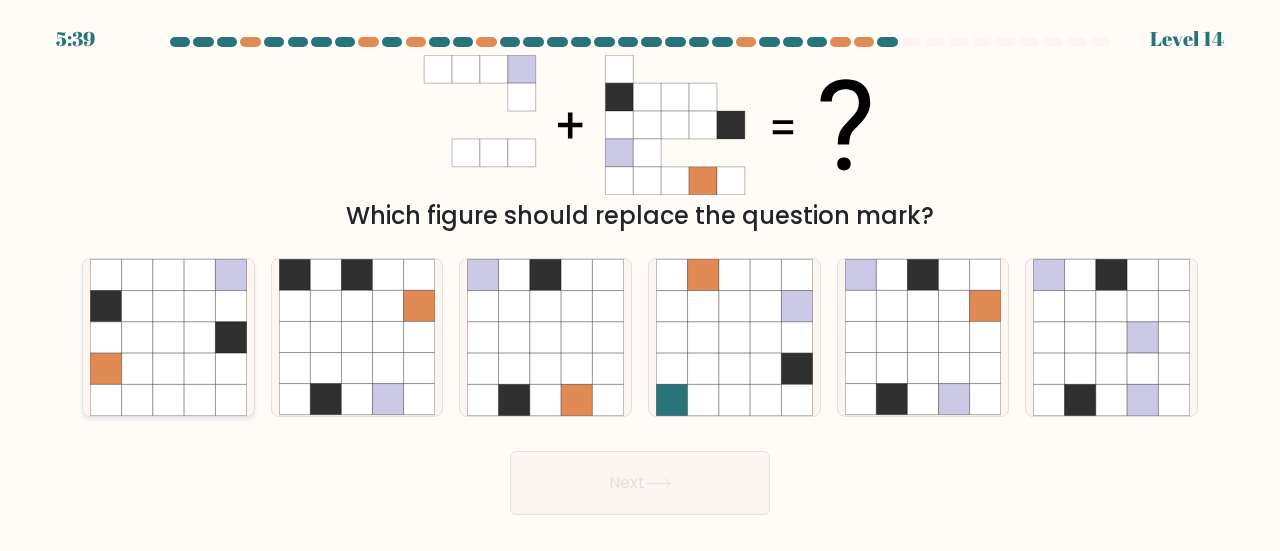 click 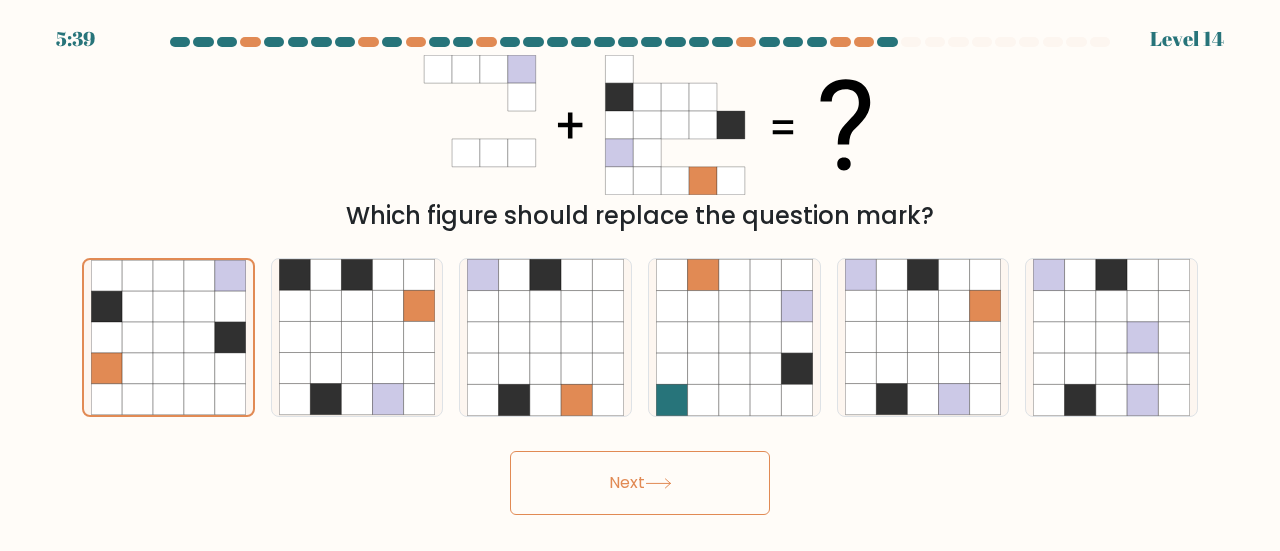 click on "Next" at bounding box center [640, 483] 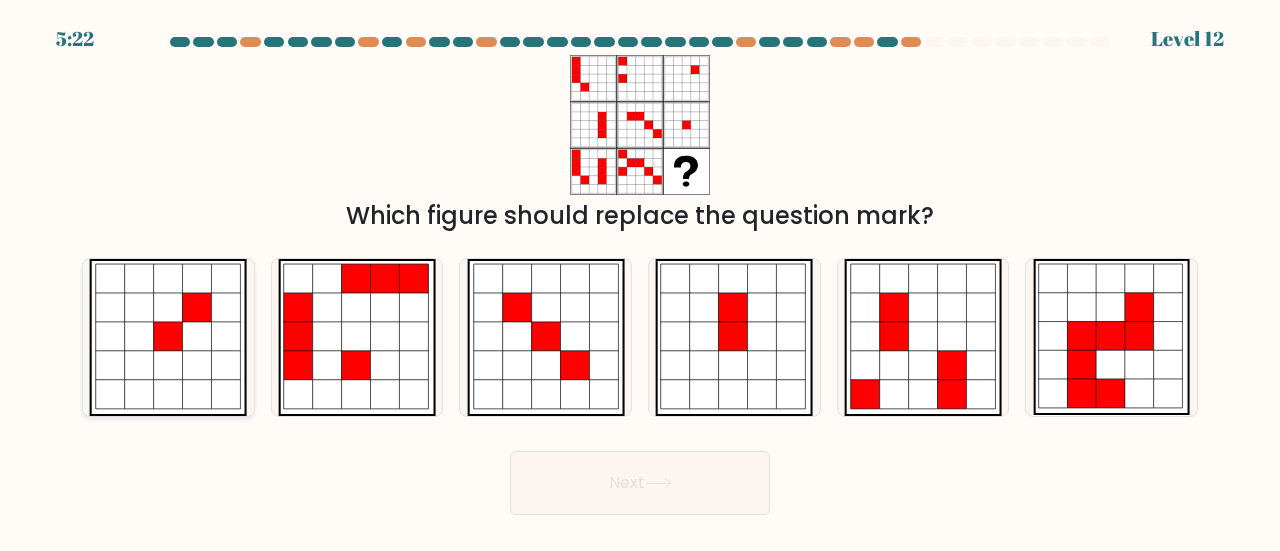click 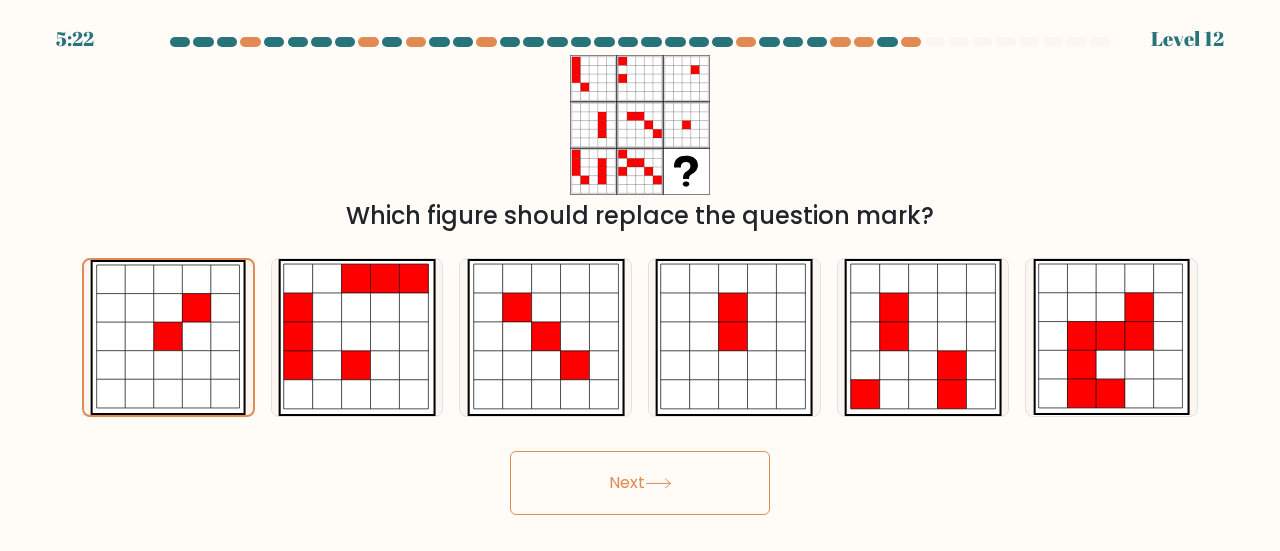 click on "Next" at bounding box center [640, 483] 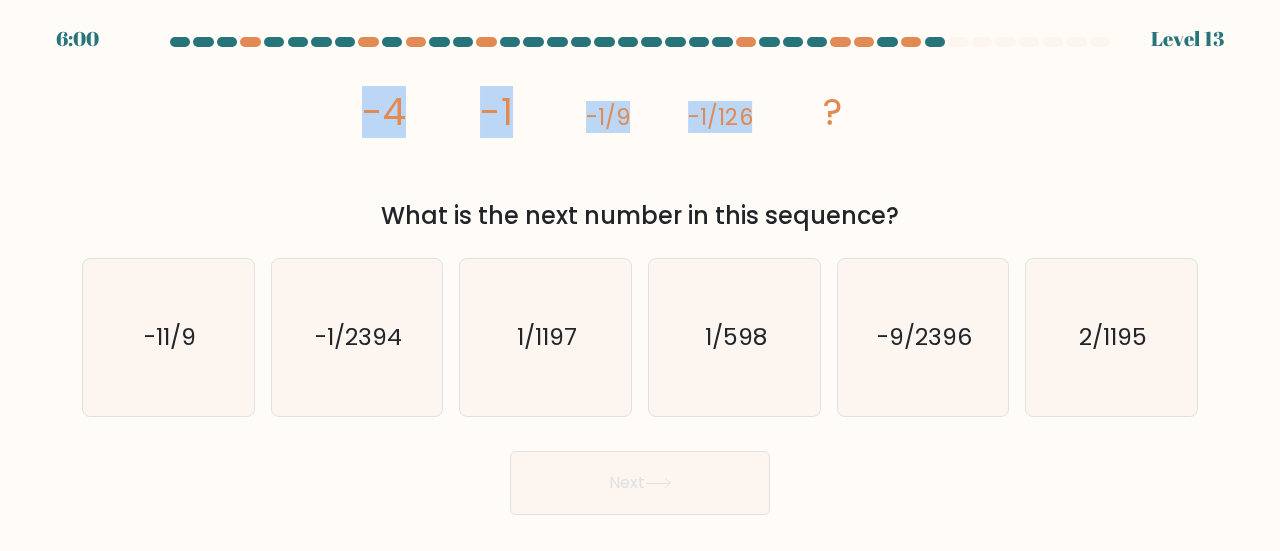 drag, startPoint x: 364, startPoint y: 103, endPoint x: 770, endPoint y: 81, distance: 406.5956 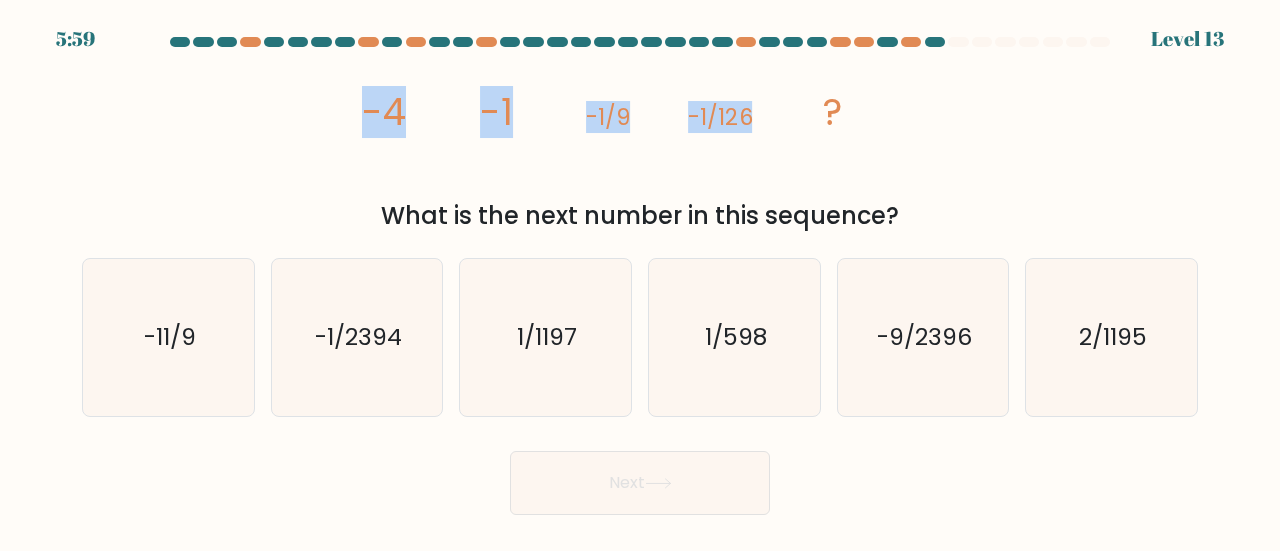 copy on "-4
-1
-1/9
-1/126" 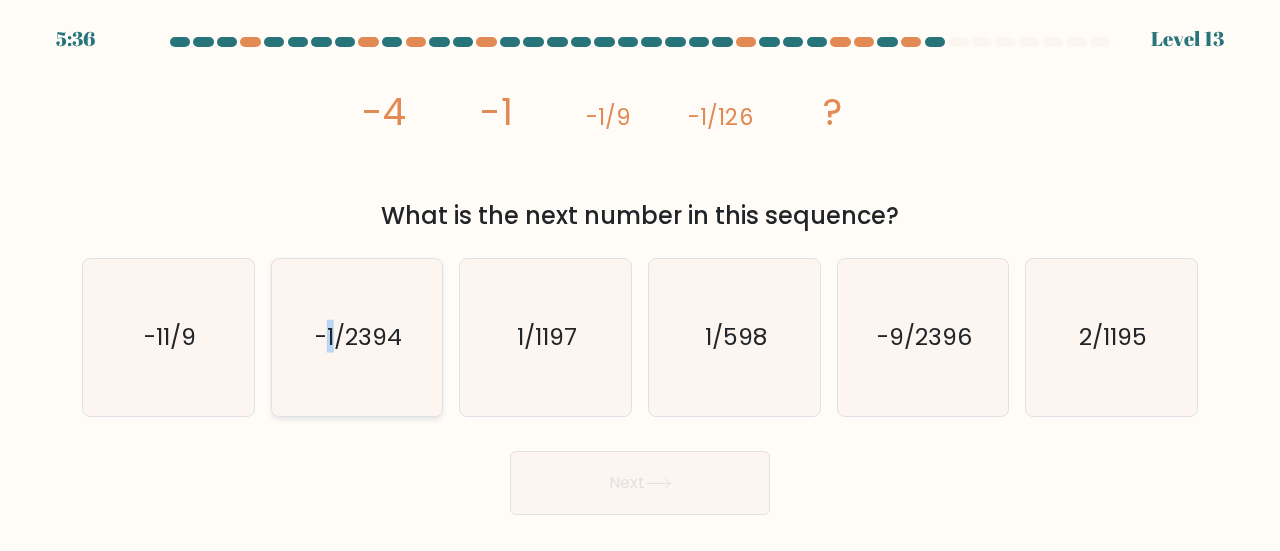 click on "-1/2394" 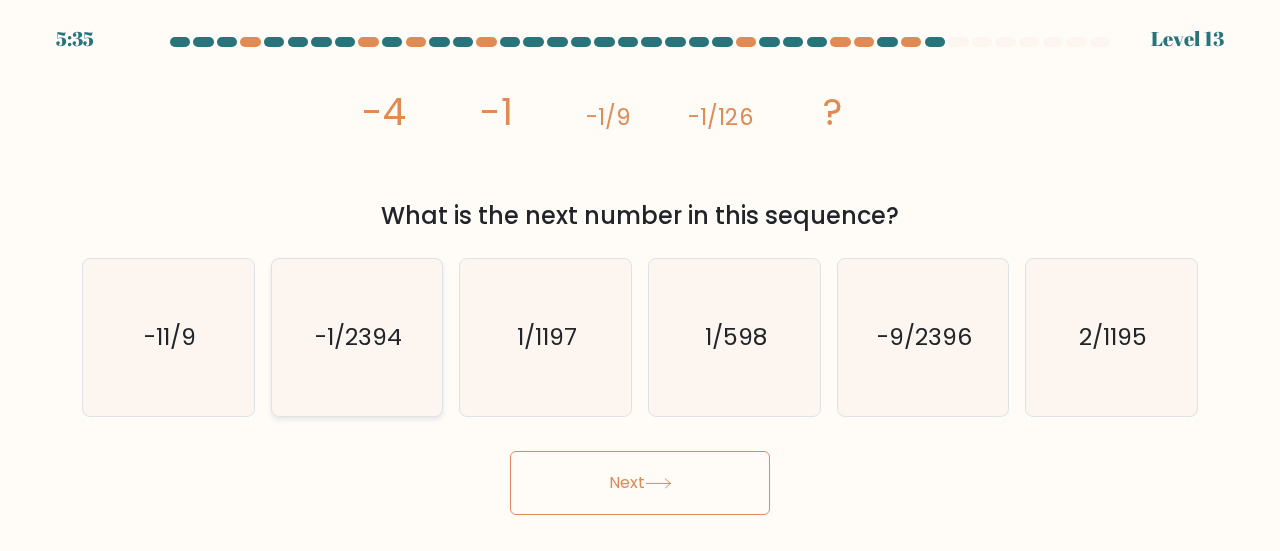 click on "-1/2394" 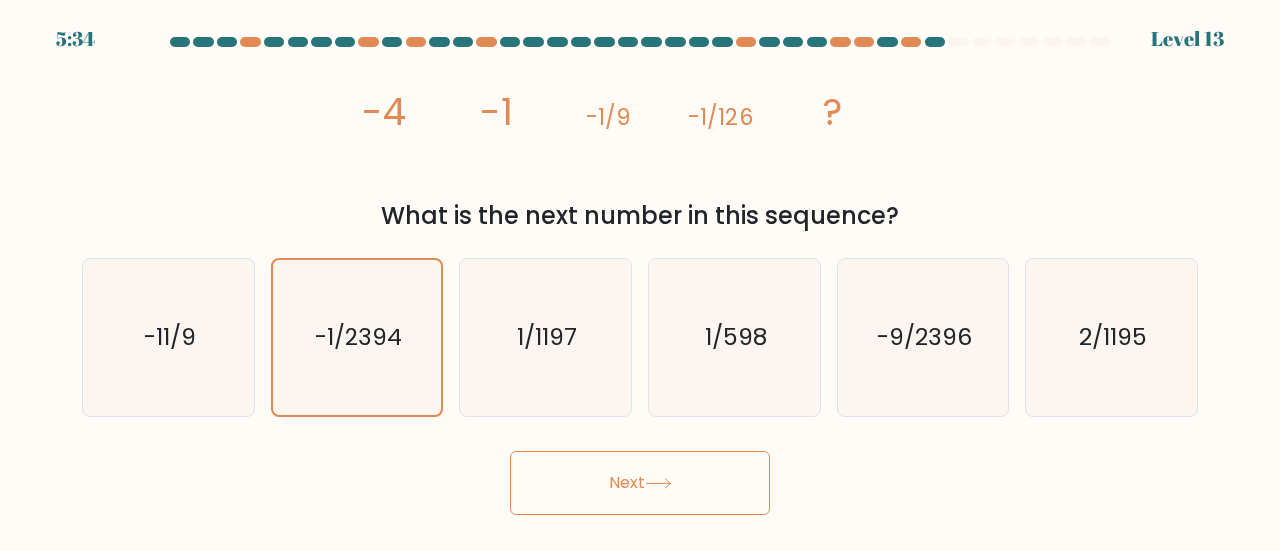 click on "Next" at bounding box center (640, 483) 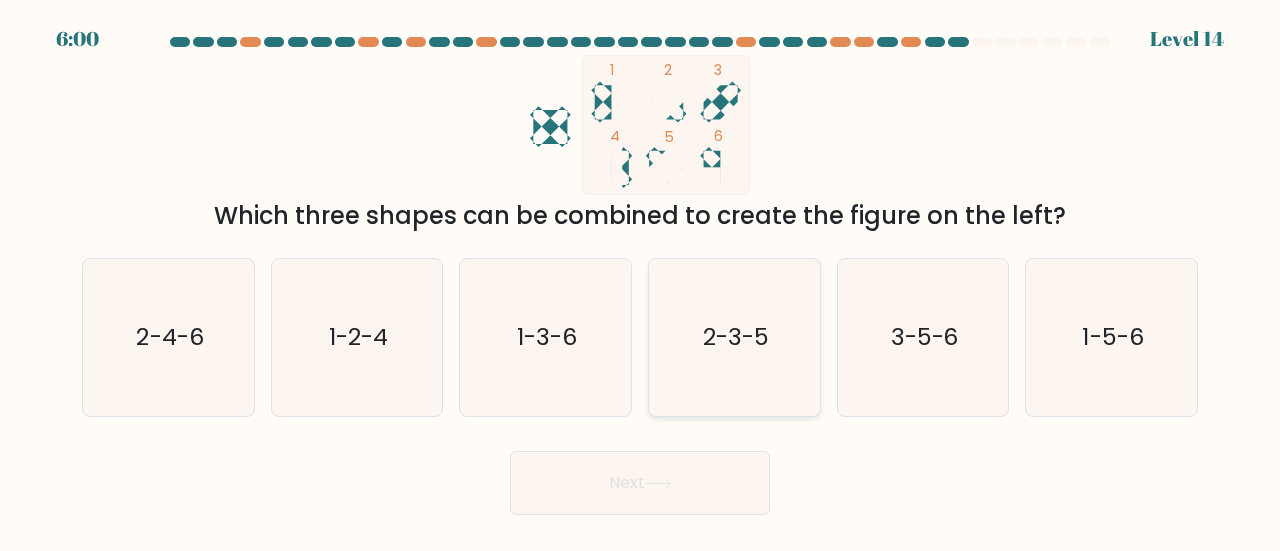 click on "2-3-5" 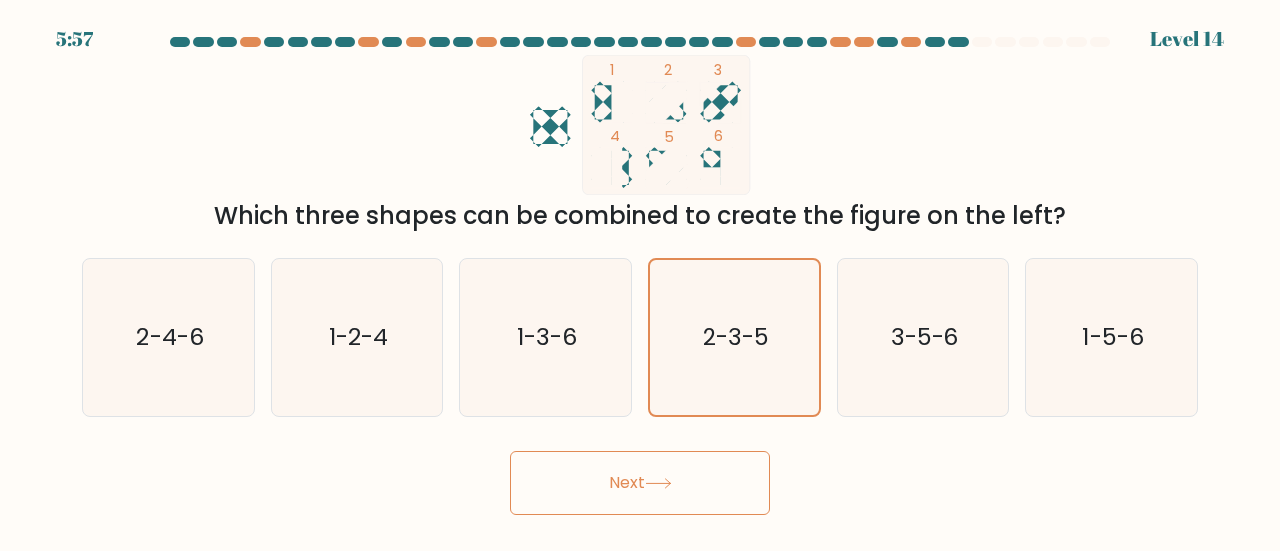 click on "Next" at bounding box center (640, 483) 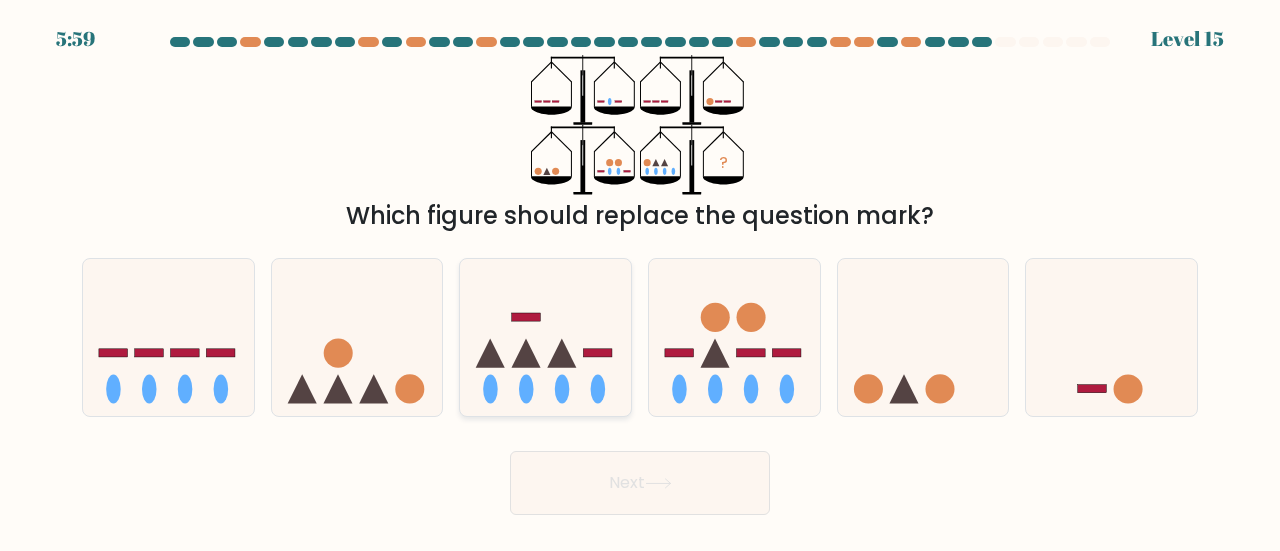 click 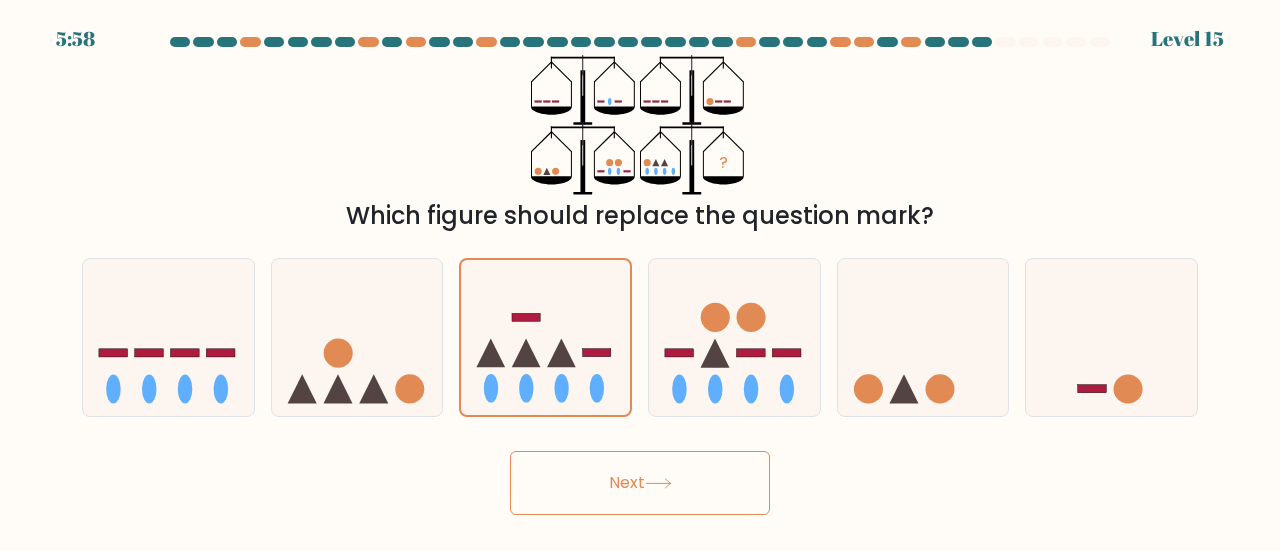 click on "Next" at bounding box center [640, 483] 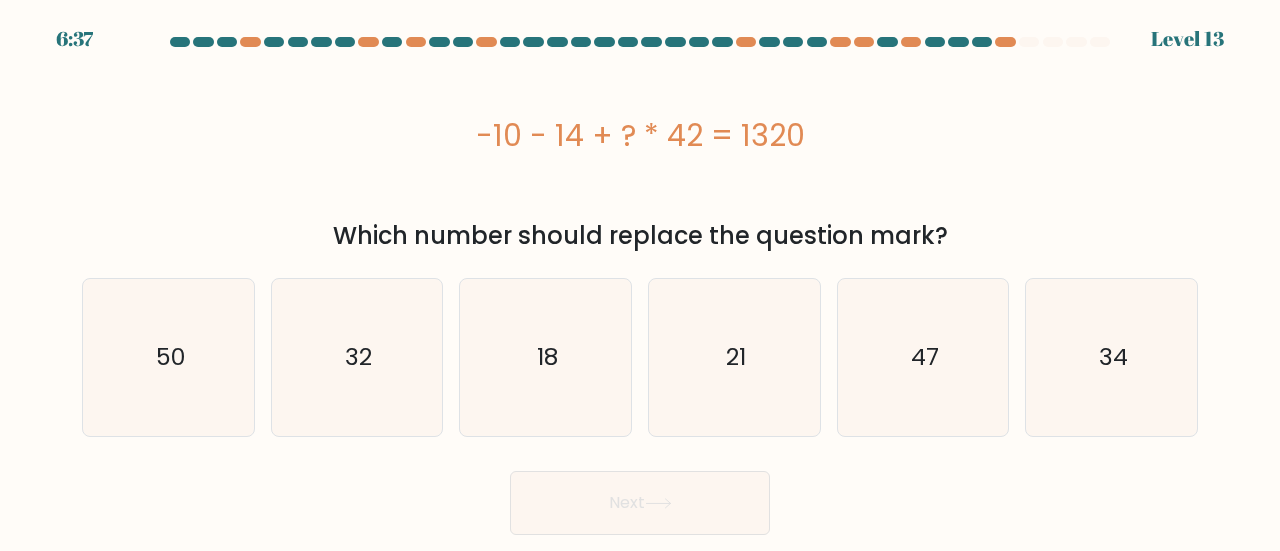 drag, startPoint x: 477, startPoint y: 129, endPoint x: 814, endPoint y: 129, distance: 337 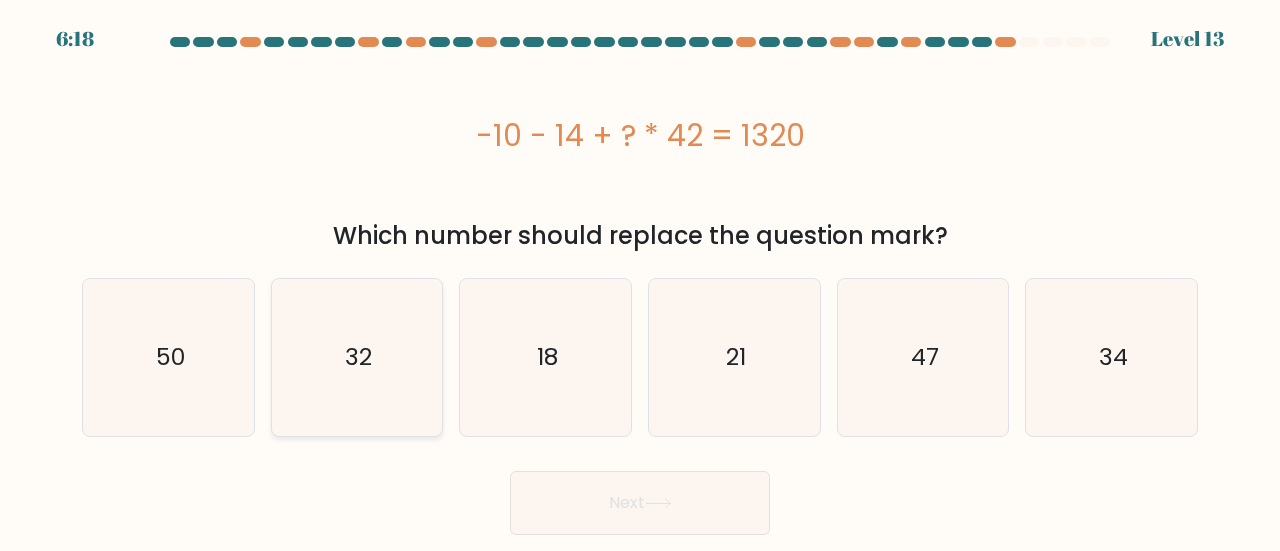 click on "32" 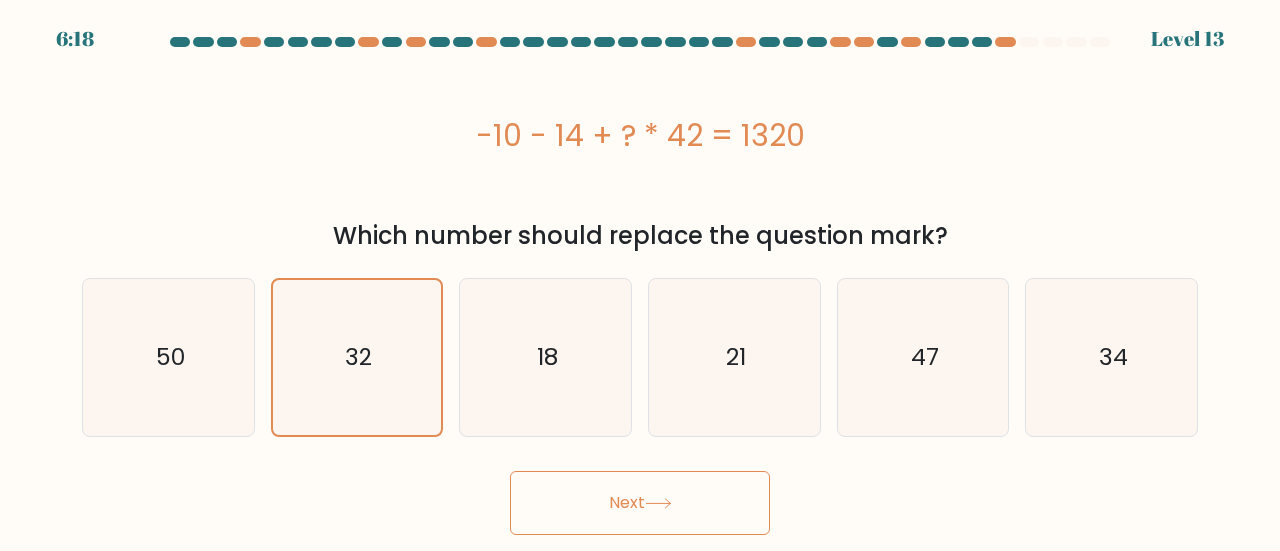click on "Next" at bounding box center (640, 503) 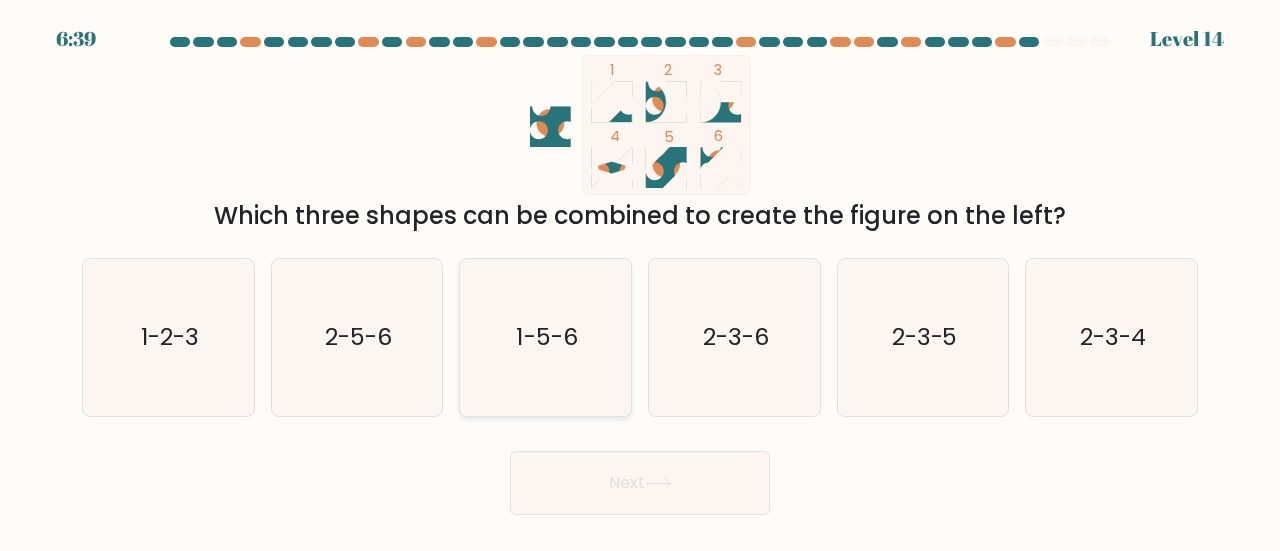 click on "1-5-6" 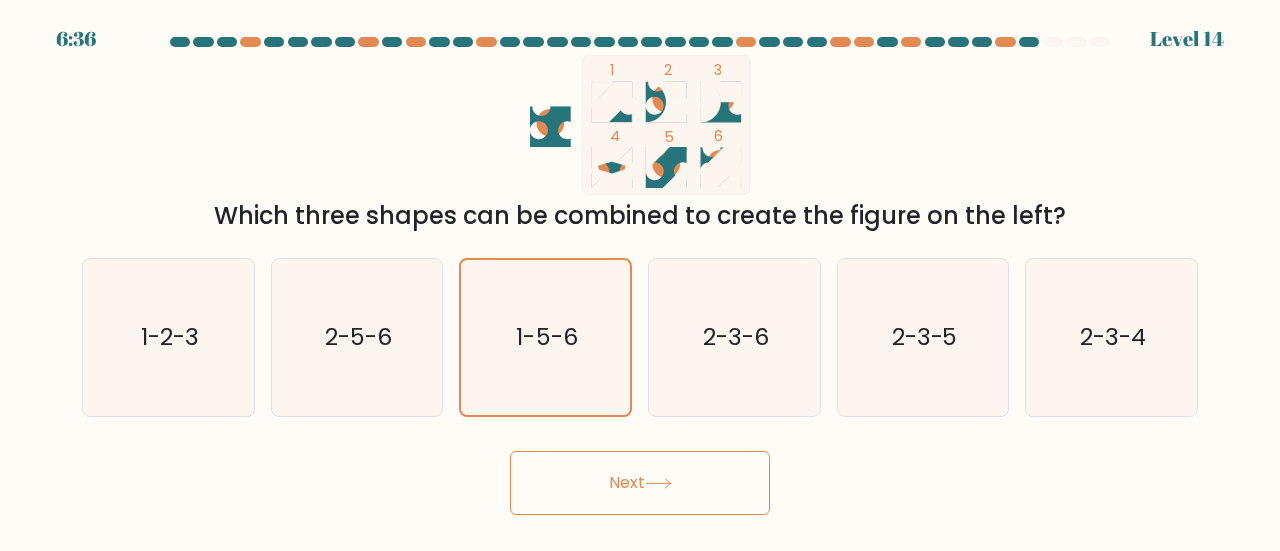 click on "Next" at bounding box center [640, 483] 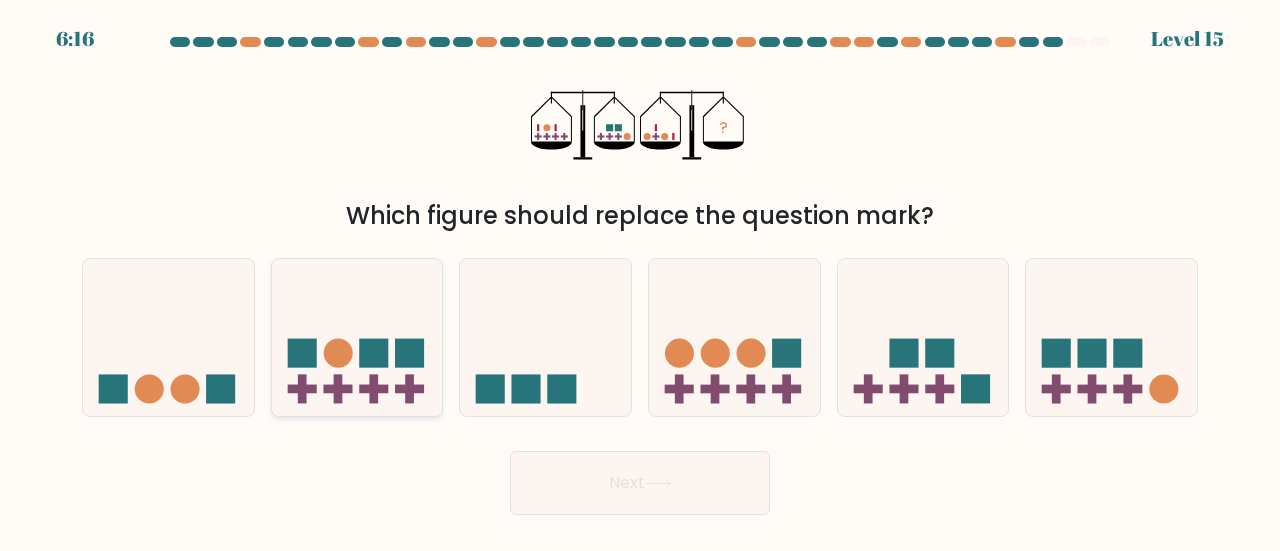 click 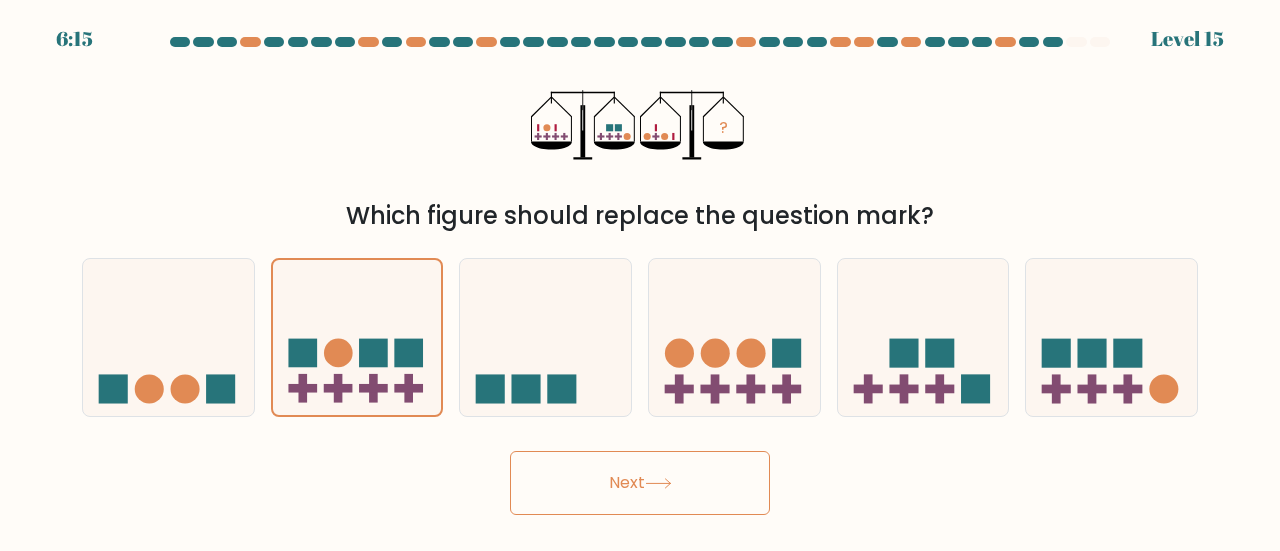 click on "Next" at bounding box center [640, 483] 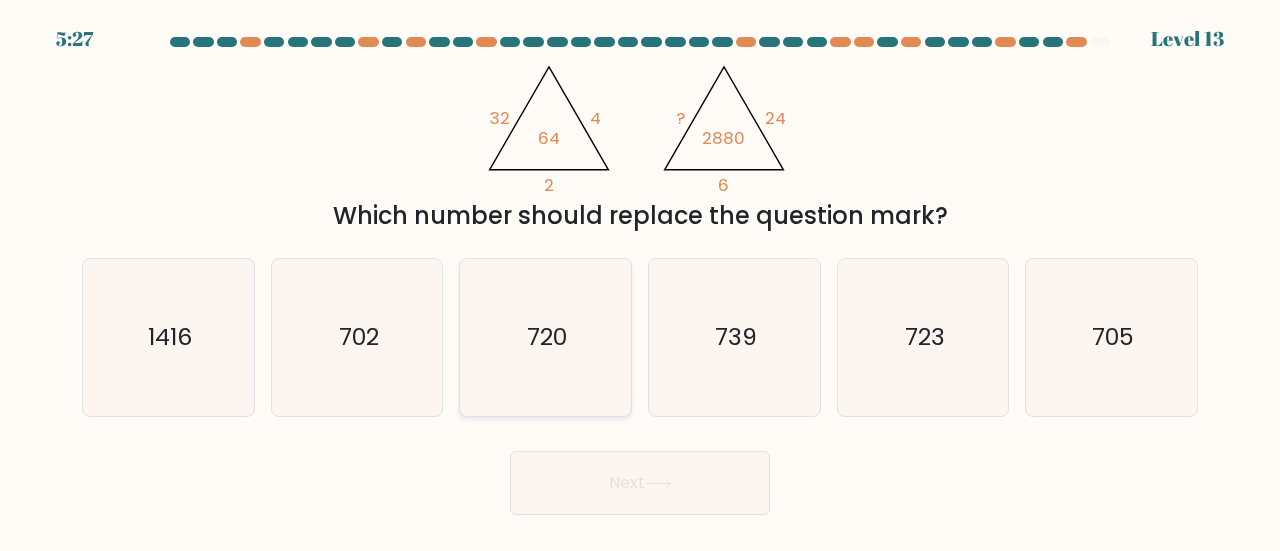 click on "720" 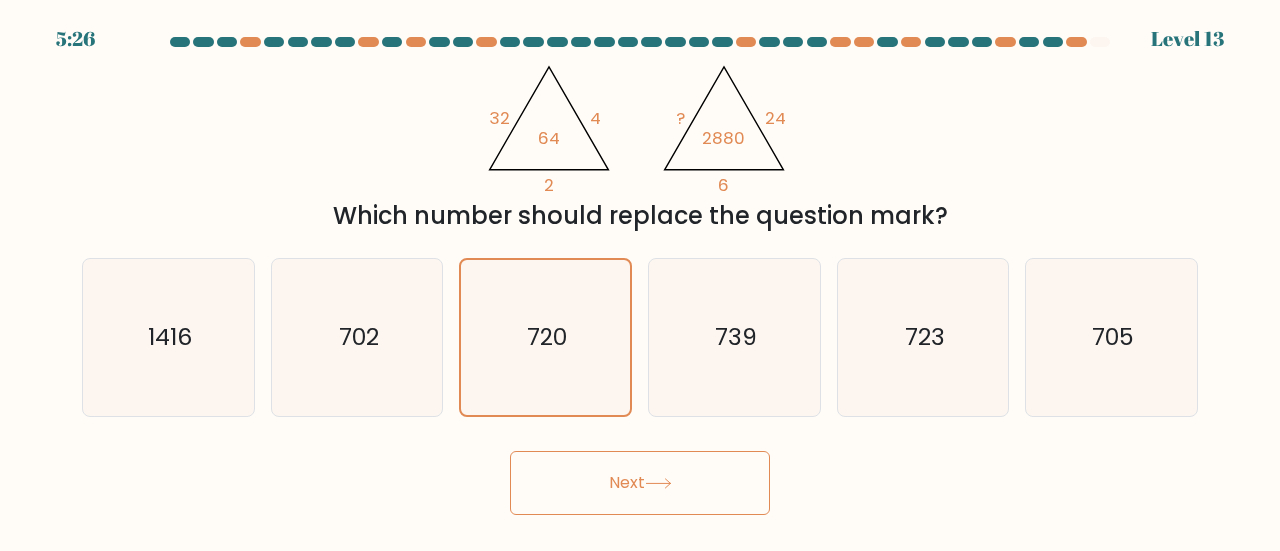 click on "Next" at bounding box center (640, 483) 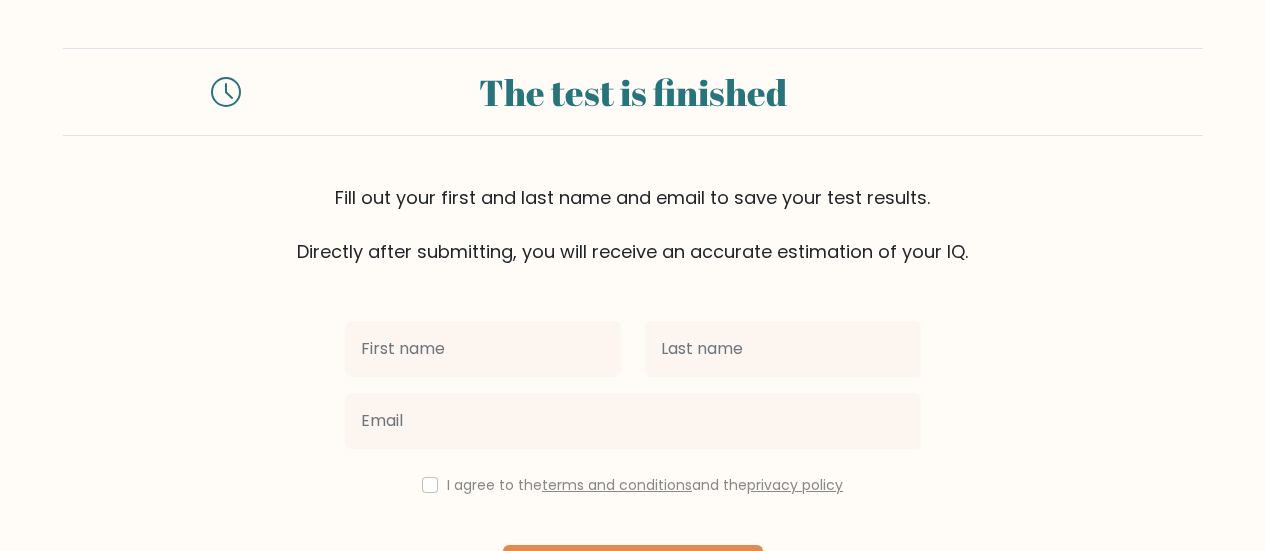 scroll, scrollTop: 0, scrollLeft: 0, axis: both 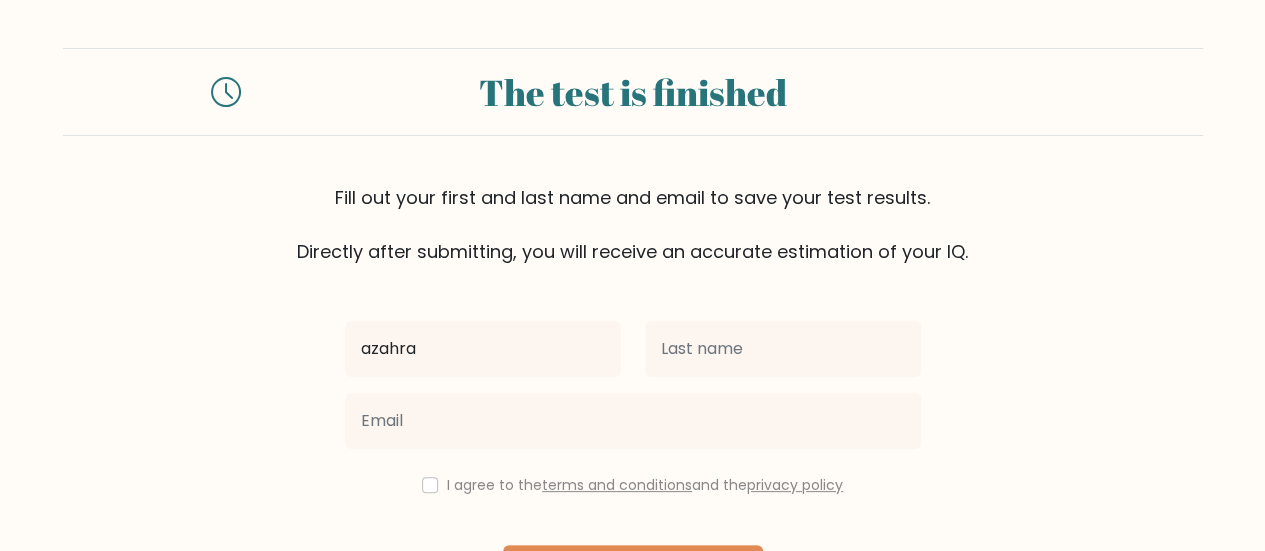 type on "azahra" 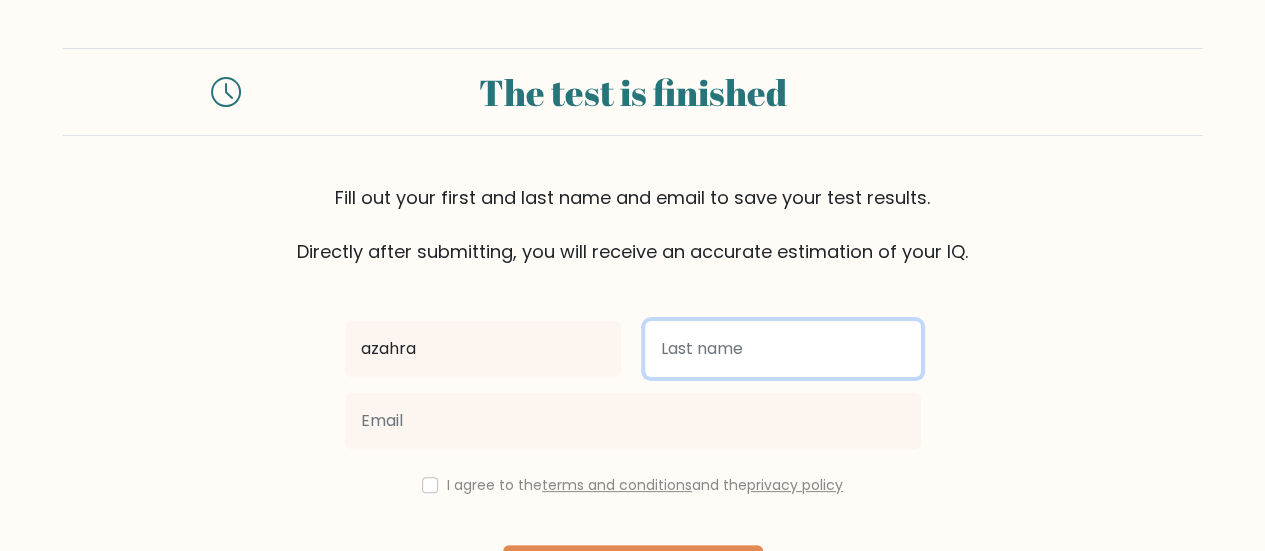 click at bounding box center (783, 349) 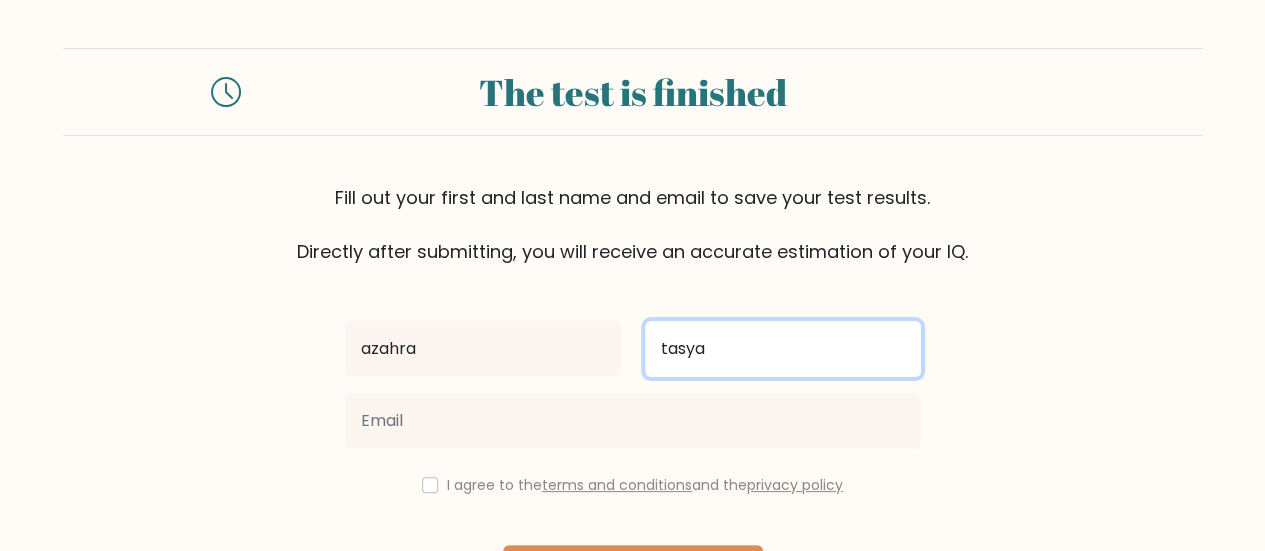 type on "tasya" 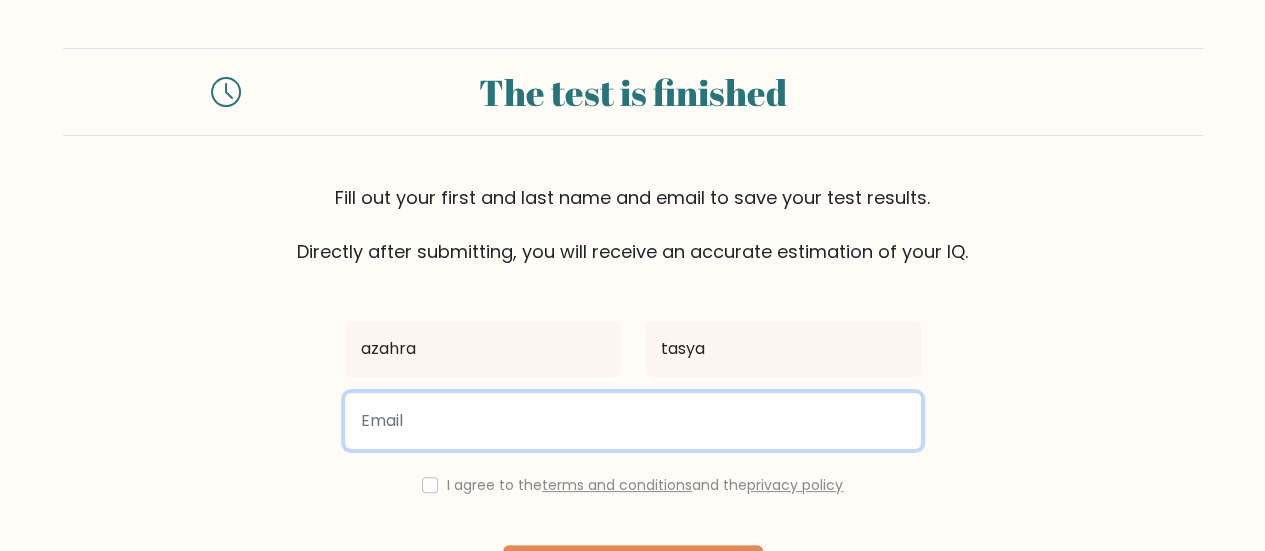 click at bounding box center (633, 421) 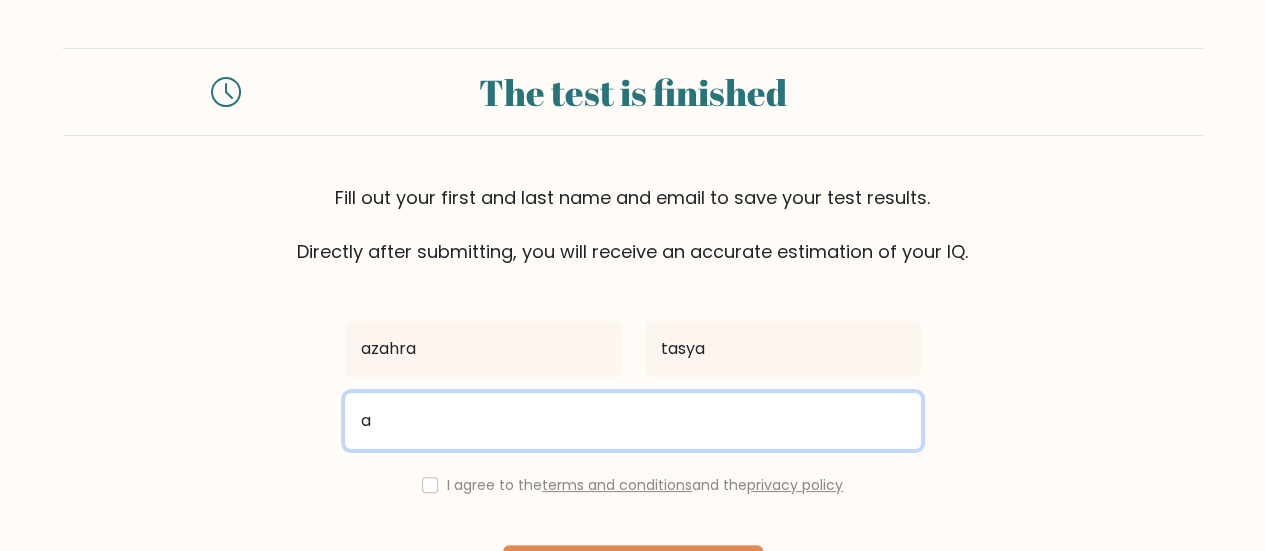 type on "[USERNAME]@[DOMAIN]" 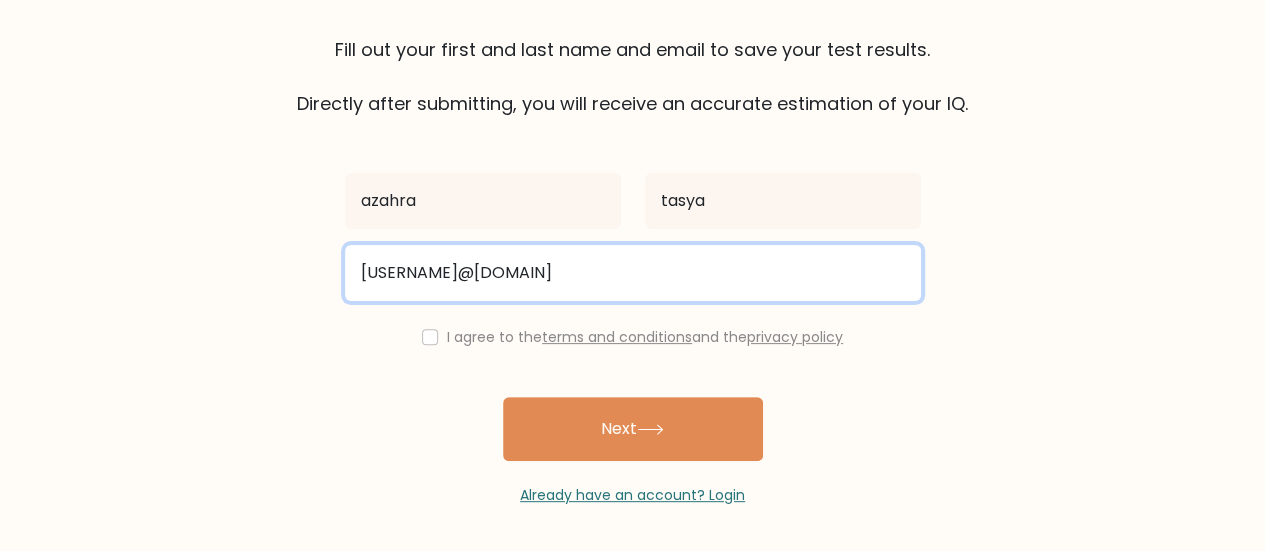 scroll, scrollTop: 149, scrollLeft: 0, axis: vertical 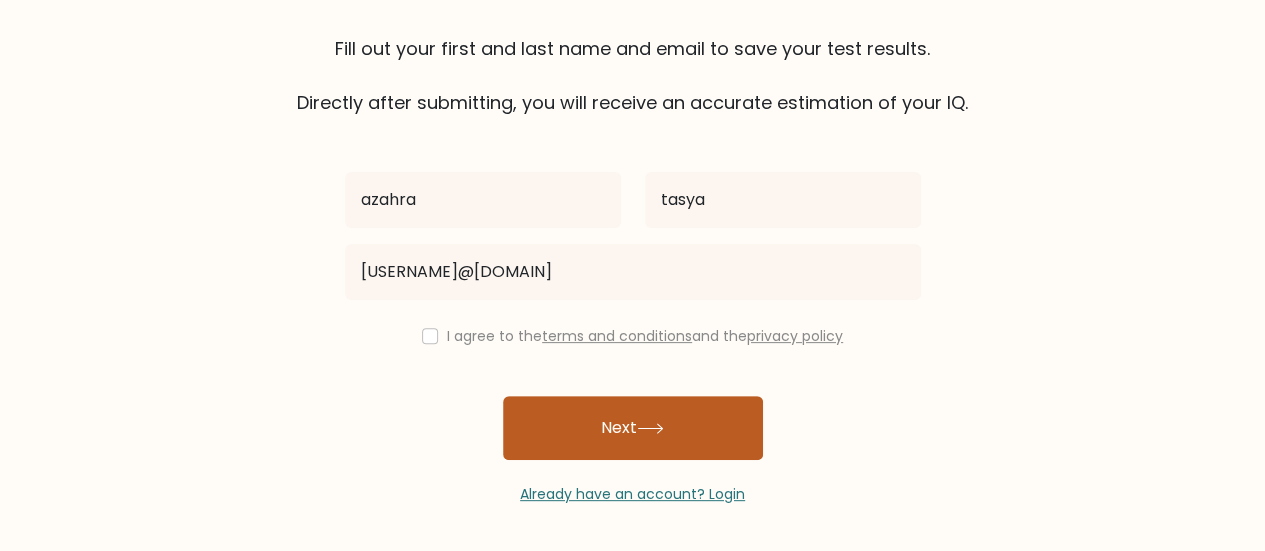click 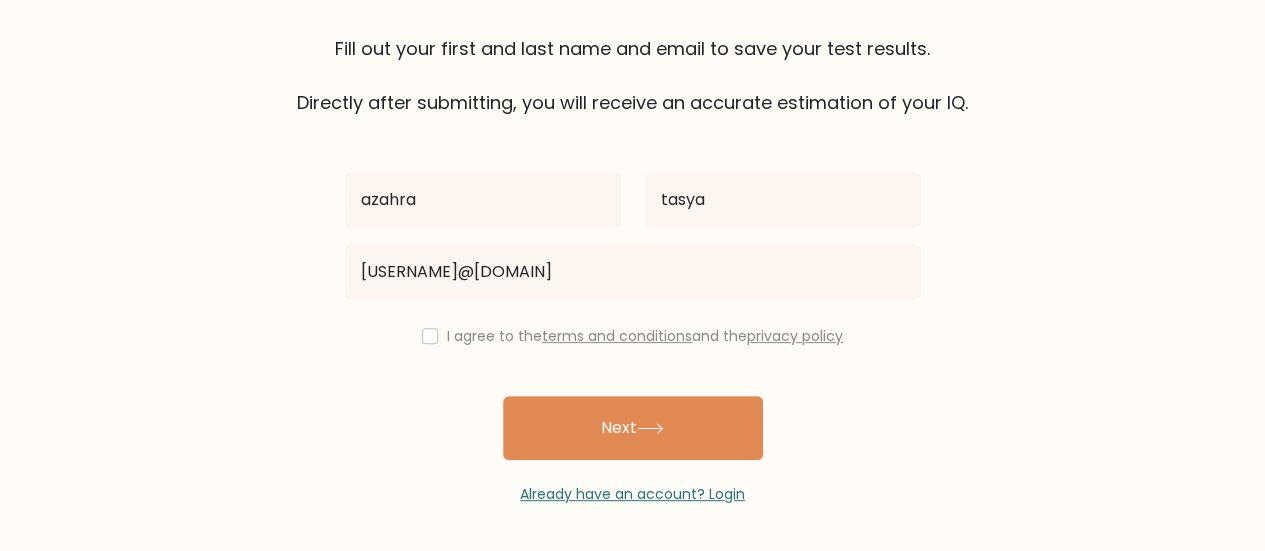 click on "I agree to the  terms and conditions  and the  privacy policy" at bounding box center (633, 336) 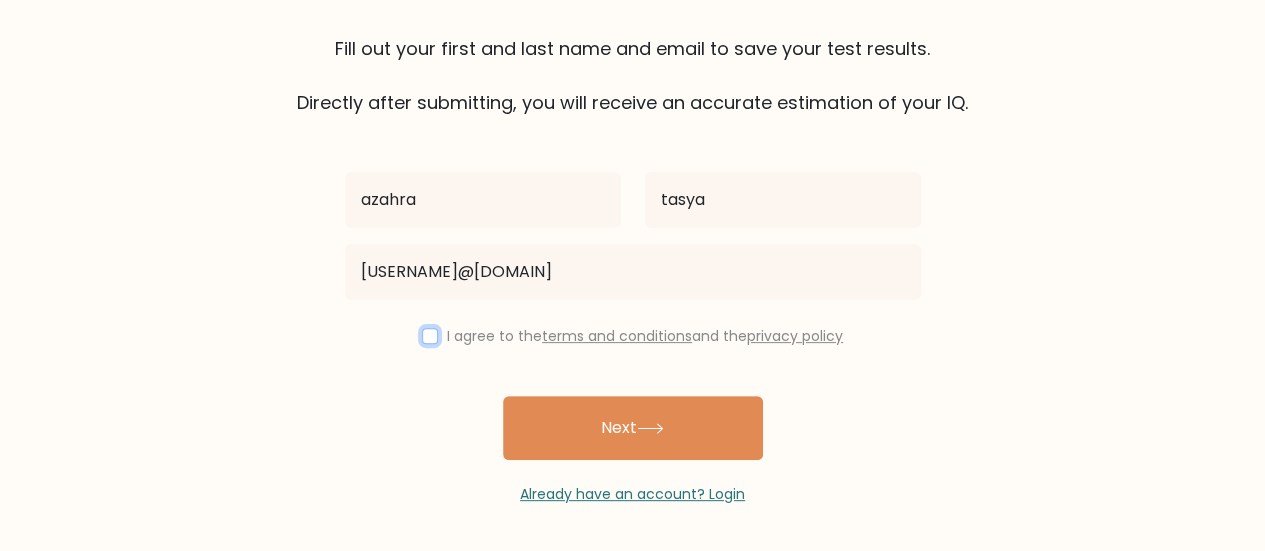 drag, startPoint x: 420, startPoint y: 337, endPoint x: 438, endPoint y: 351, distance: 22.803509 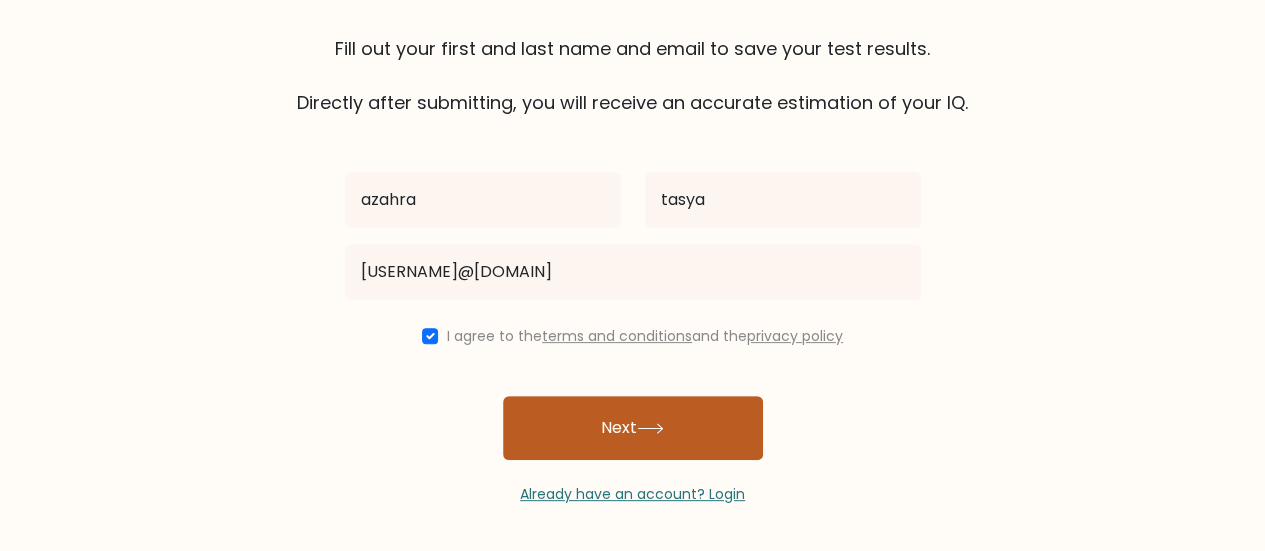 click on "Next" at bounding box center [633, 428] 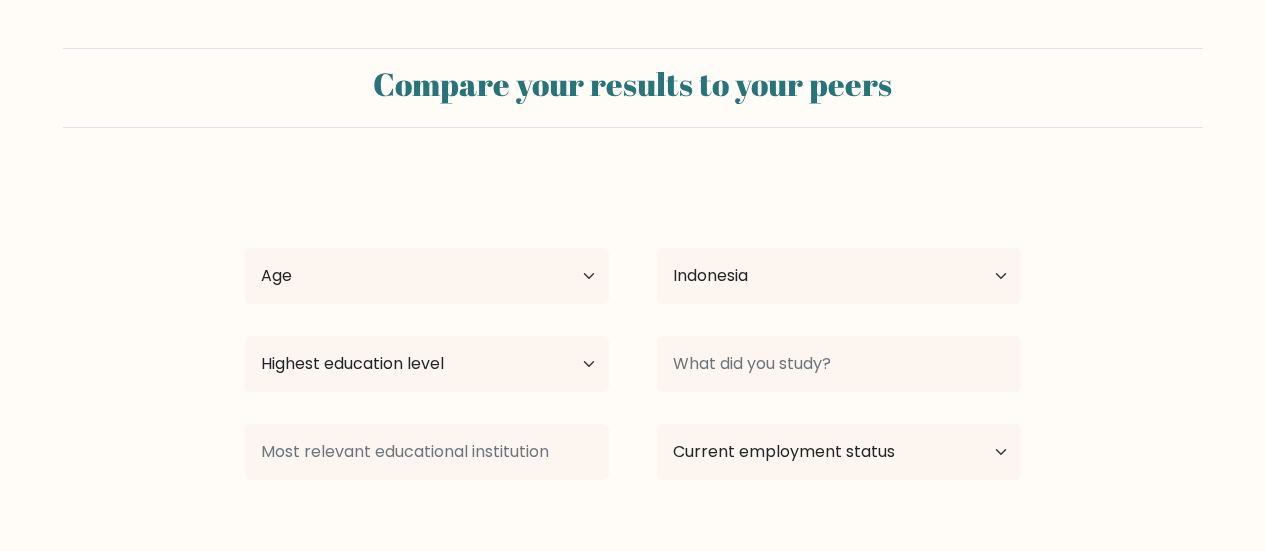 select on "ID" 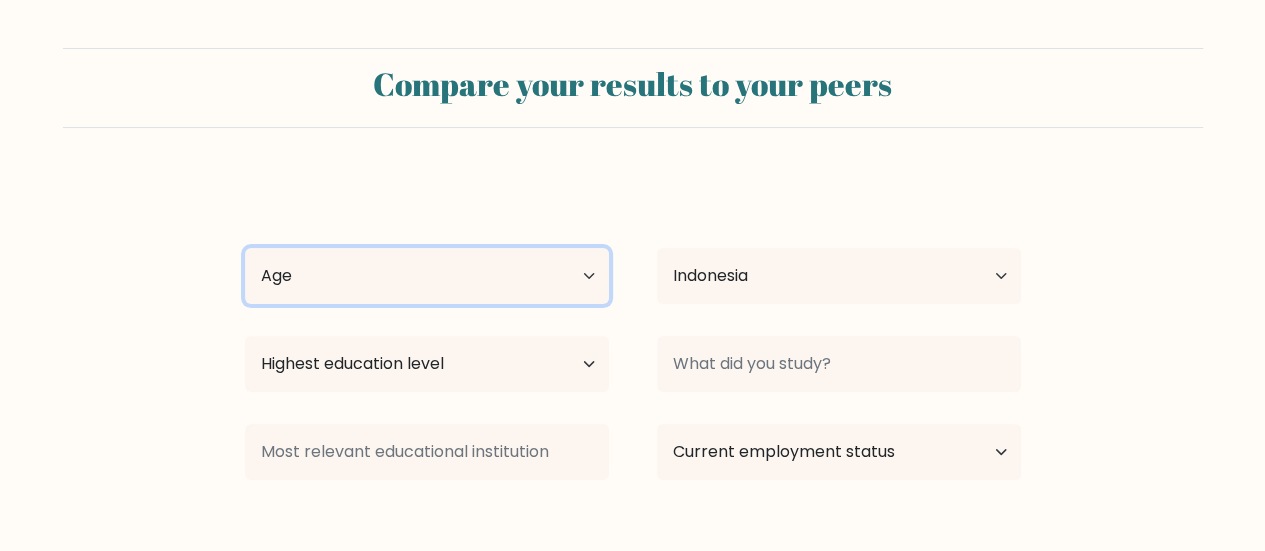 click on "Age
Under 18 years old
18-24 years old
25-34 years old
35-44 years old
45-54 years old
55-64 years old
65 years old and above" at bounding box center [427, 276] 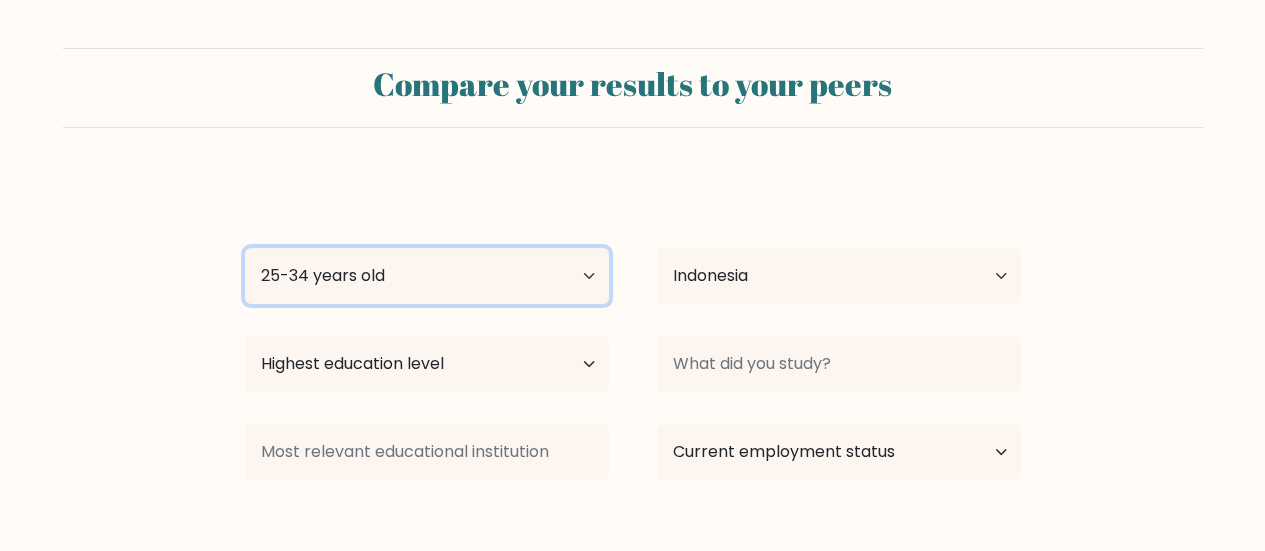 click on "Age
Under 18 years old
18-24 years old
25-34 years old
35-44 years old
45-54 years old
55-64 years old
65 years old and above" at bounding box center (427, 276) 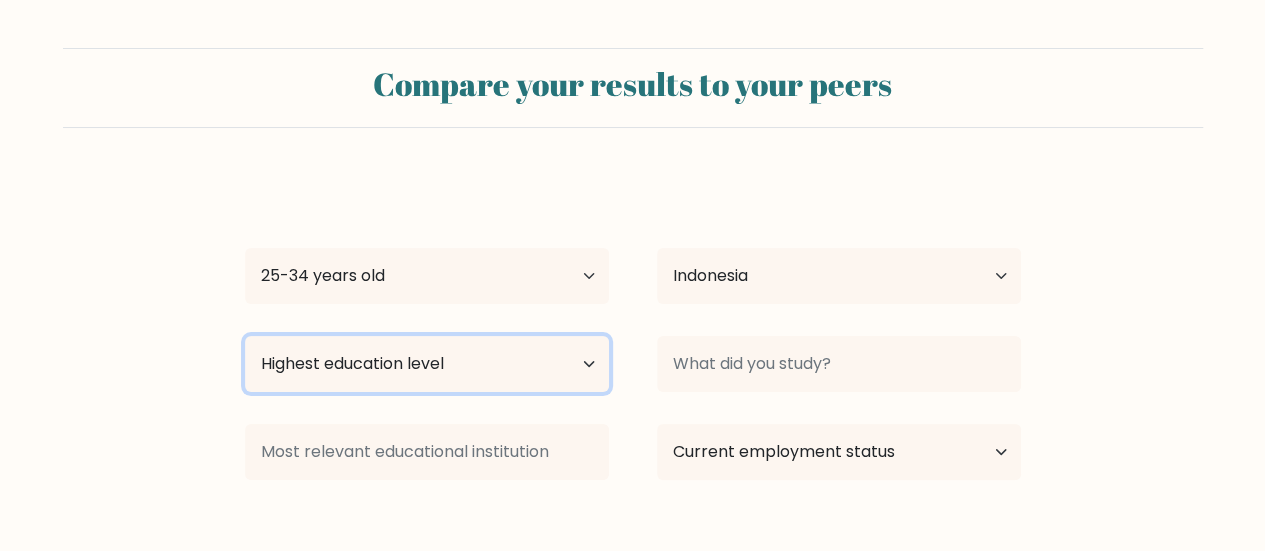 click on "Highest education level
No schooling
Primary
Lower Secondary
Upper Secondary
Occupation Specific
Bachelor's degree
Master's degree
Doctoral degree" at bounding box center [427, 364] 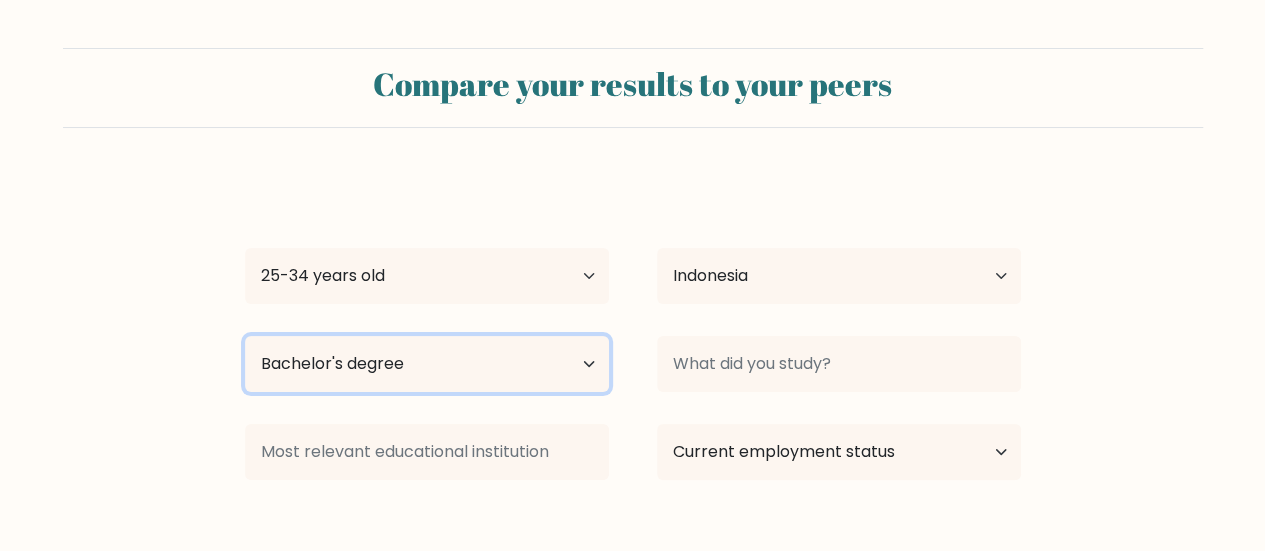 click on "Highest education level
No schooling
Primary
Lower Secondary
Upper Secondary
Occupation Specific
Bachelor's degree
Master's degree
Doctoral degree" at bounding box center [427, 364] 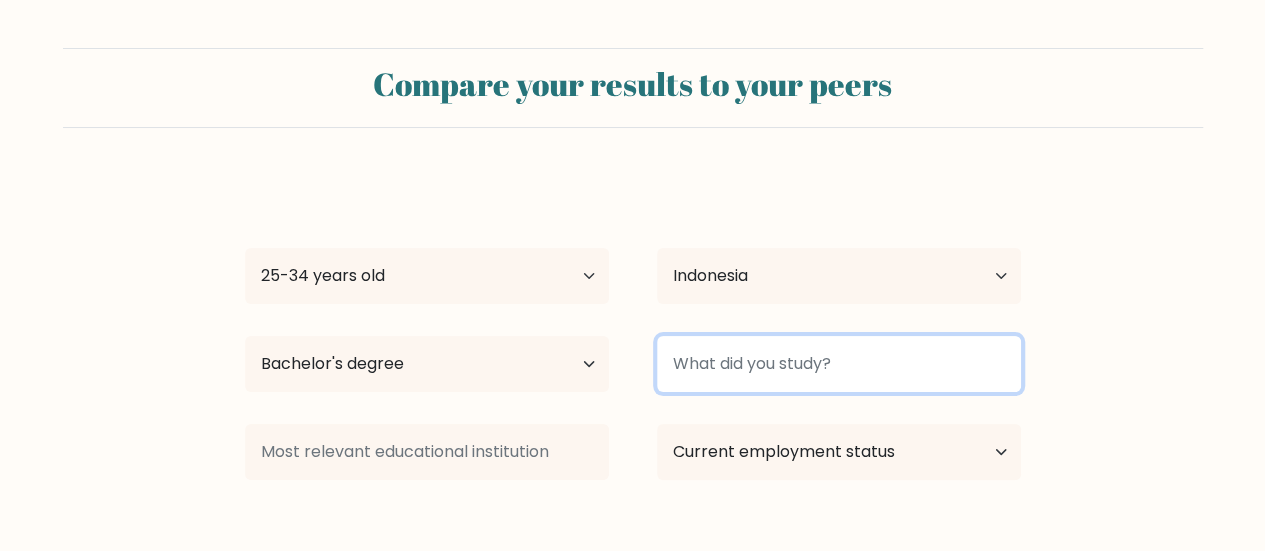 click at bounding box center [839, 364] 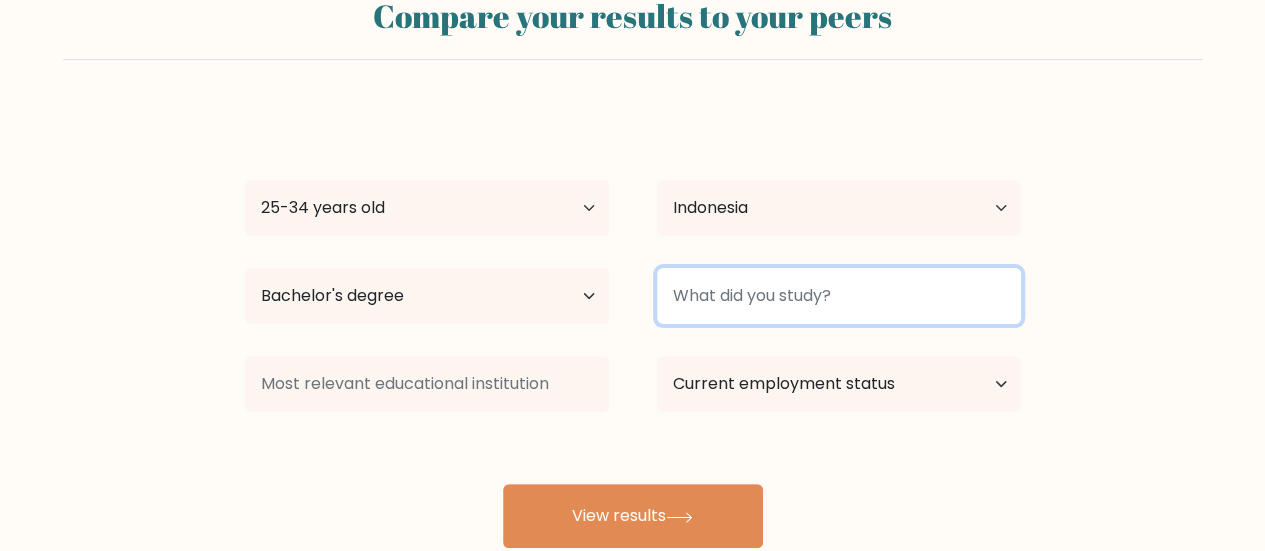 scroll, scrollTop: 100, scrollLeft: 0, axis: vertical 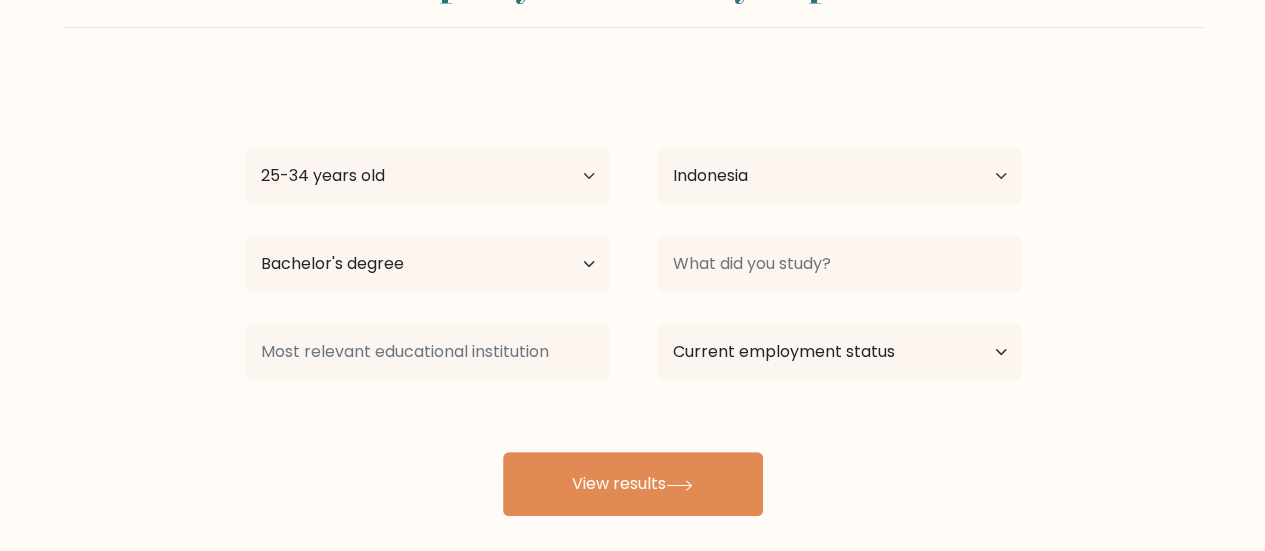 click on "Compare your results to your peers
azahra
tasya
Age
Under 18 years old
18-24 years old
25-34 years old
35-44 years old
45-54 years old
55-64 years old
65 years old and above
Country
Afghanistan
Albania
Algeria
American Samoa
Andorra
Angola
Anguilla
Antarctica
Antigua and Barbuda
Argentina
Armenia
Aruba
Australia" at bounding box center [632, 232] 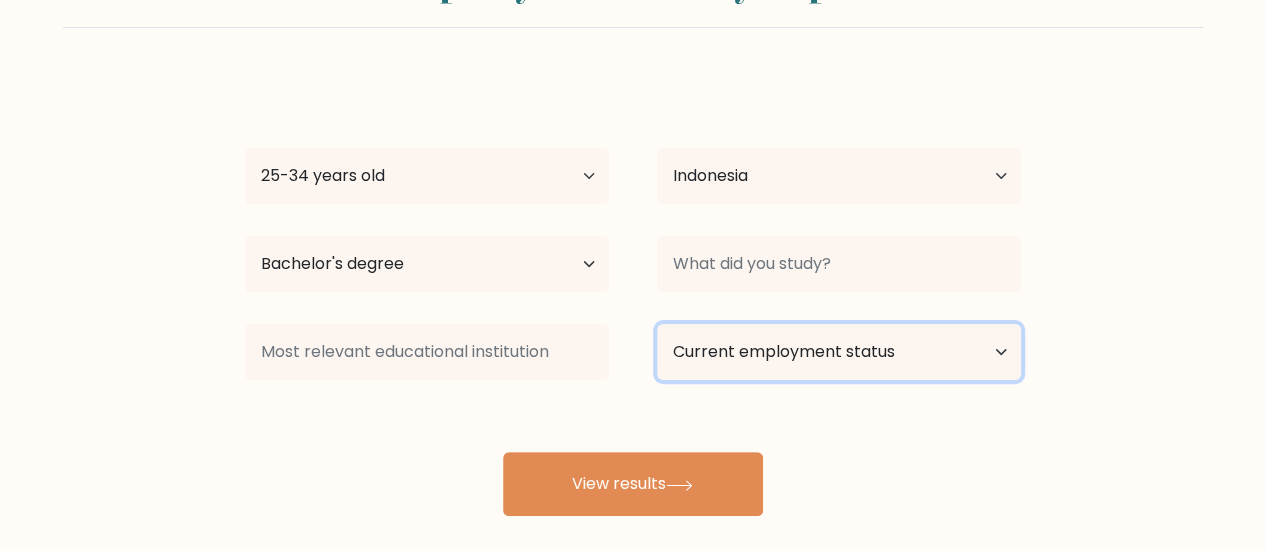 click on "Current employment status
Employed
Student
Retired
Other / prefer not to answer" at bounding box center [839, 352] 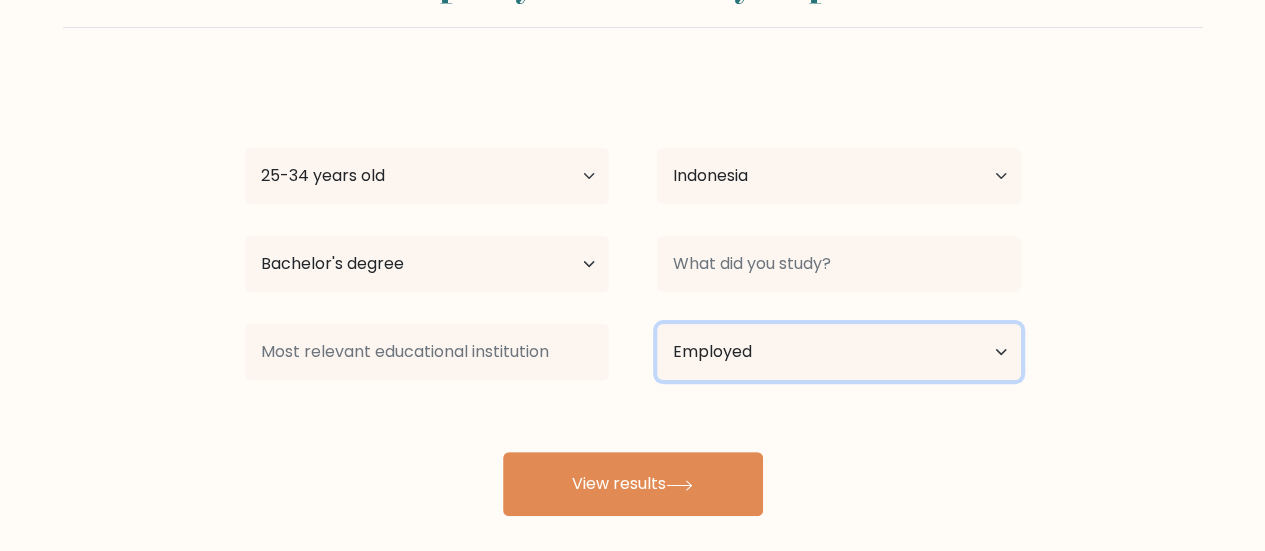 click on "Current employment status
Employed
Student
Retired
Other / prefer not to answer" at bounding box center (839, 352) 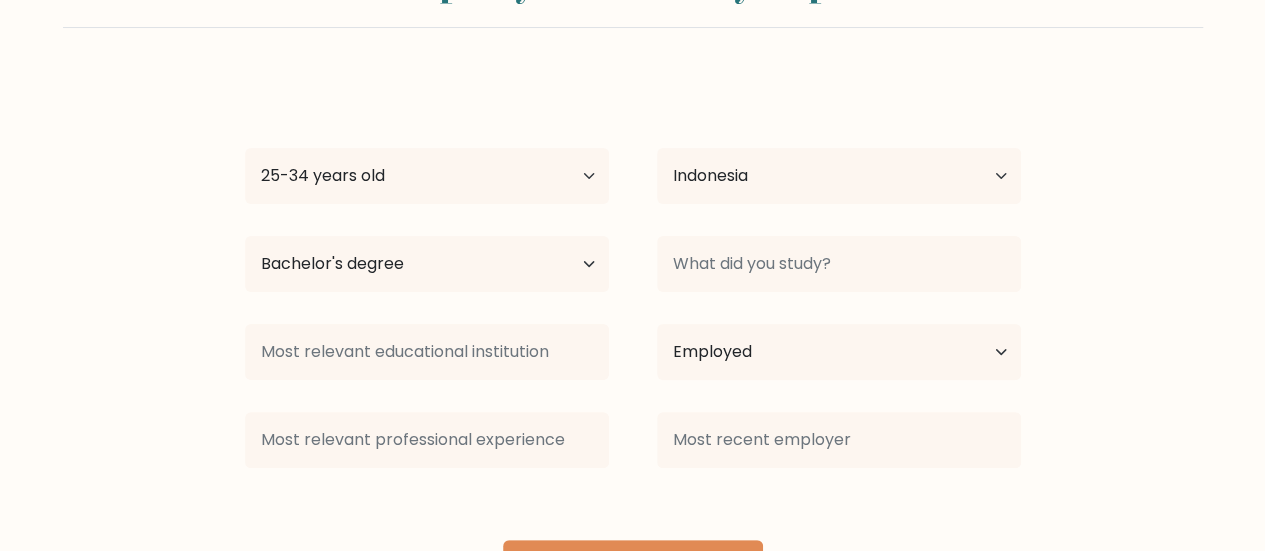 click on "azahra
tasya
Age
Under 18 years old
18-24 years old
25-34 years old
35-44 years old
45-54 years old
55-64 years old
65 years old and above
Country
Afghanistan
Albania
Algeria
American Samoa
Andorra
Angola
Anguilla
Antarctica
Antigua and Barbuda
Argentina
Armenia
Aruba
Australia
Austria
Azerbaijan
Bahamas
Bahrain
Bangladesh
Barbados
Belarus
Belgium
Belize
Benin
Bermuda
Bhutan
Bolivia
Bonaire, Sint Eustatius and Saba
Bosnia and Herzegovina
Botswana
Bouvet Island
Brazil
Brunei Chad" at bounding box center [633, 340] 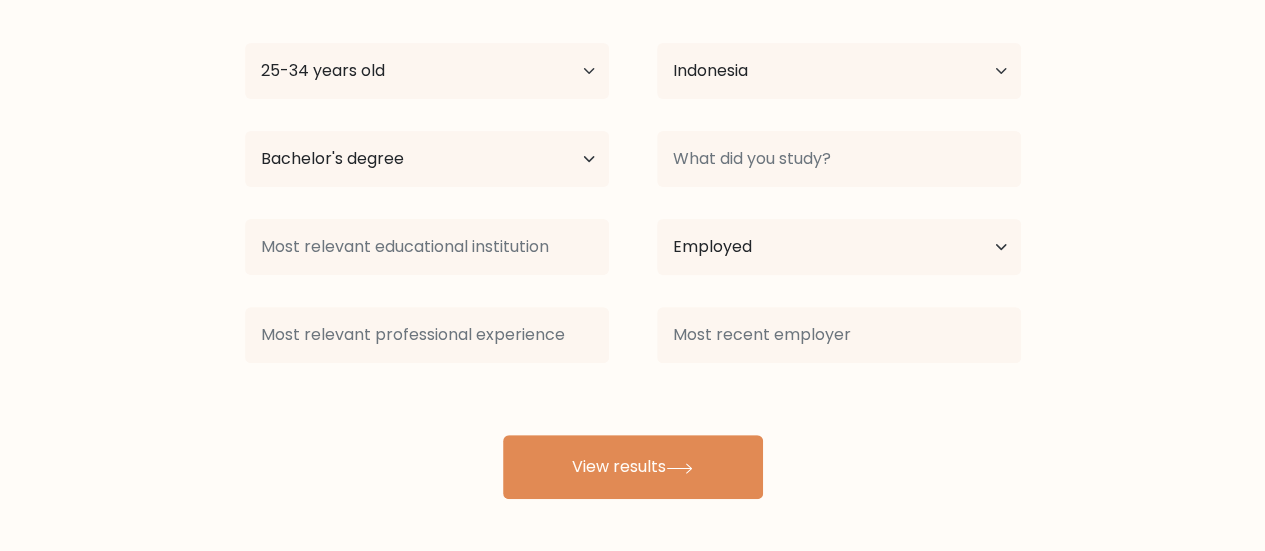scroll, scrollTop: 206, scrollLeft: 0, axis: vertical 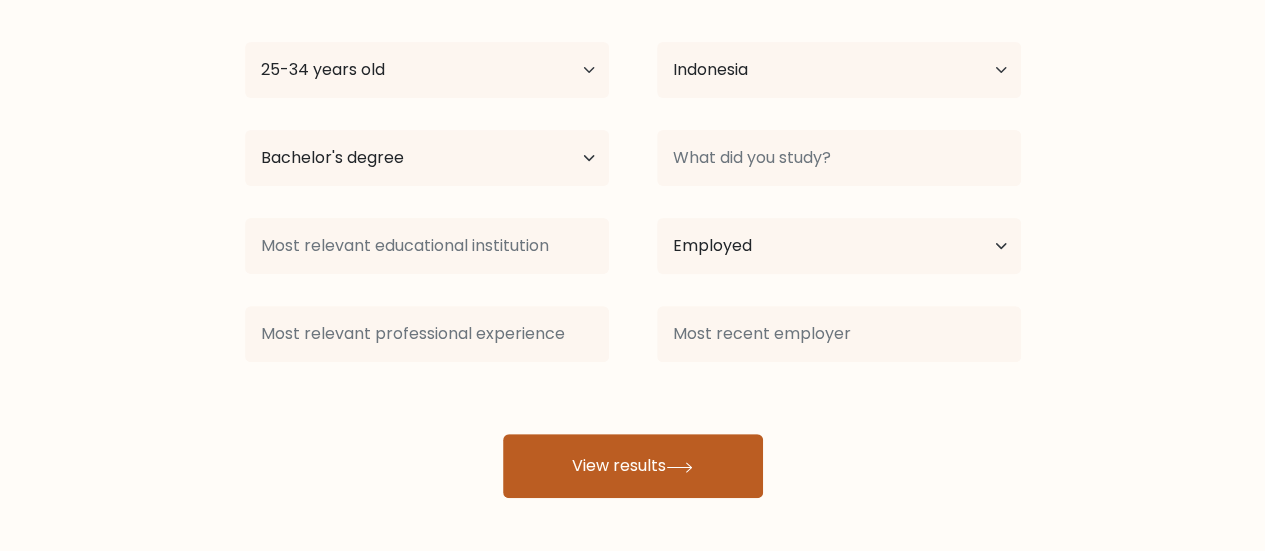 click on "View results" at bounding box center [633, 466] 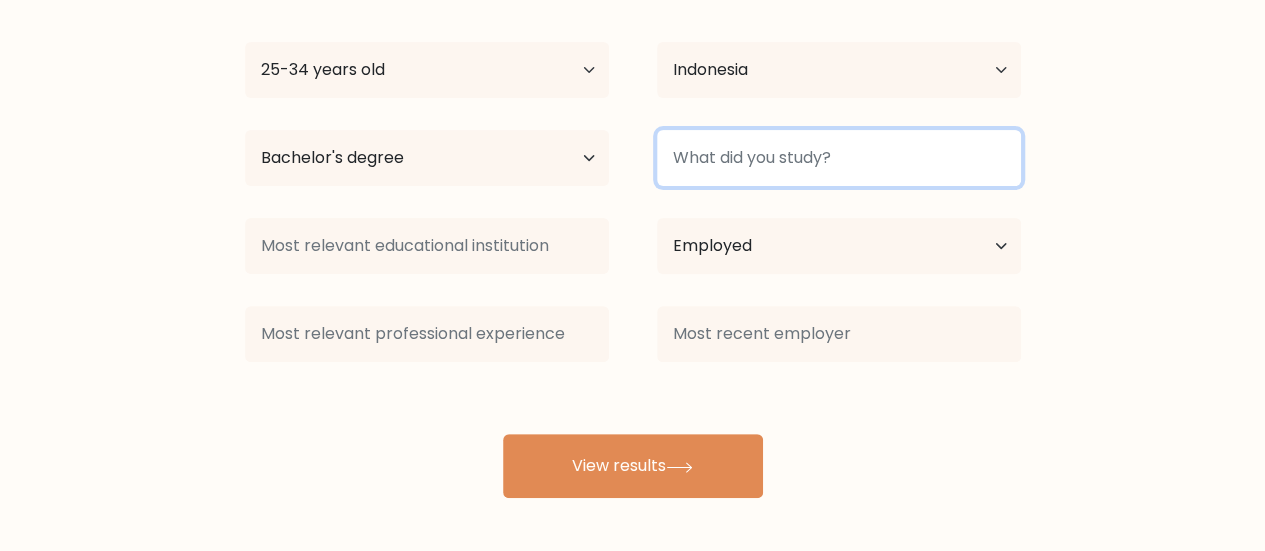 click at bounding box center [839, 158] 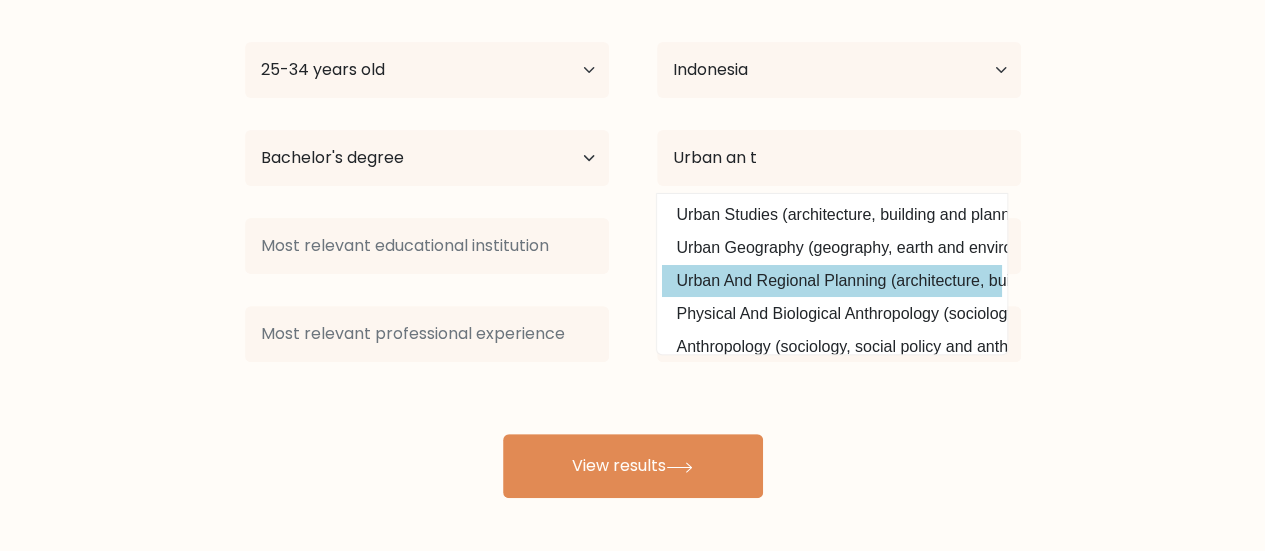 click on "Urban And Regional Planning (architecture, building and planning)" at bounding box center (832, 281) 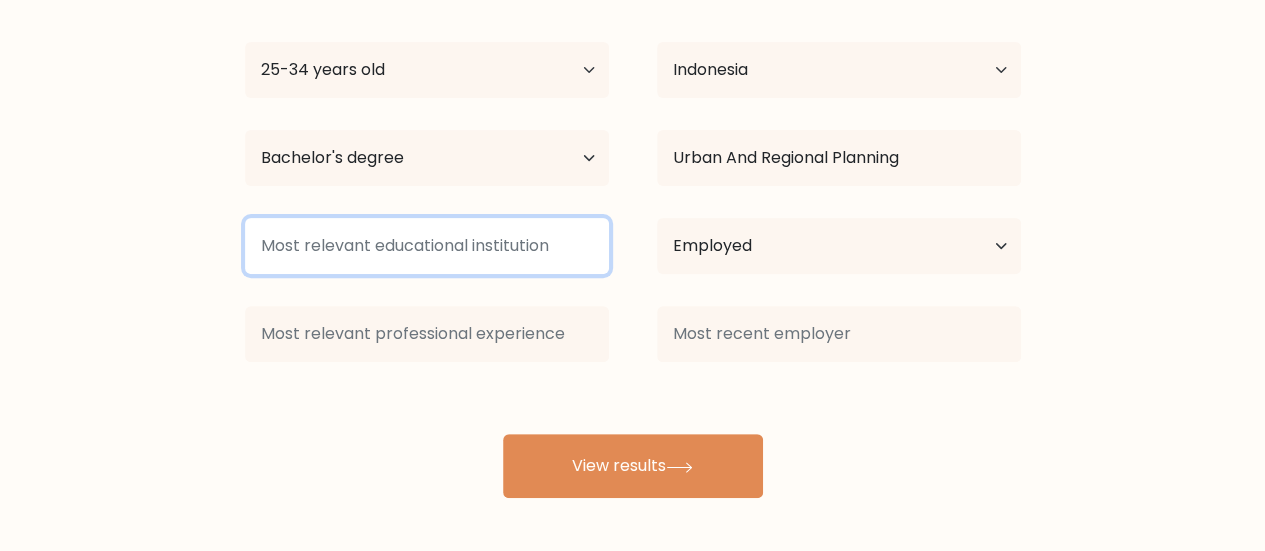 click at bounding box center [427, 246] 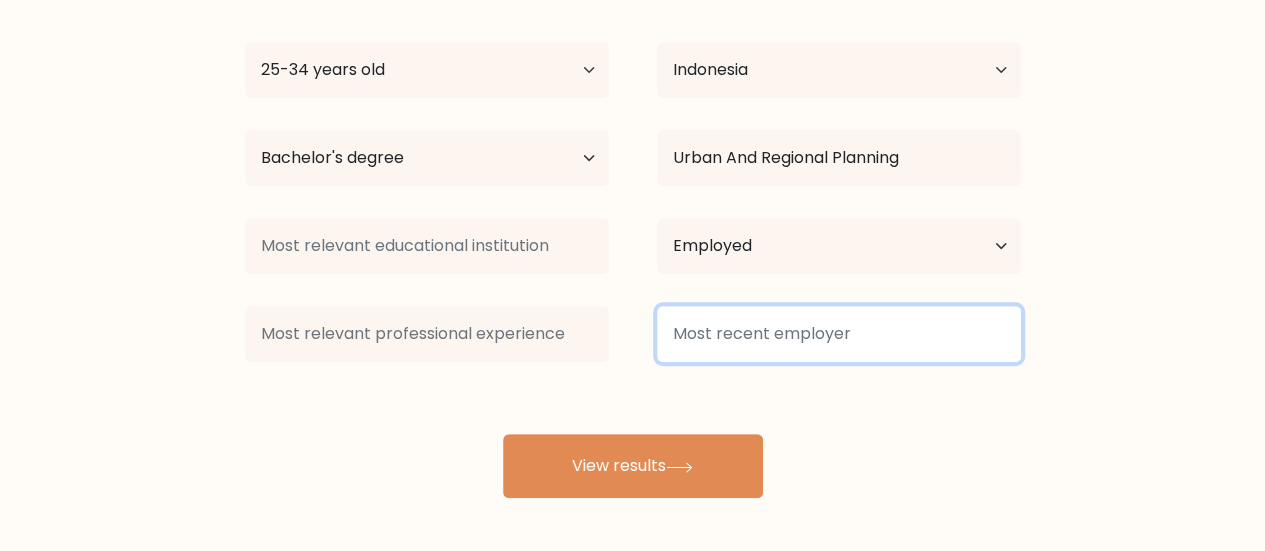 click at bounding box center (839, 334) 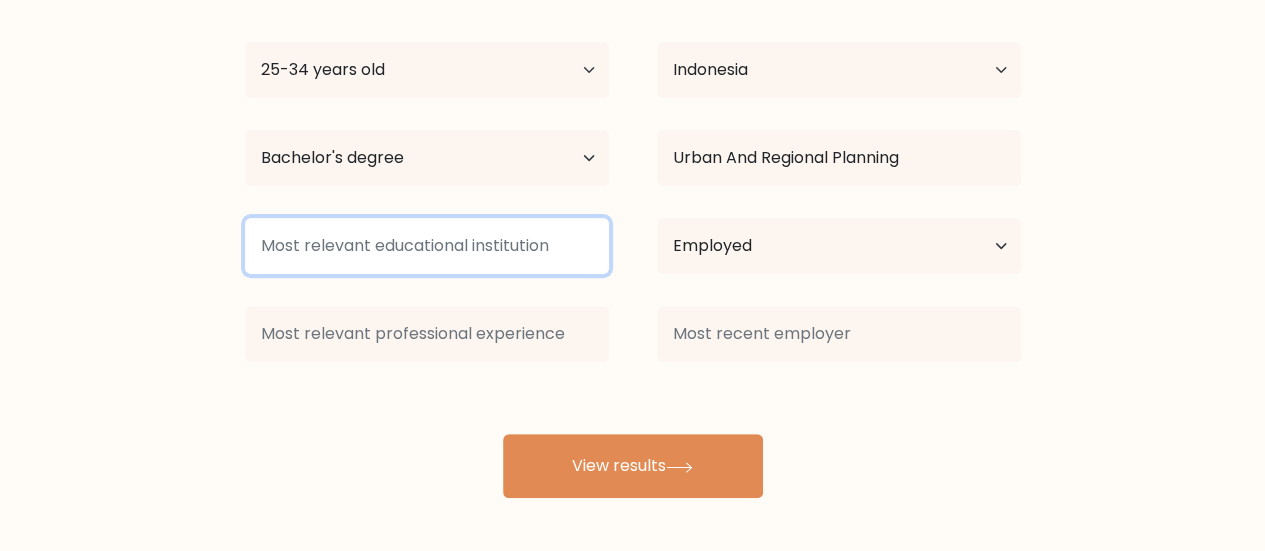 click at bounding box center (427, 246) 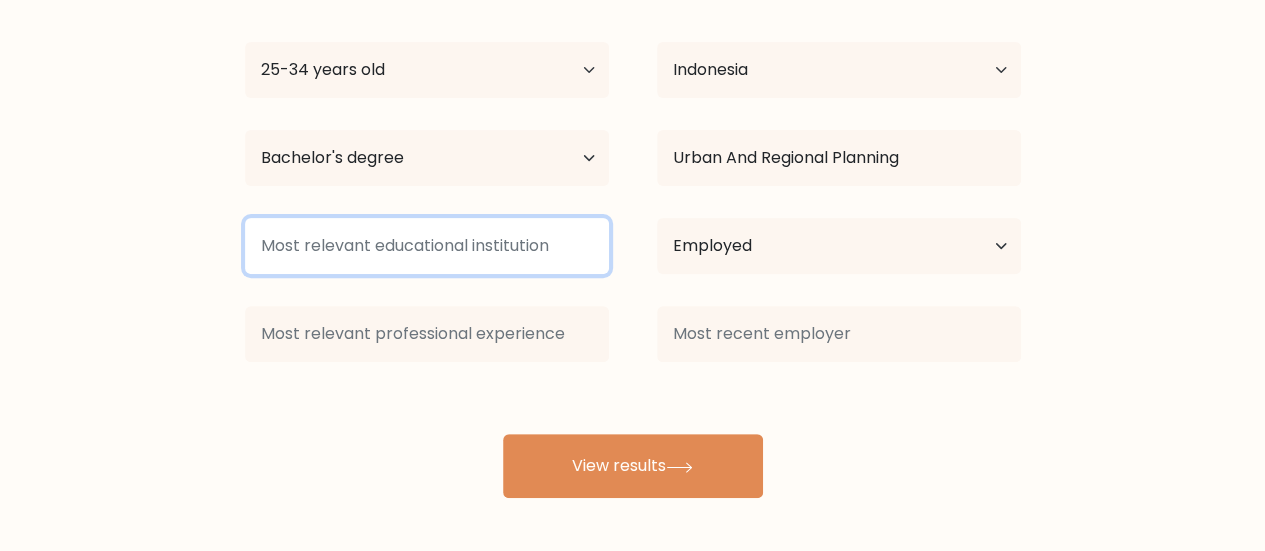 drag, startPoint x: 560, startPoint y: 239, endPoint x: 218, endPoint y: 250, distance: 342.17685 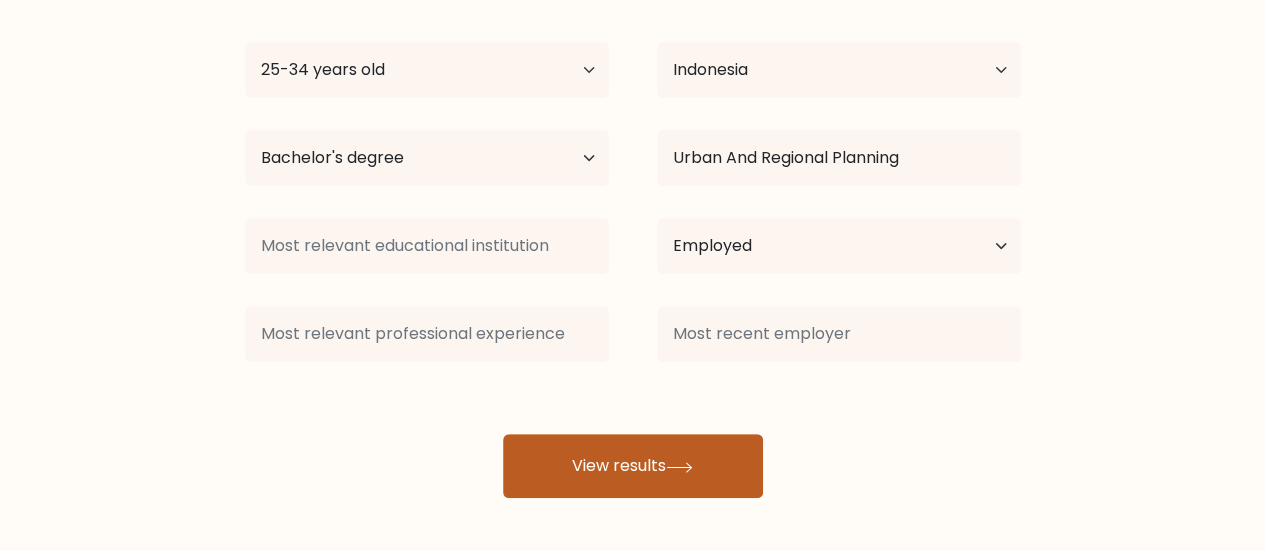 click on "View results" at bounding box center (633, 466) 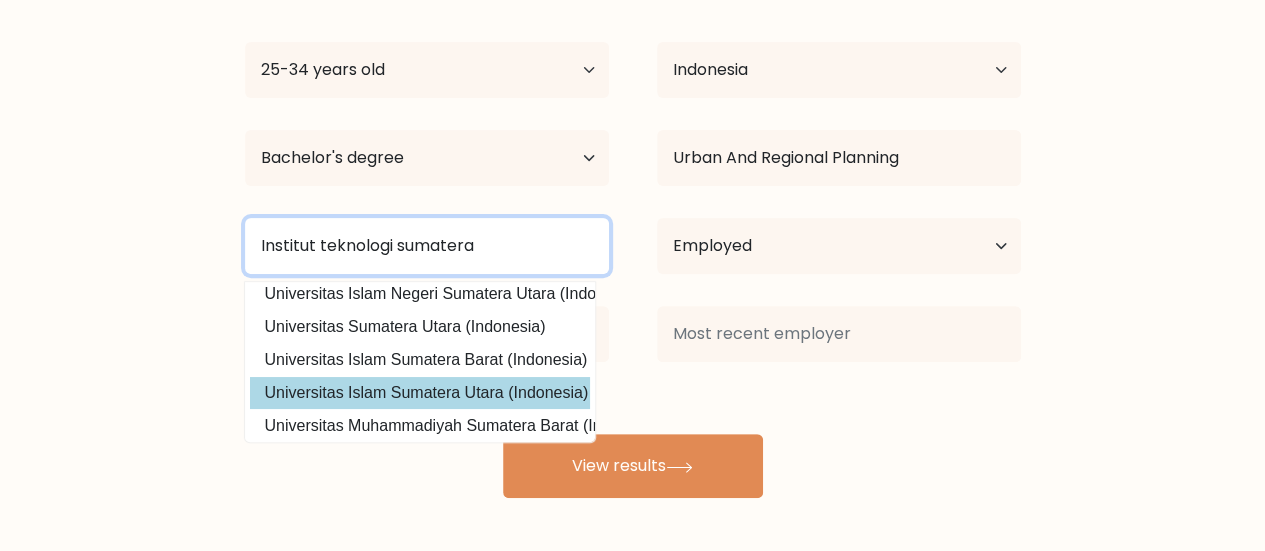 scroll, scrollTop: 195, scrollLeft: 0, axis: vertical 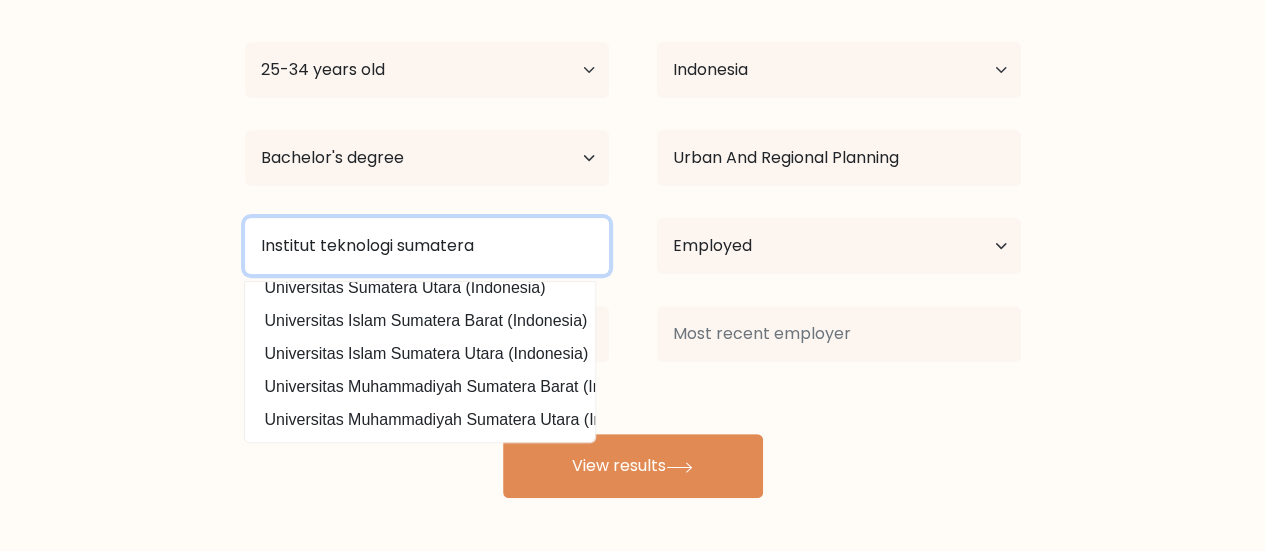 type on "Institut teknologi sumatera" 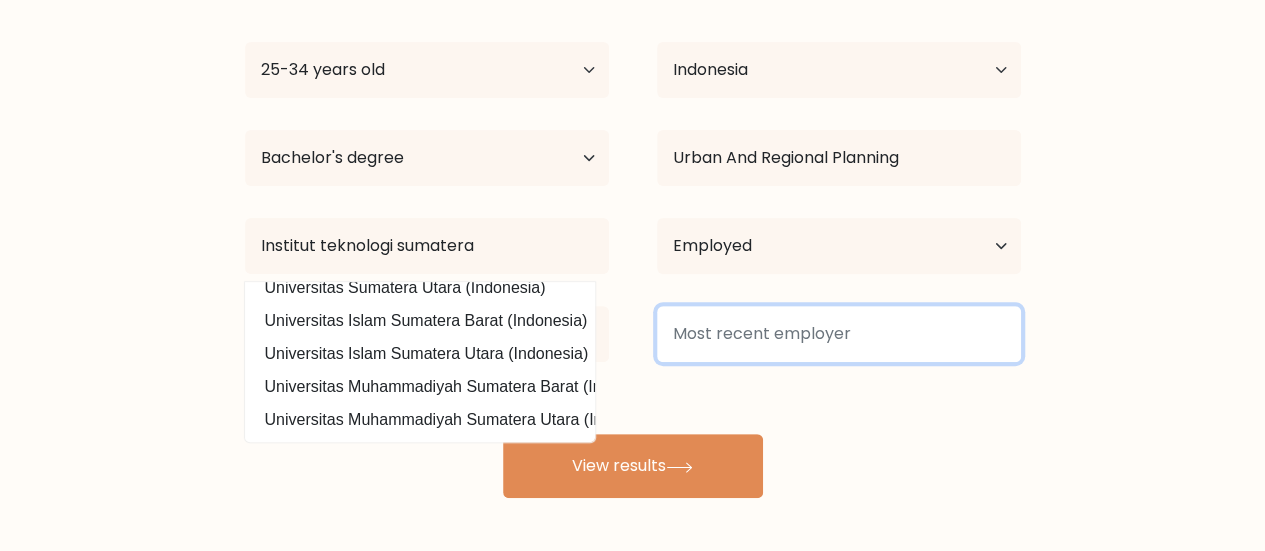 click at bounding box center [839, 334] 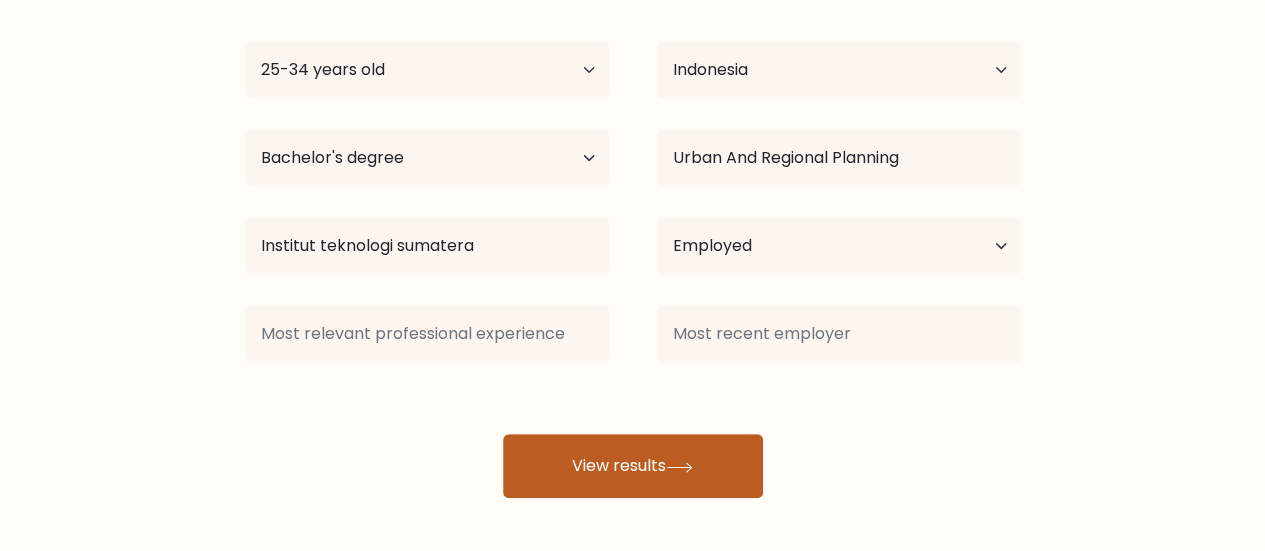 click on "View results" at bounding box center (633, 466) 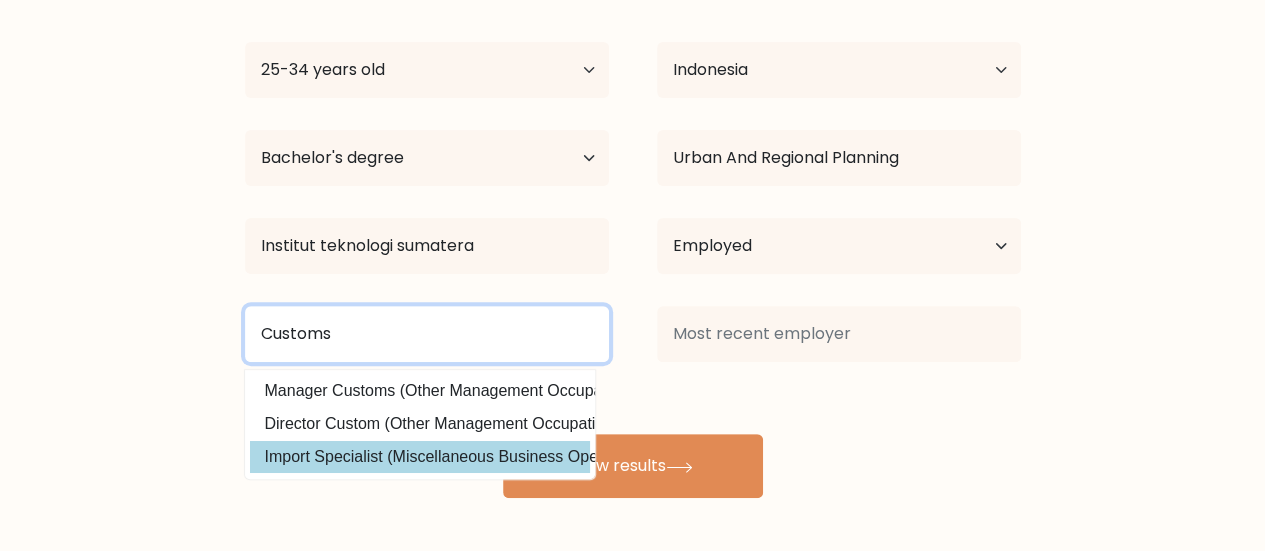 type on "Customs" 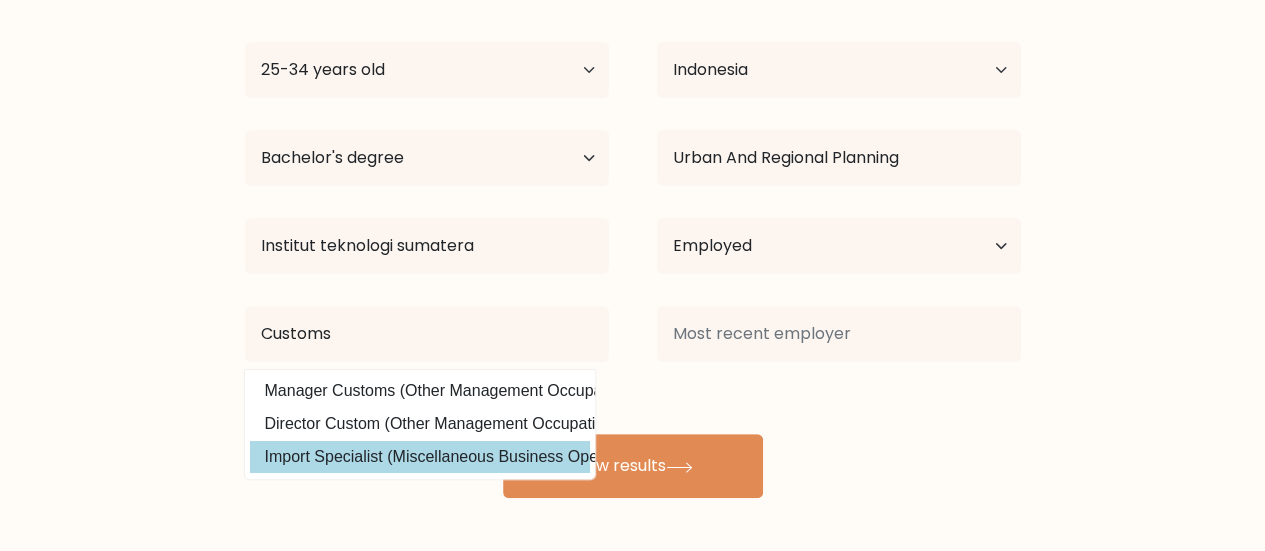click on "azahra
tasya
Age
Under 18 years old
18-24 years old
25-34 years old
35-44 years old
45-54 years old
55-64 years old
65 years old and above
Country
Afghanistan
Albania
Algeria
American Samoa
Andorra
Angola
Anguilla
Antarctica
Antigua and Barbuda
Argentina
Armenia
Aruba
Australia
Austria
Azerbaijan
Bahamas
Bahrain
Bangladesh
Barbados
Belarus
Belgium
Belize
Benin
Bermuda
Bhutan
Bolivia
Bonaire, Sint Eustatius and Saba
Bosnia and Herzegovina
Botswana
Bouvet Island
Brazil
Brunei Chad" at bounding box center [633, 234] 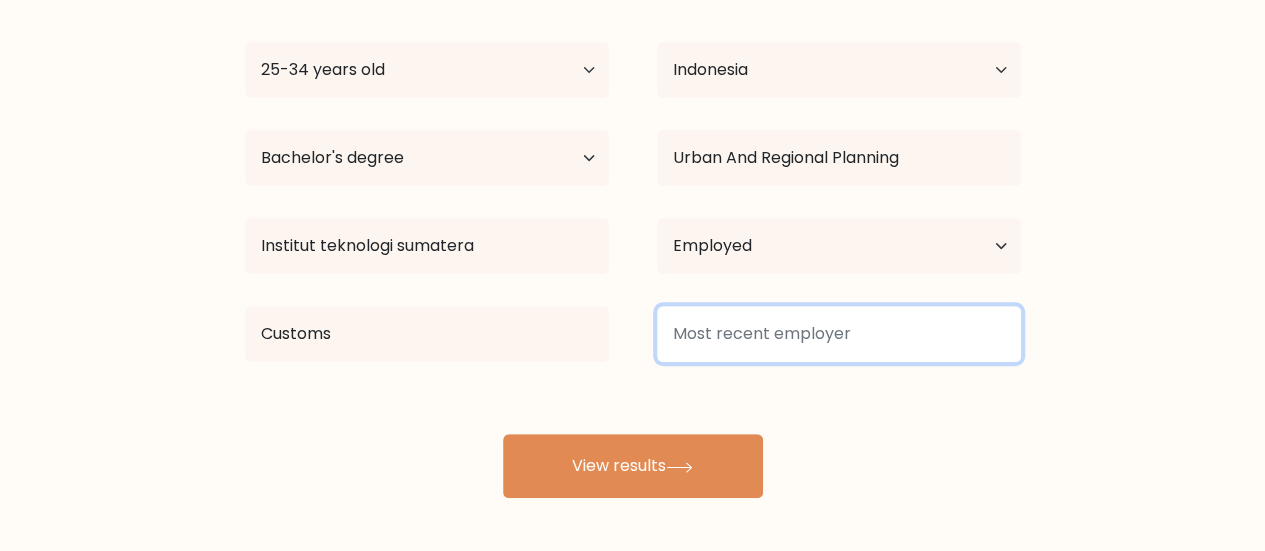 click at bounding box center (839, 334) 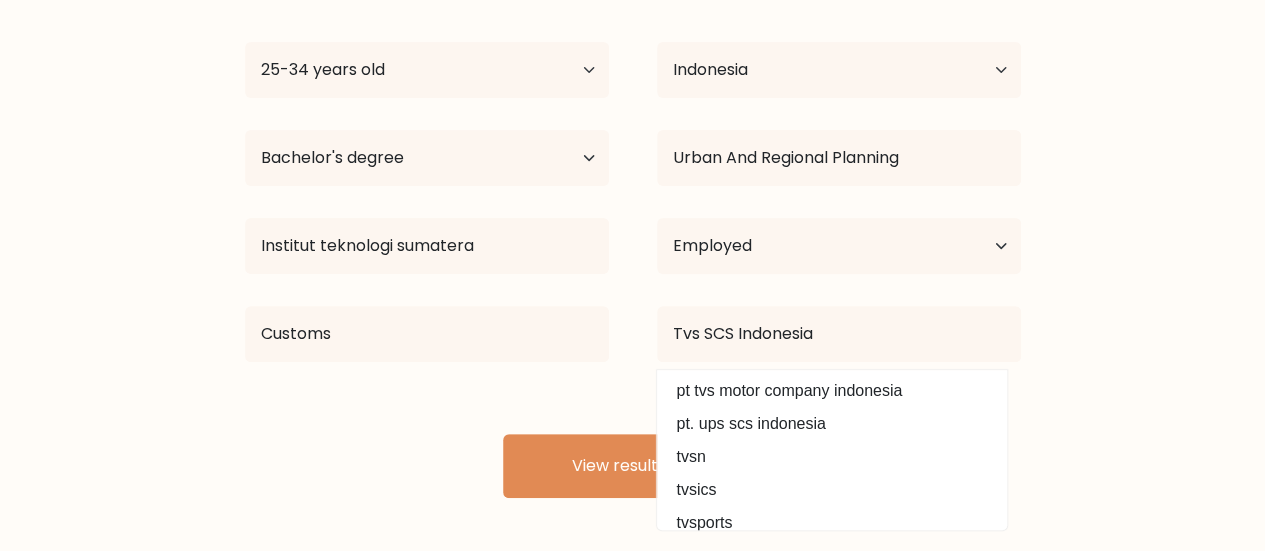 click on "azahra
tasya
Age
Under 18 years old
18-24 years old
25-34 years old
35-44 years old
45-54 years old
55-64 years old
65 years old and above
Country
Afghanistan
Albania
Algeria
American Samoa
Andorra
Angola
Anguilla
Antarctica
Antigua and Barbuda
Argentina
Armenia
Aruba
Australia
Austria
Azerbaijan
Bahamas
Bahrain
Bangladesh
Barbados
Belarus
Belgium
Belize
Benin
Bermuda
Bhutan
Bolivia
Bonaire, Sint Eustatius and Saba
Bosnia and Herzegovina
Botswana
Bouvet Island
Brazil
Brunei Chad" at bounding box center [633, 234] 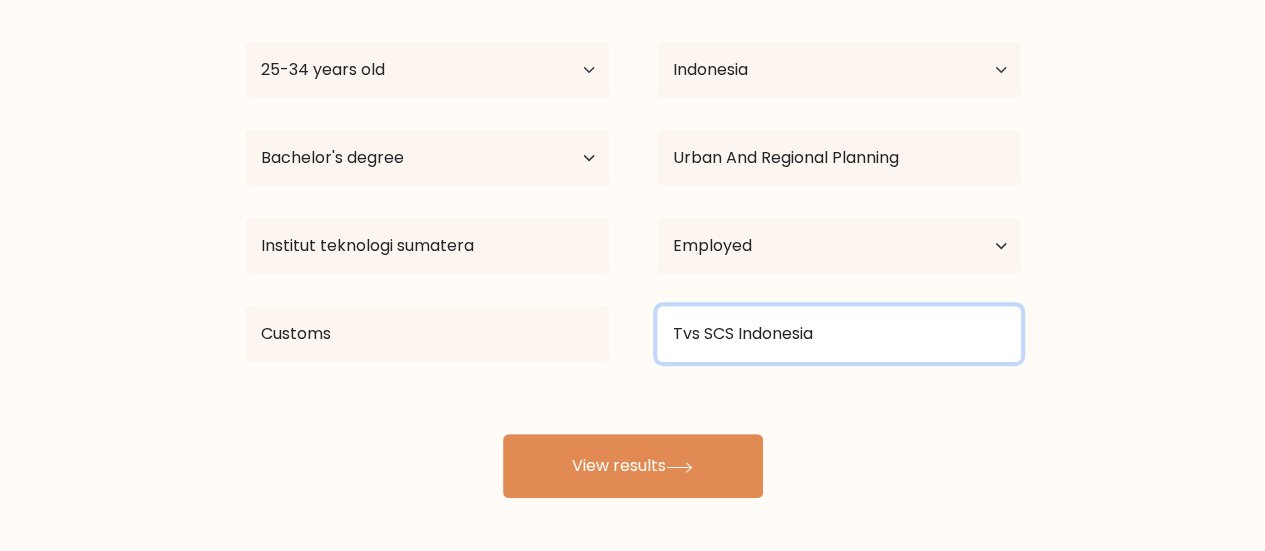 drag, startPoint x: 699, startPoint y: 333, endPoint x: 618, endPoint y: 317, distance: 82.565125 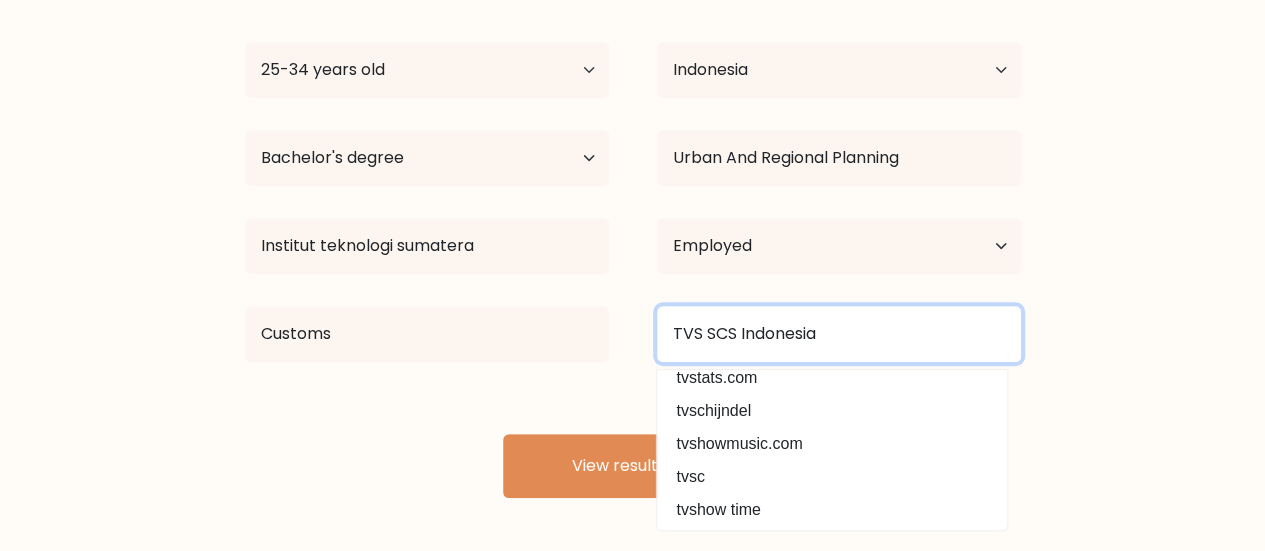 scroll, scrollTop: 180, scrollLeft: 0, axis: vertical 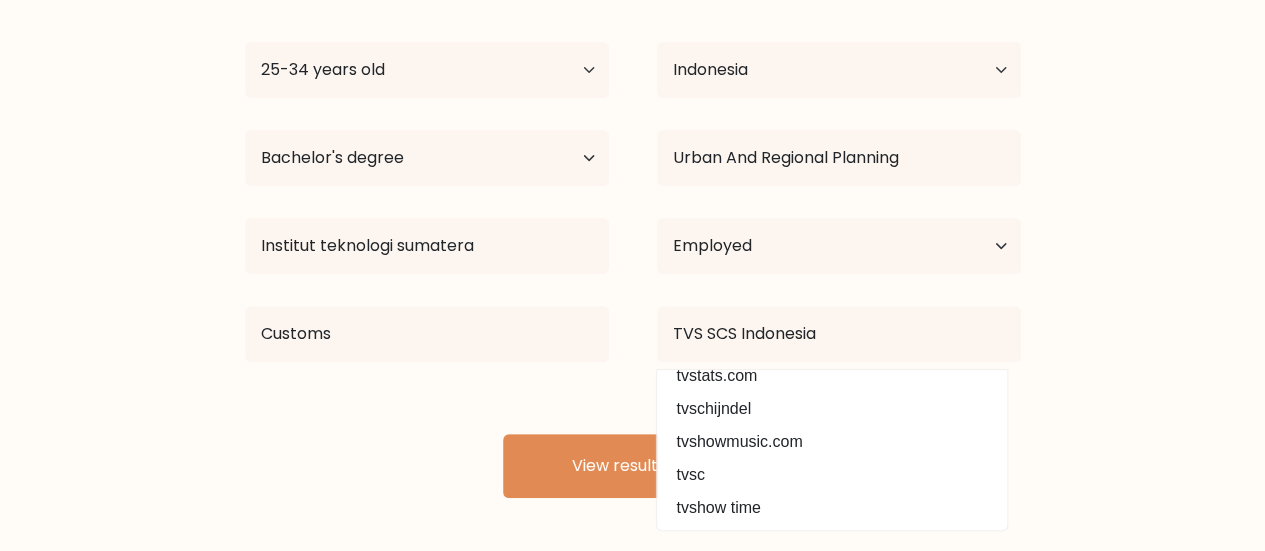 click on "azahra
tasya
Age
Under 18 years old
18-24 years old
25-34 years old
35-44 years old
45-54 years old
55-64 years old
65 years old and above
Country
Afghanistan
Albania
Algeria
American Samoa
Andorra
Angola
Anguilla
Antarctica
Antigua and Barbuda
Argentina
Armenia
Aruba
Australia
Austria
Azerbaijan
Bahamas
Bahrain
Bangladesh
Barbados
Belarus
Belgium
Belize
Benin
Bermuda
Bhutan
Bolivia
Bonaire, Sint Eustatius and Saba
Bosnia and Herzegovina
Botswana
Bouvet Island
Brazil
Brunei Chad" at bounding box center (633, 234) 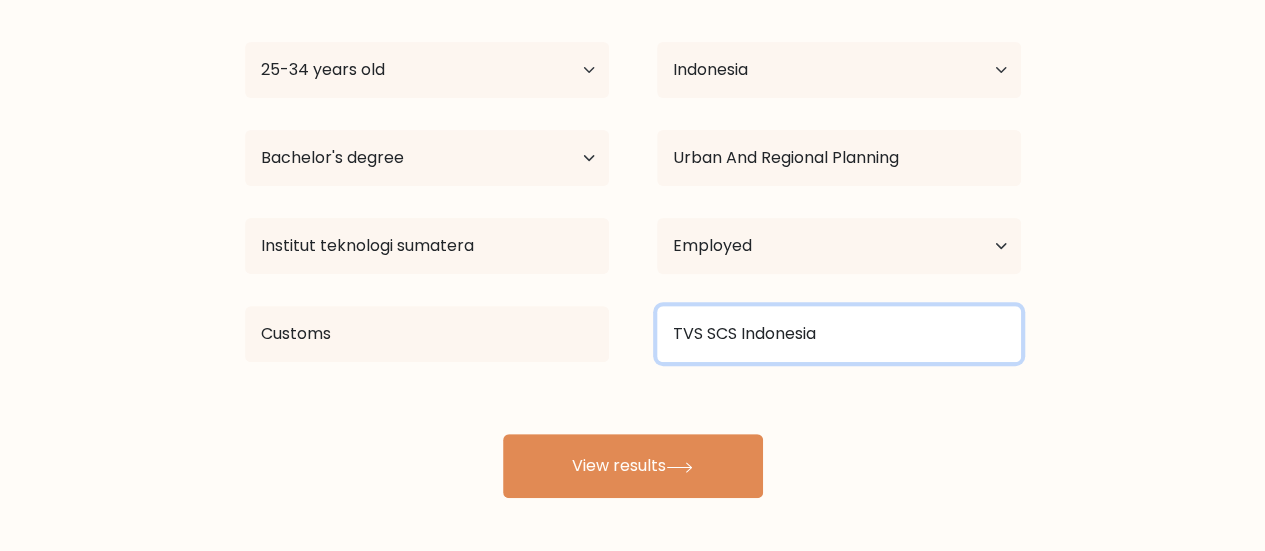 click on "TVS SCS Indonesia" at bounding box center (839, 334) 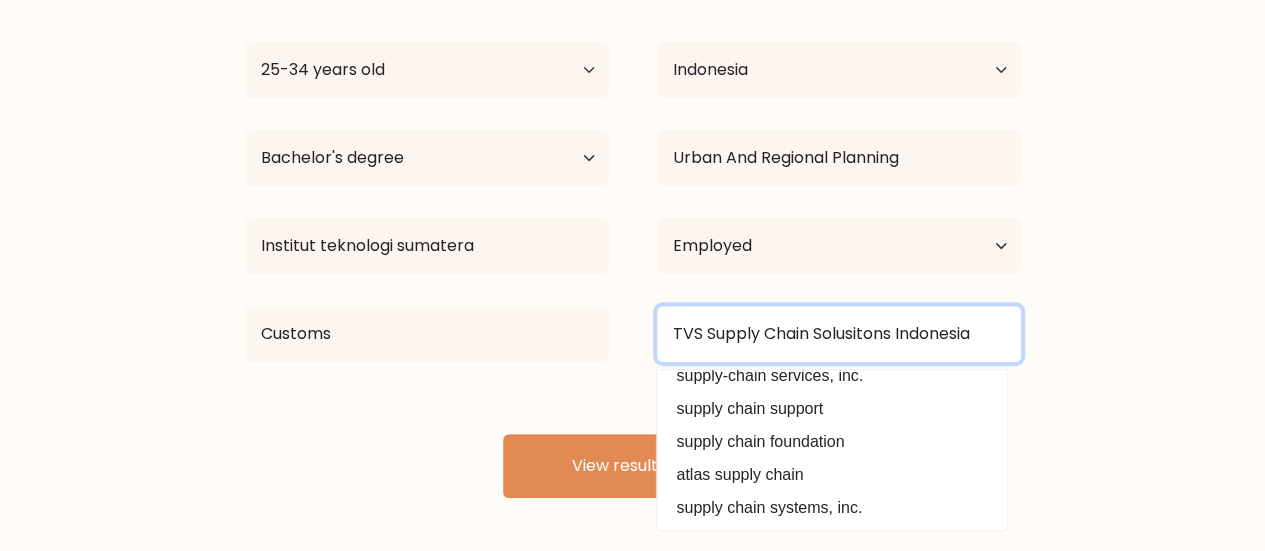 type on "TVS Supply Chain Solusitons Indonesia" 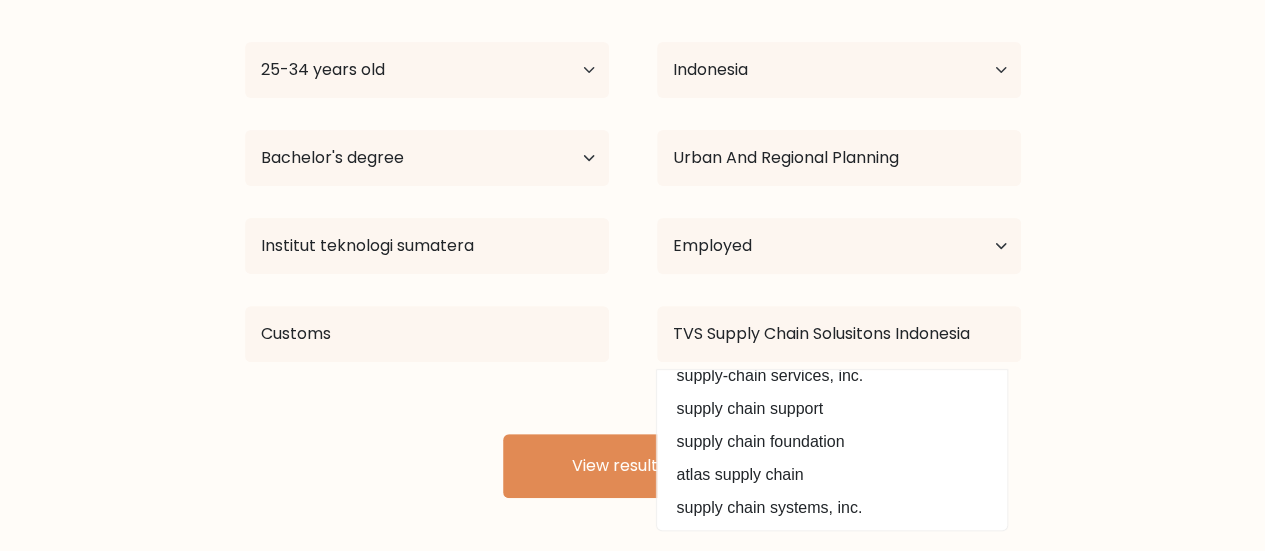click on "azahra
tasya
Age
Under 18 years old
18-24 years old
25-34 years old
35-44 years old
45-54 years old
55-64 years old
65 years old and above
Country
Afghanistan
Albania
Algeria
American Samoa
Andorra
Angola
Anguilla
Antarctica
Antigua and Barbuda
Argentina
Armenia
Aruba
Australia
Austria
Azerbaijan
Bahamas
Bahrain
Bangladesh
Barbados
Belarus
Belgium
Belize
Benin
Bermuda
Bhutan
Bolivia
Bonaire, Sint Eustatius and Saba
Bosnia and Herzegovina
Botswana
Bouvet Island
Brazil
Brunei Chad" at bounding box center (633, 234) 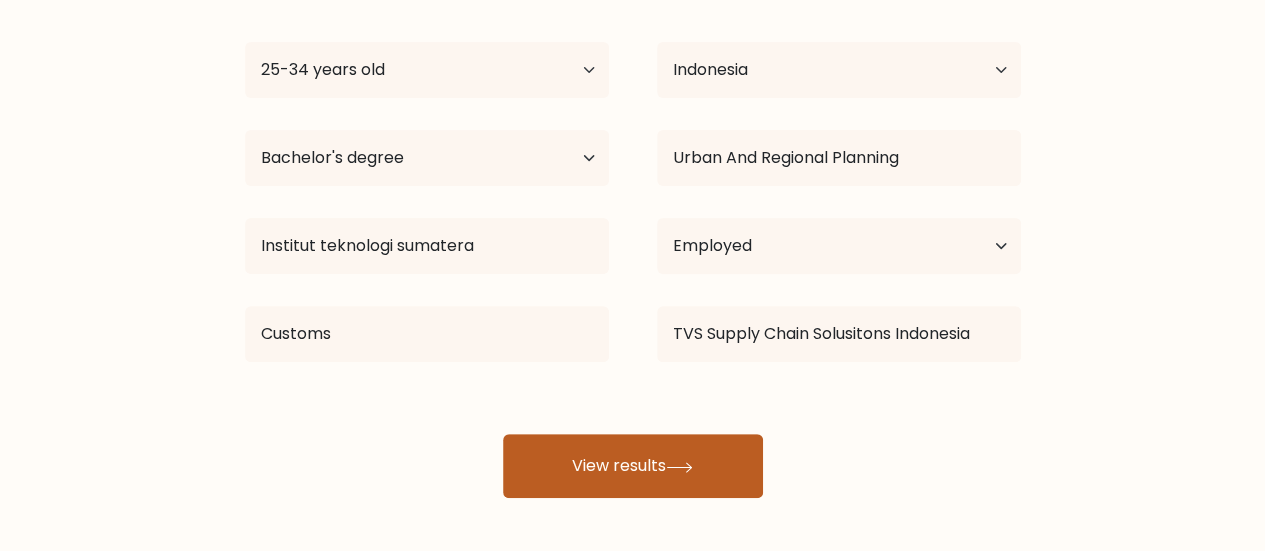click on "View results" at bounding box center (633, 466) 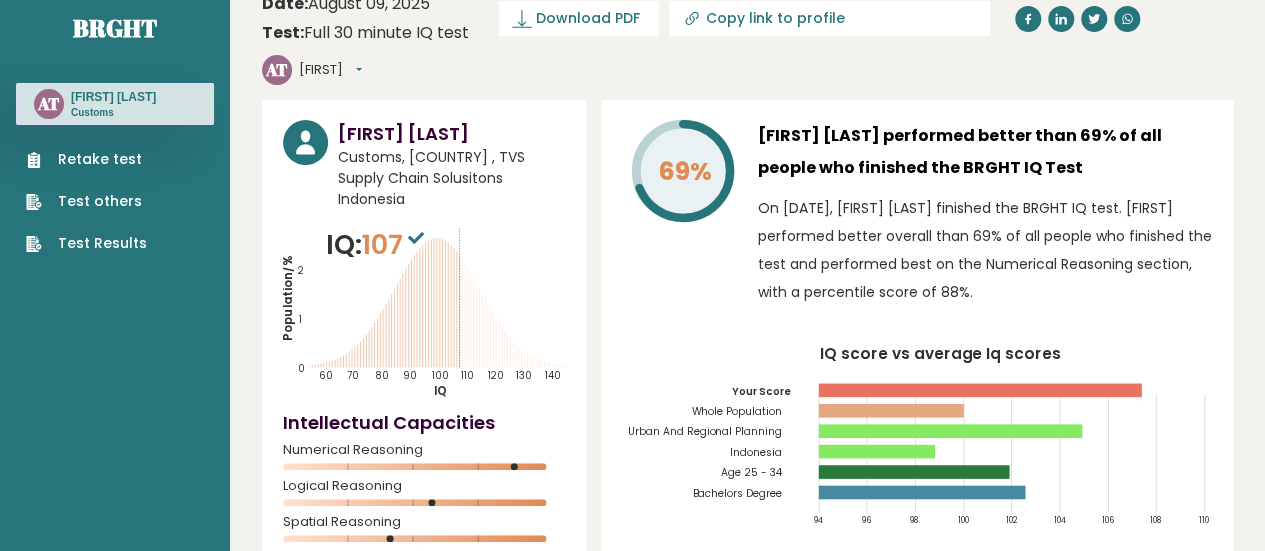 scroll, scrollTop: 0, scrollLeft: 0, axis: both 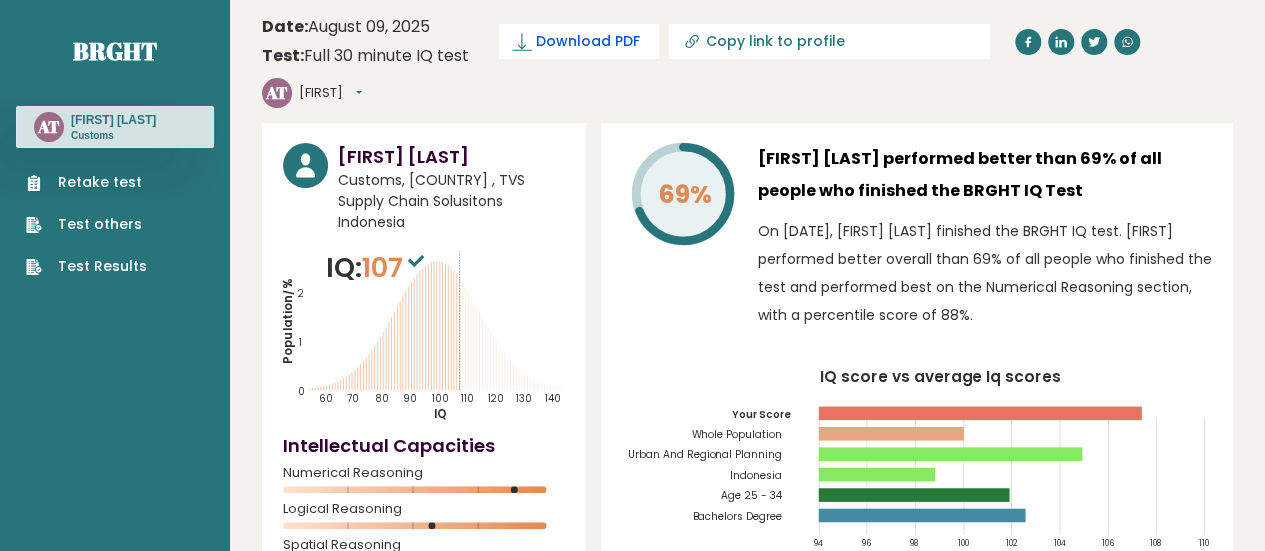 click on "Download PDF" at bounding box center [588, 41] 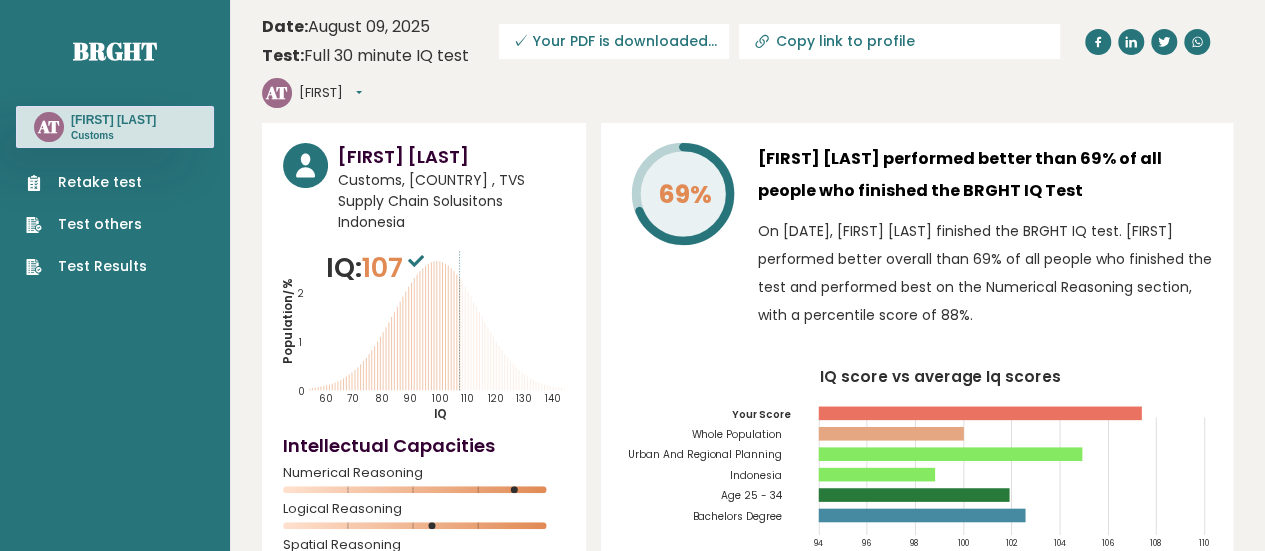 scroll, scrollTop: 11, scrollLeft: 0, axis: vertical 